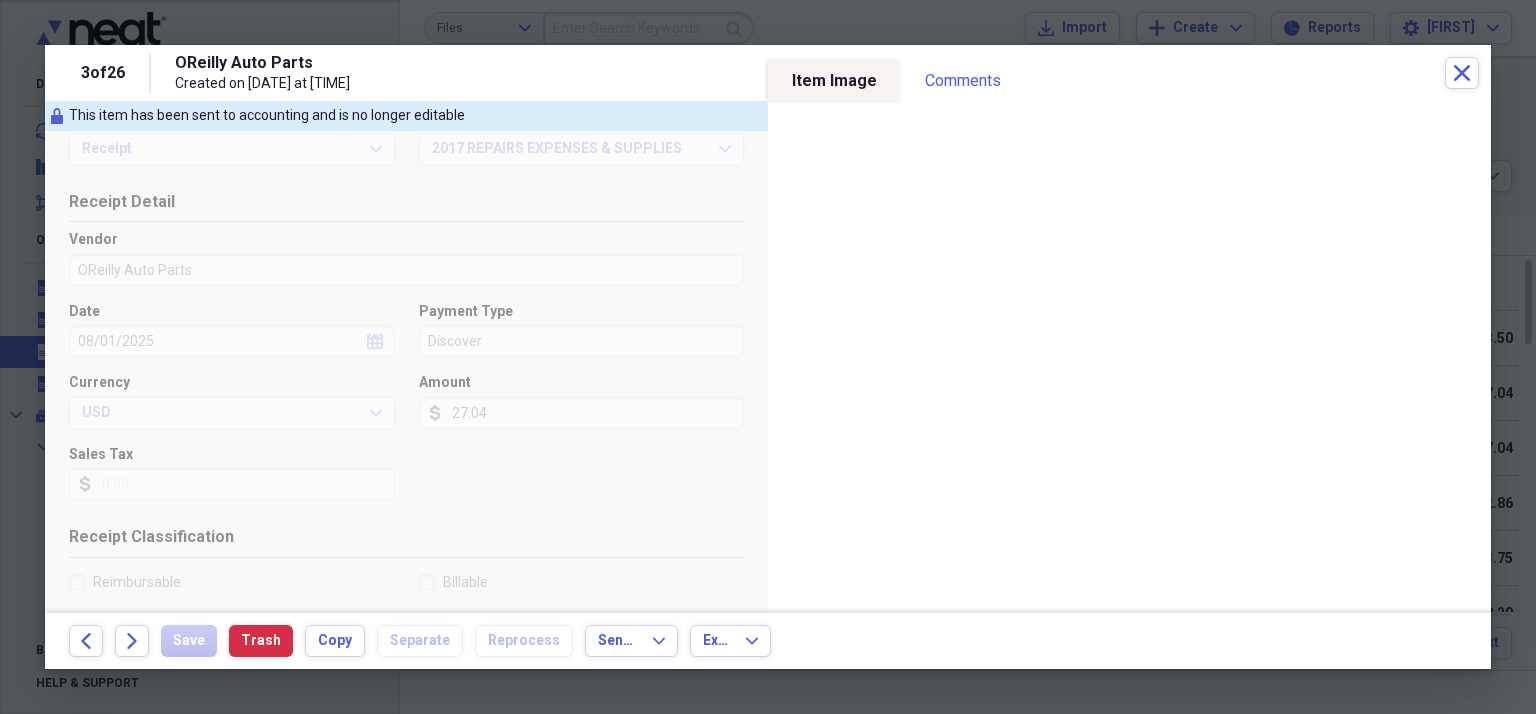 scroll, scrollTop: 0, scrollLeft: 0, axis: both 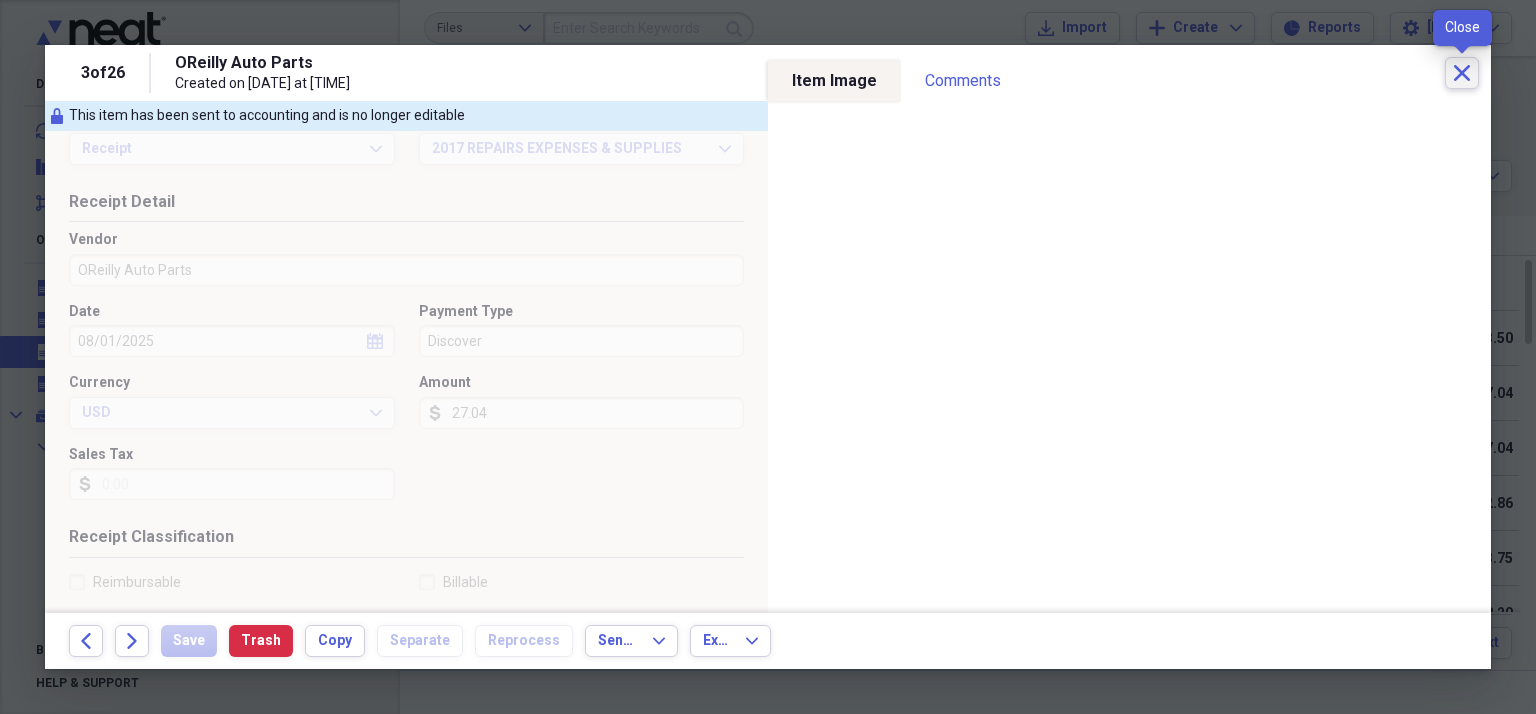 click on "Close" 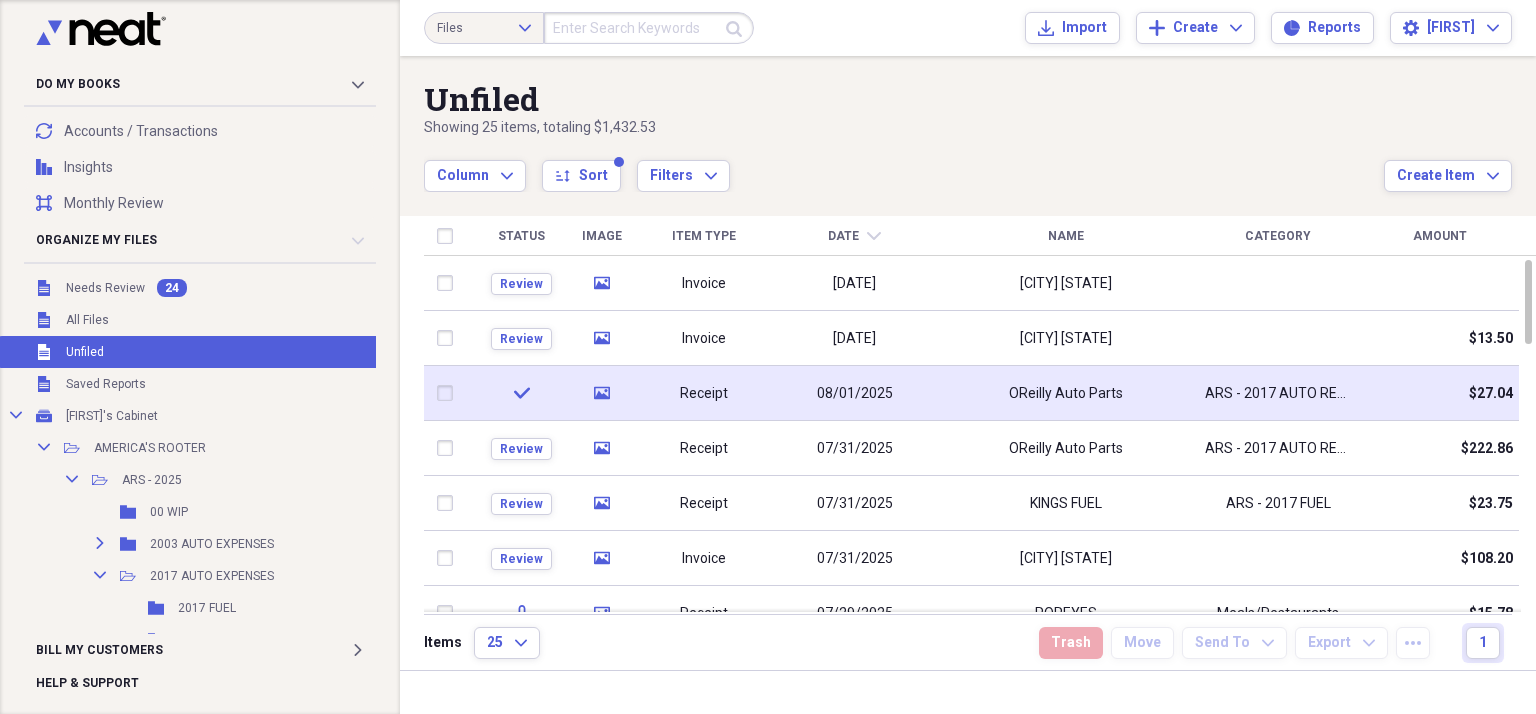 click at bounding box center (449, 393) 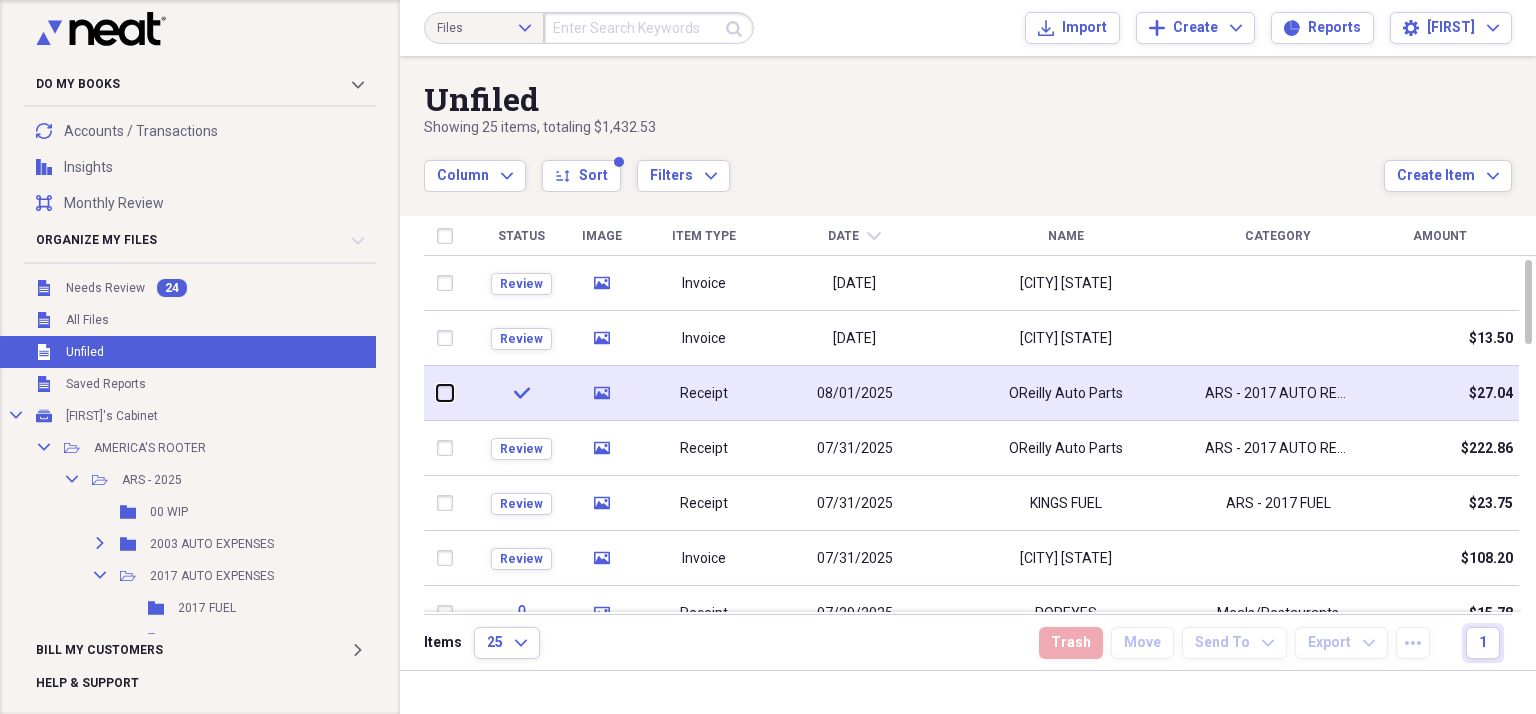 click at bounding box center (437, 393) 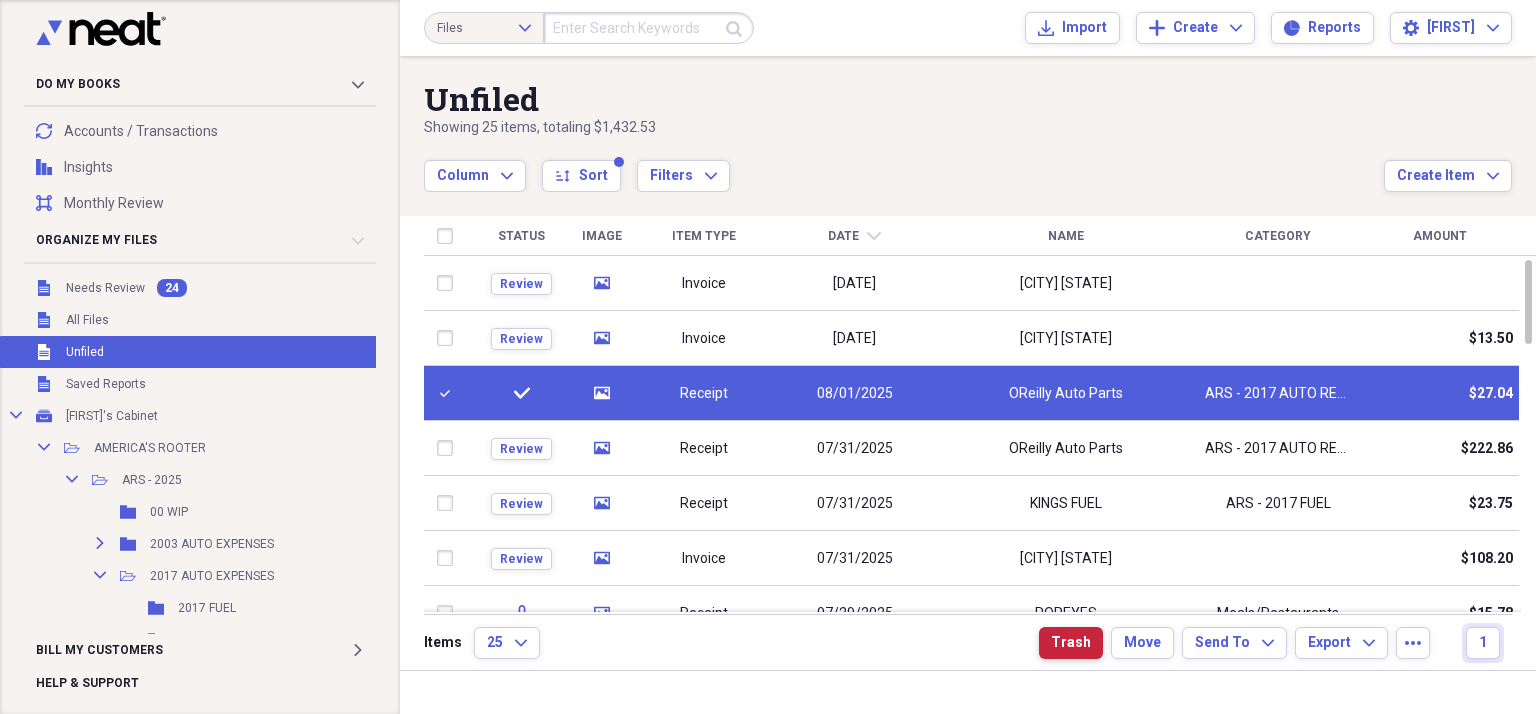 click on "Trash" at bounding box center (1071, 643) 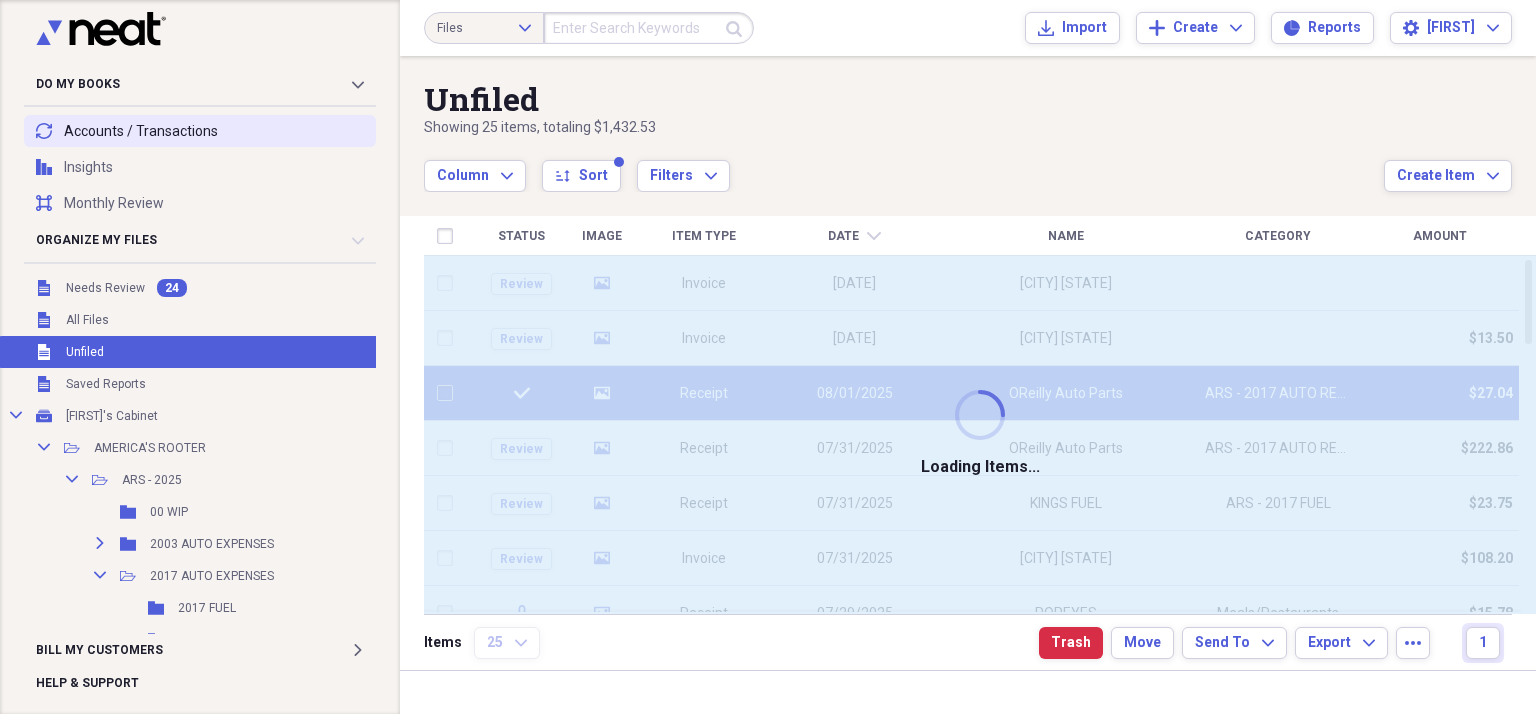 checkbox on "false" 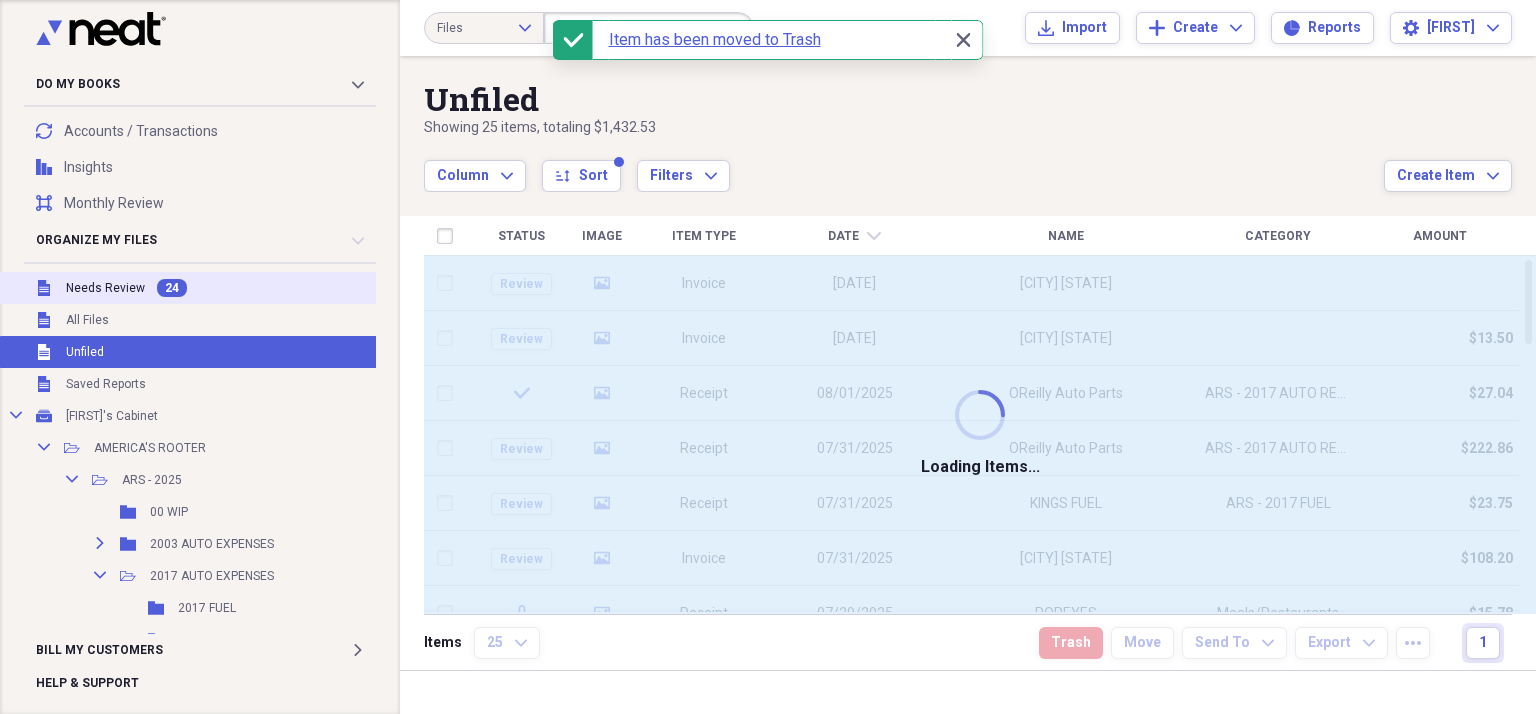 click on "Needs Review" at bounding box center (105, 288) 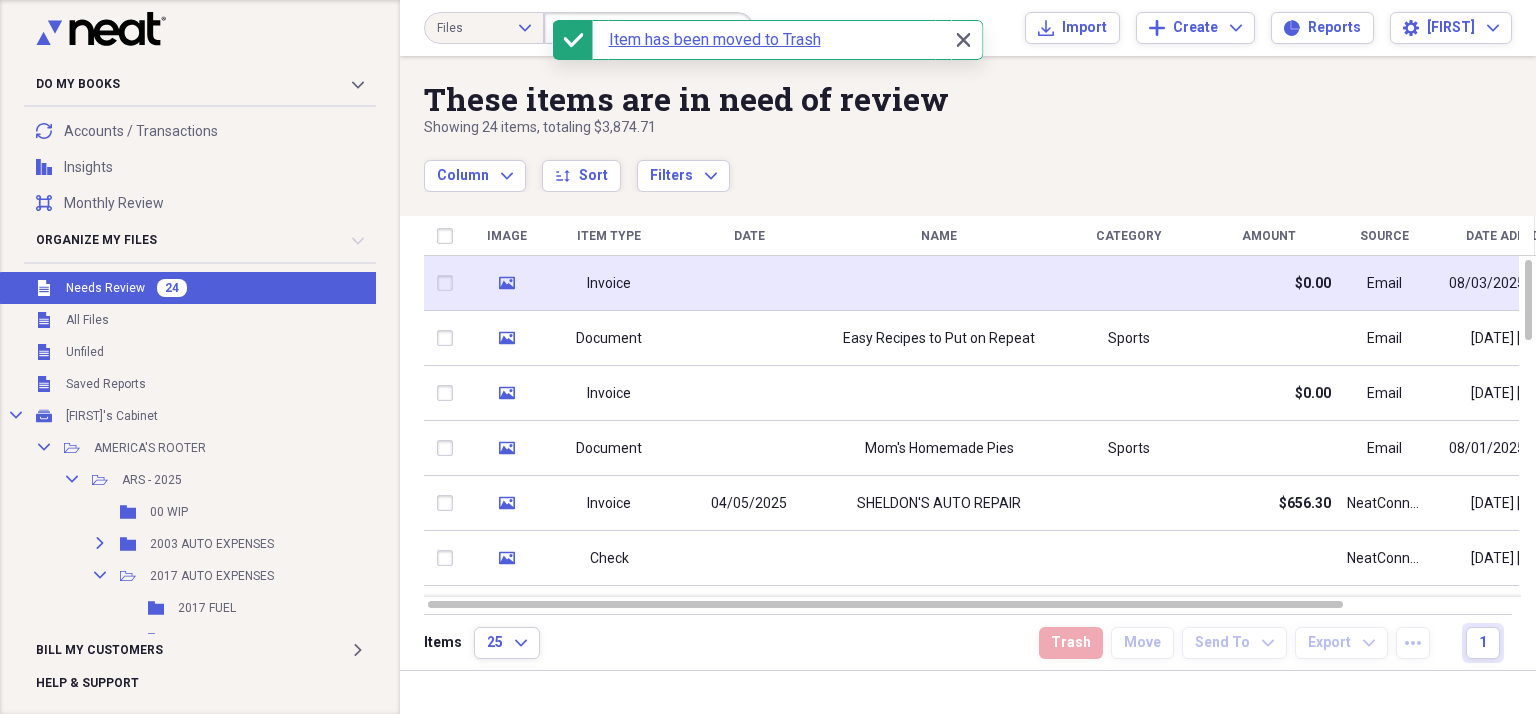click at bounding box center (939, 283) 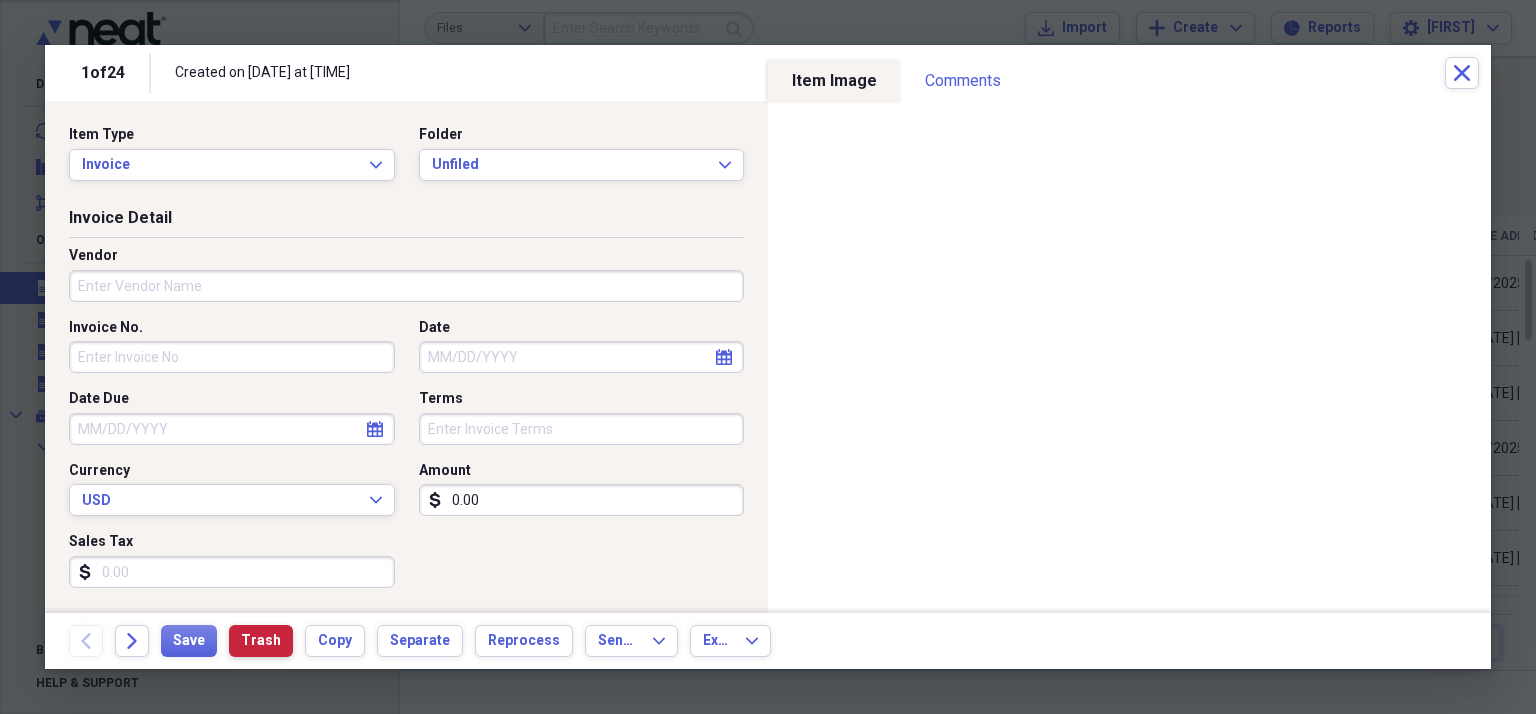 click on "Trash" at bounding box center (261, 641) 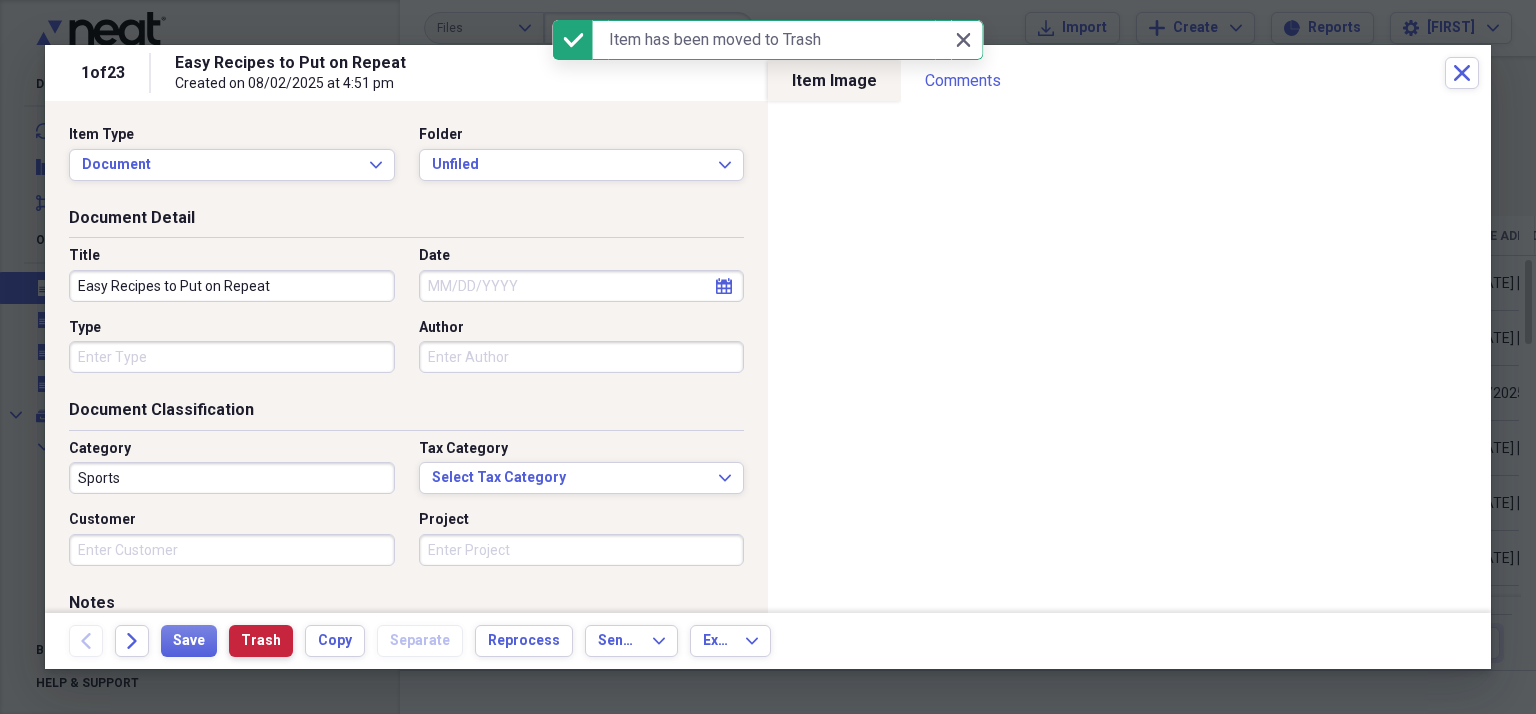 click on "Trash" at bounding box center (261, 641) 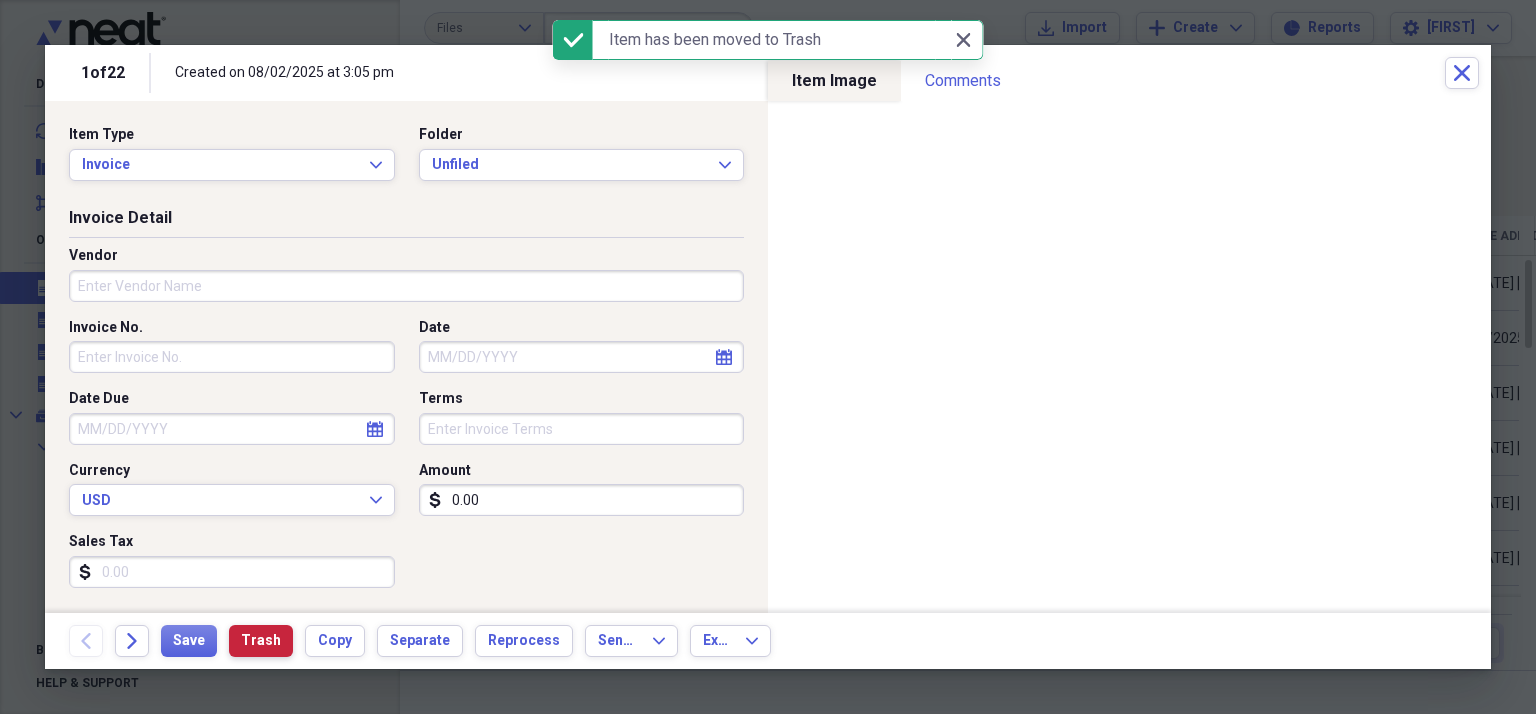 click on "Trash" at bounding box center [261, 641] 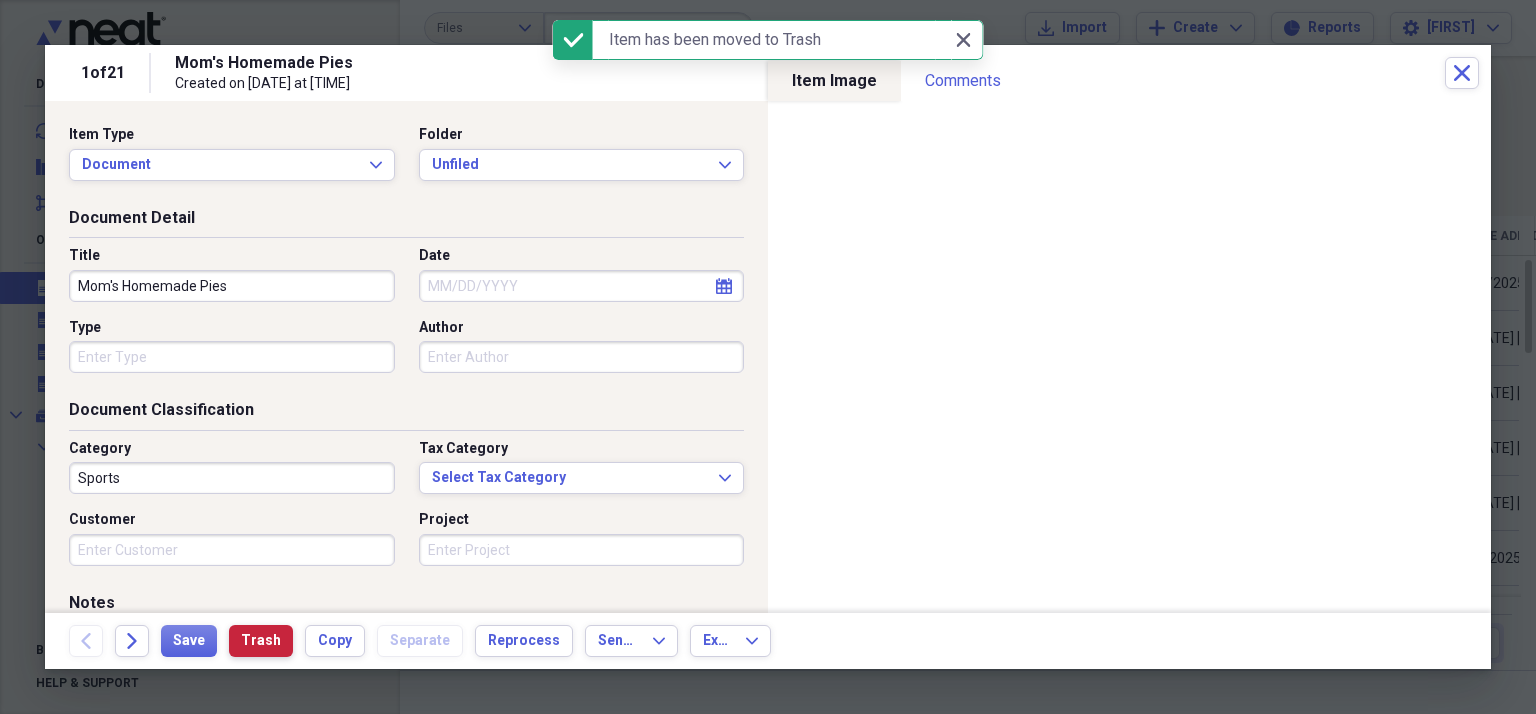 click on "Trash" at bounding box center (261, 641) 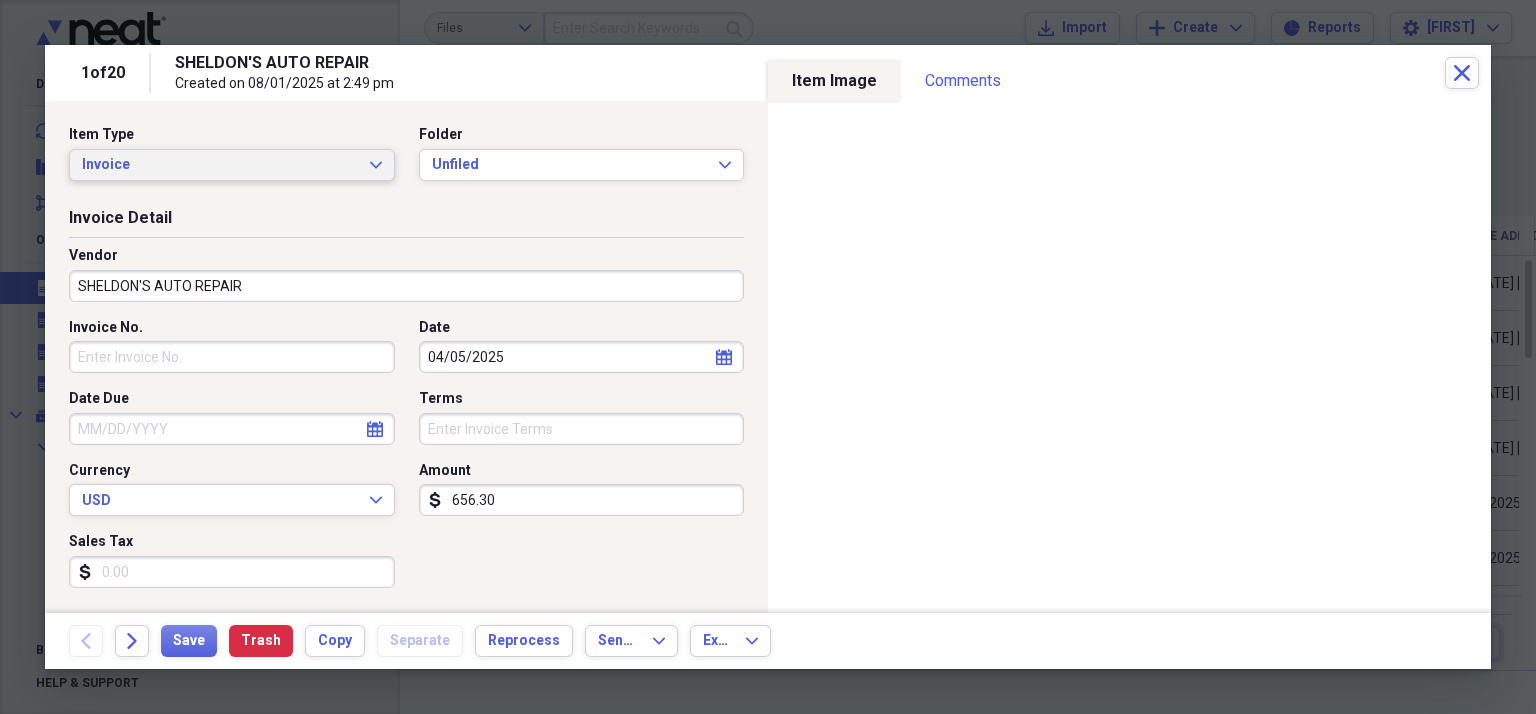 click on "Invoice Expand" at bounding box center (232, 165) 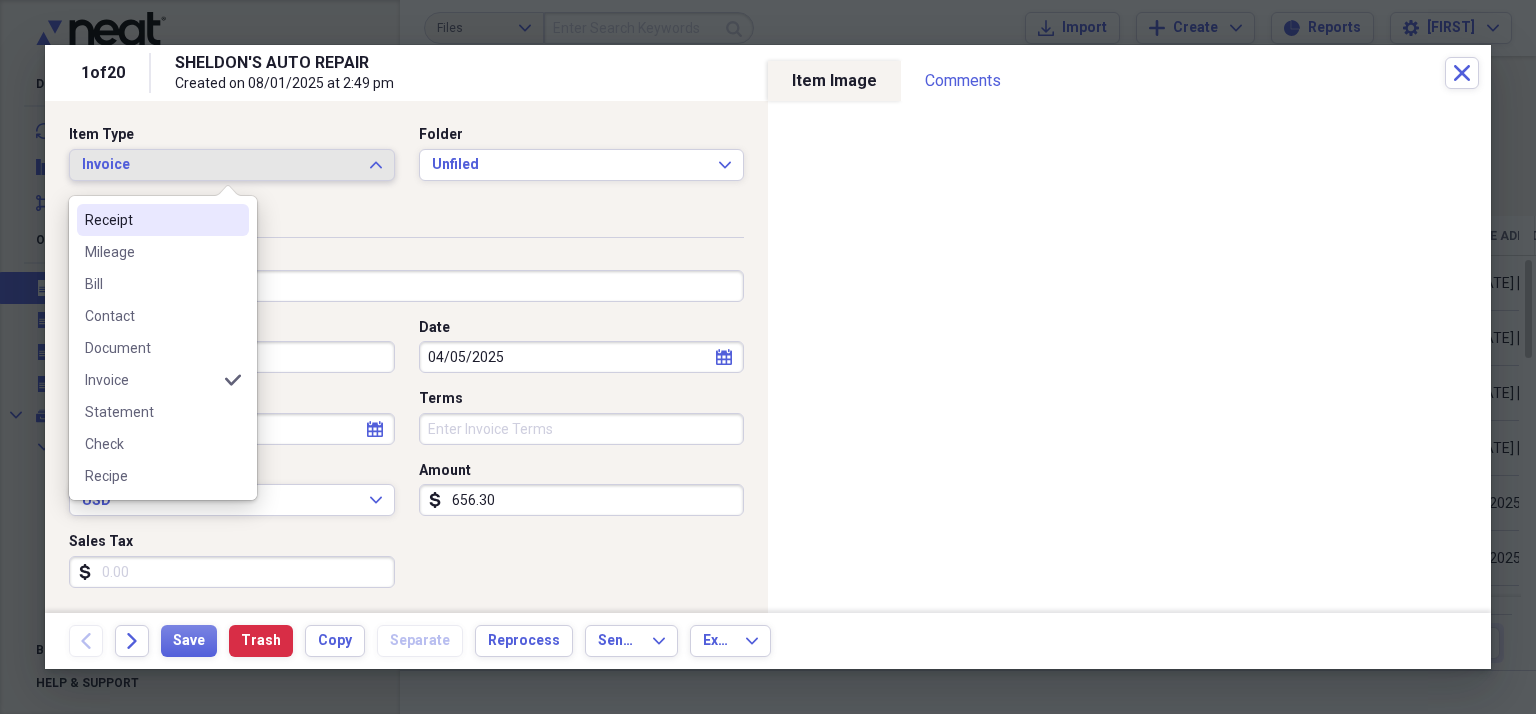 click on "Receipt" at bounding box center [151, 220] 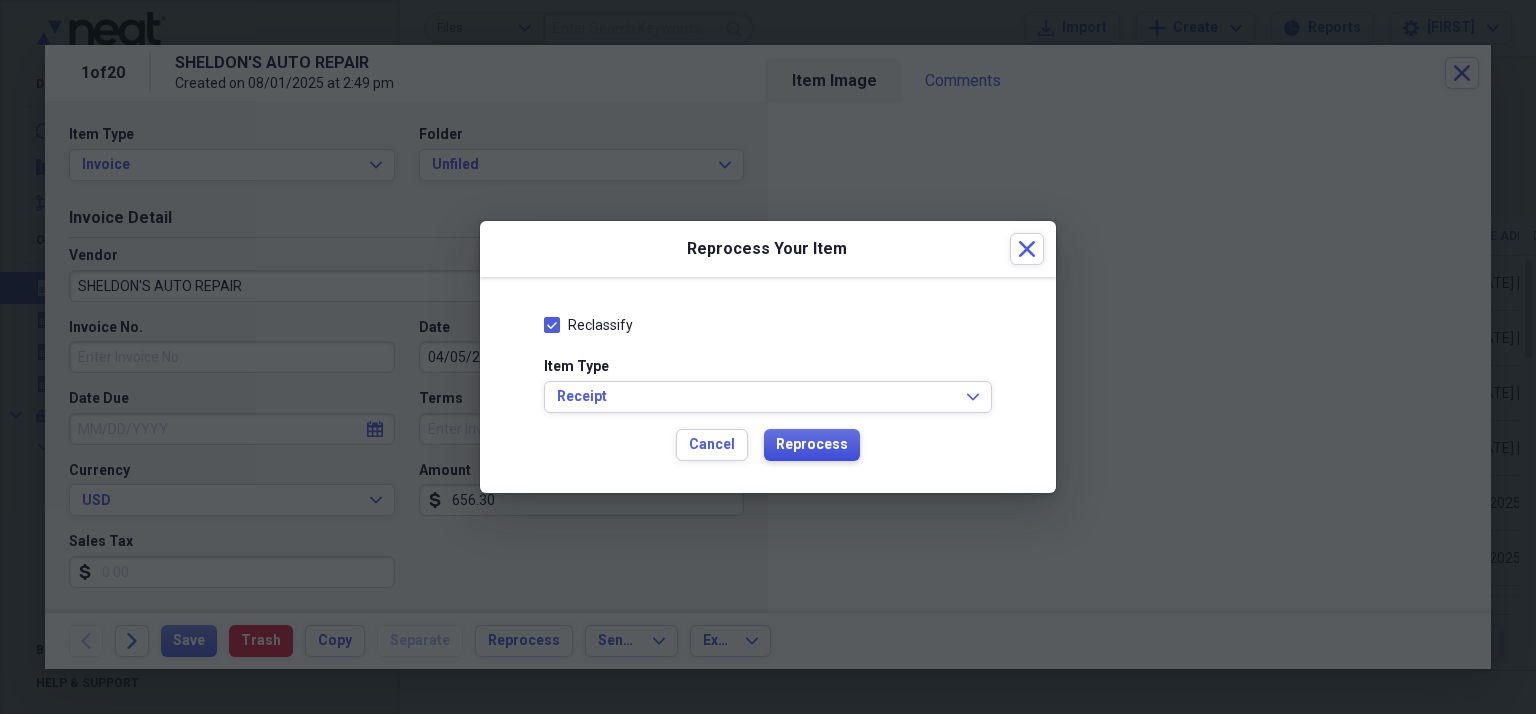 click on "Reprocess" at bounding box center [812, 445] 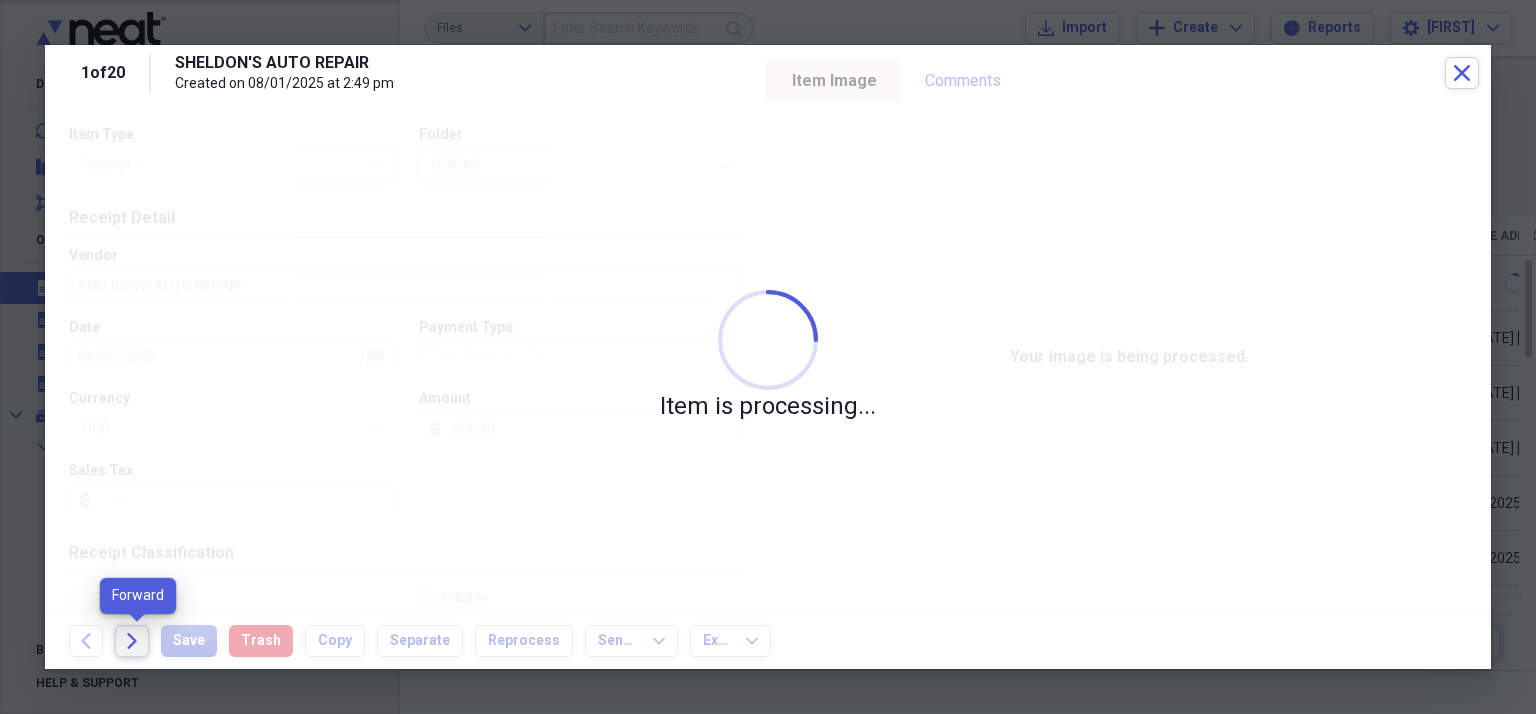 click on "Forward" 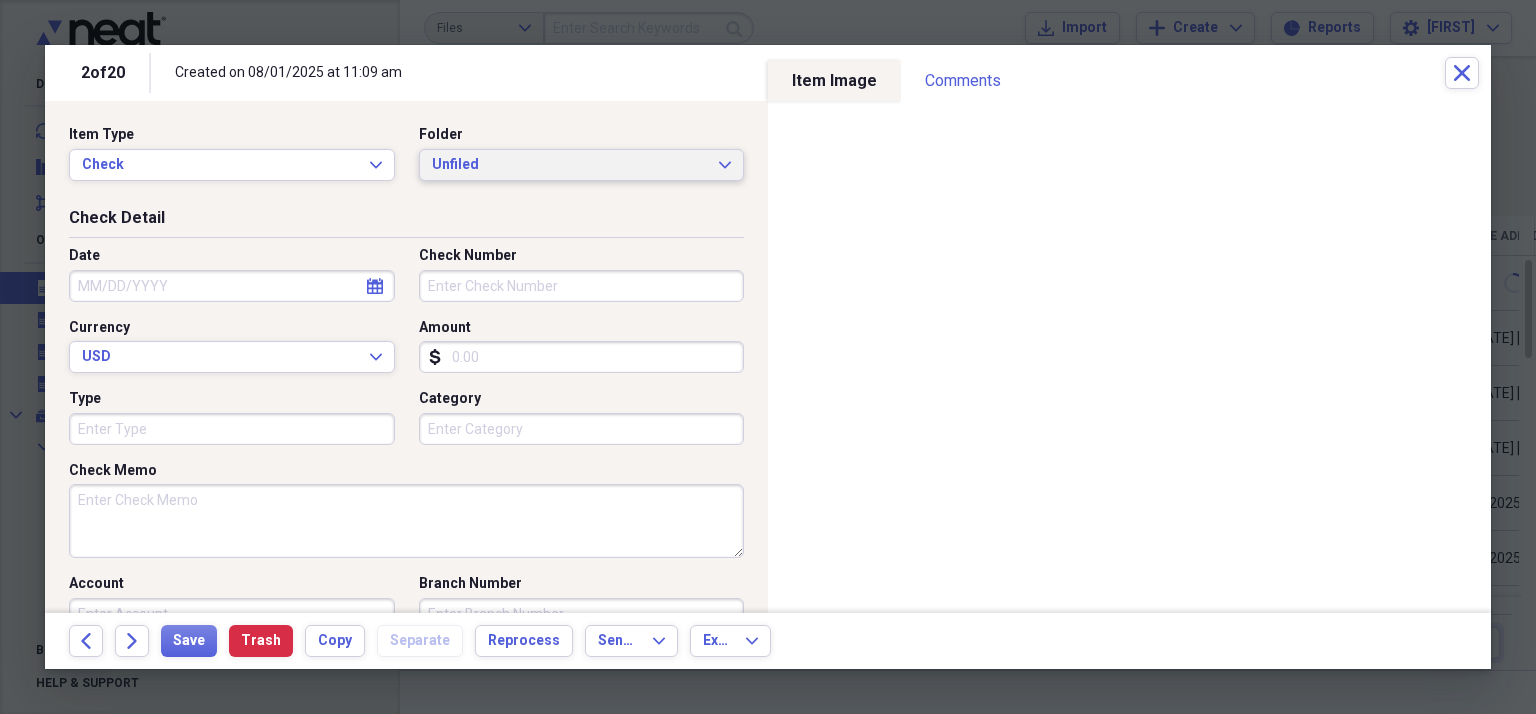 click on "Unfiled" at bounding box center (570, 165) 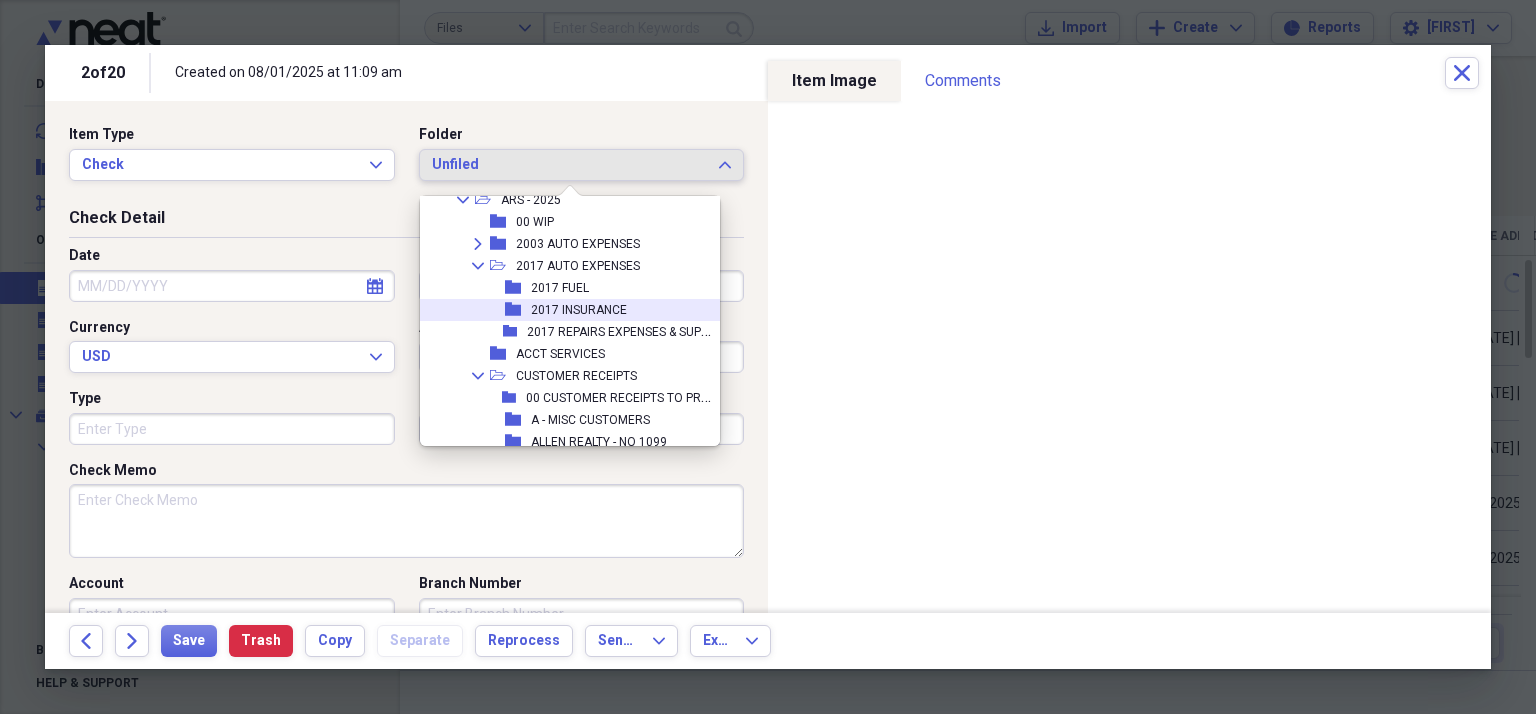 scroll, scrollTop: 200, scrollLeft: 0, axis: vertical 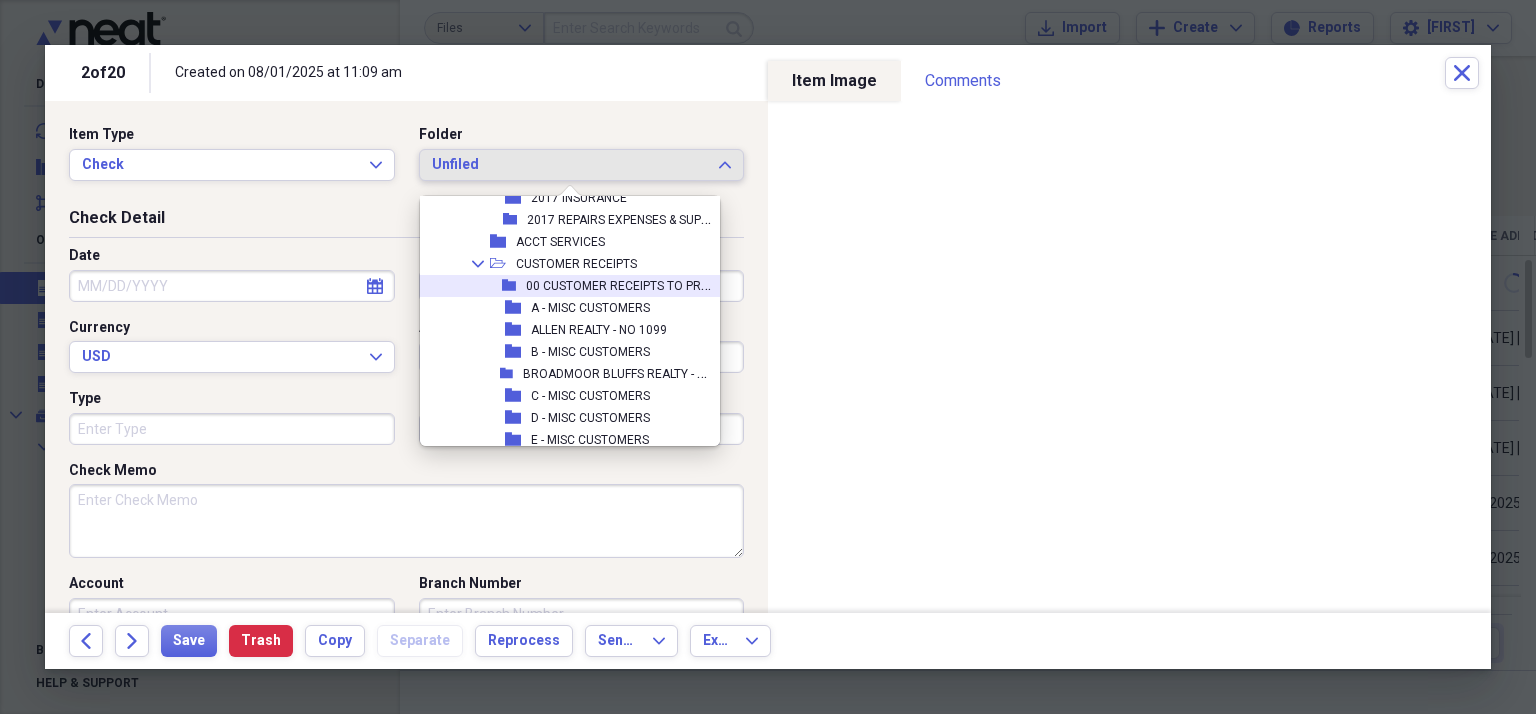 click on "00 CUSTOMER RECEIPTS TO PROCESS" at bounding box center (632, 284) 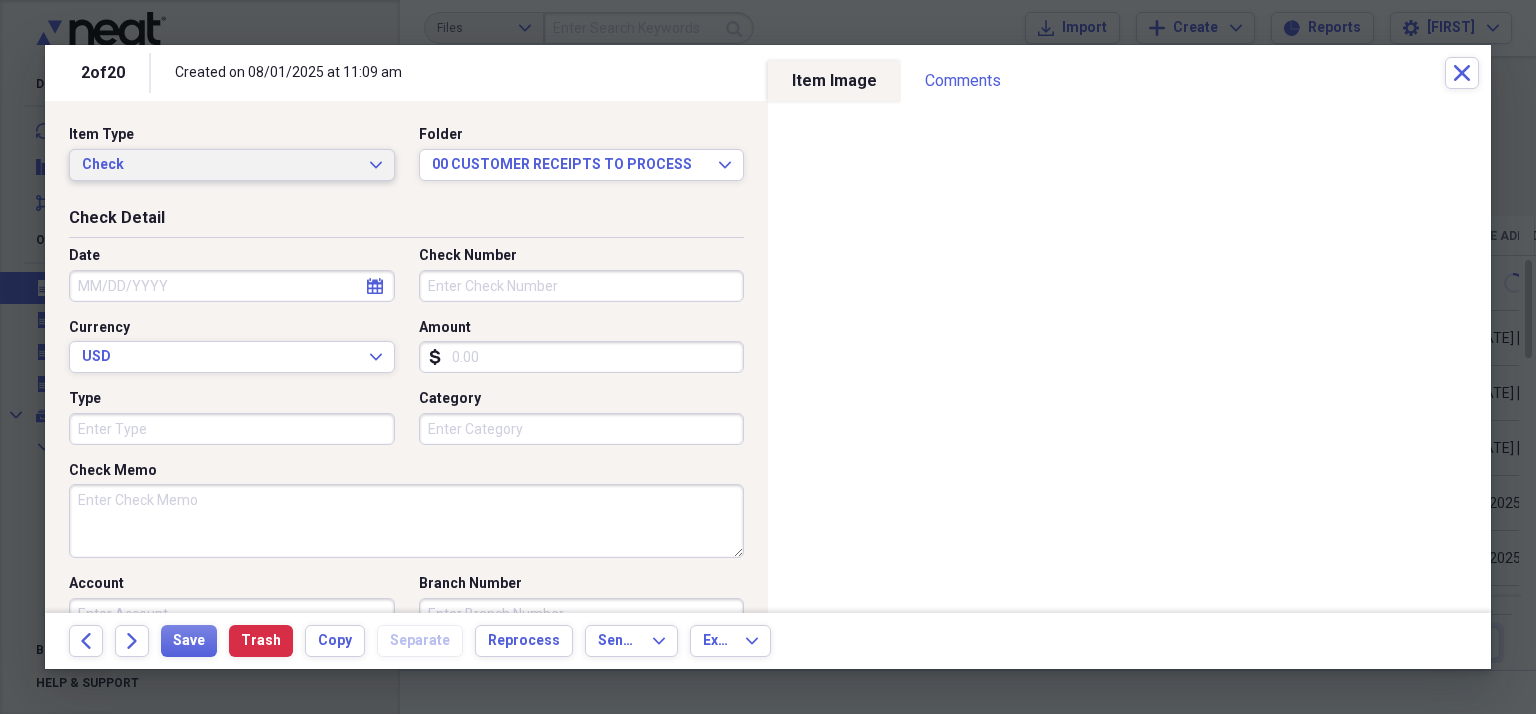 click on "Check" at bounding box center [220, 165] 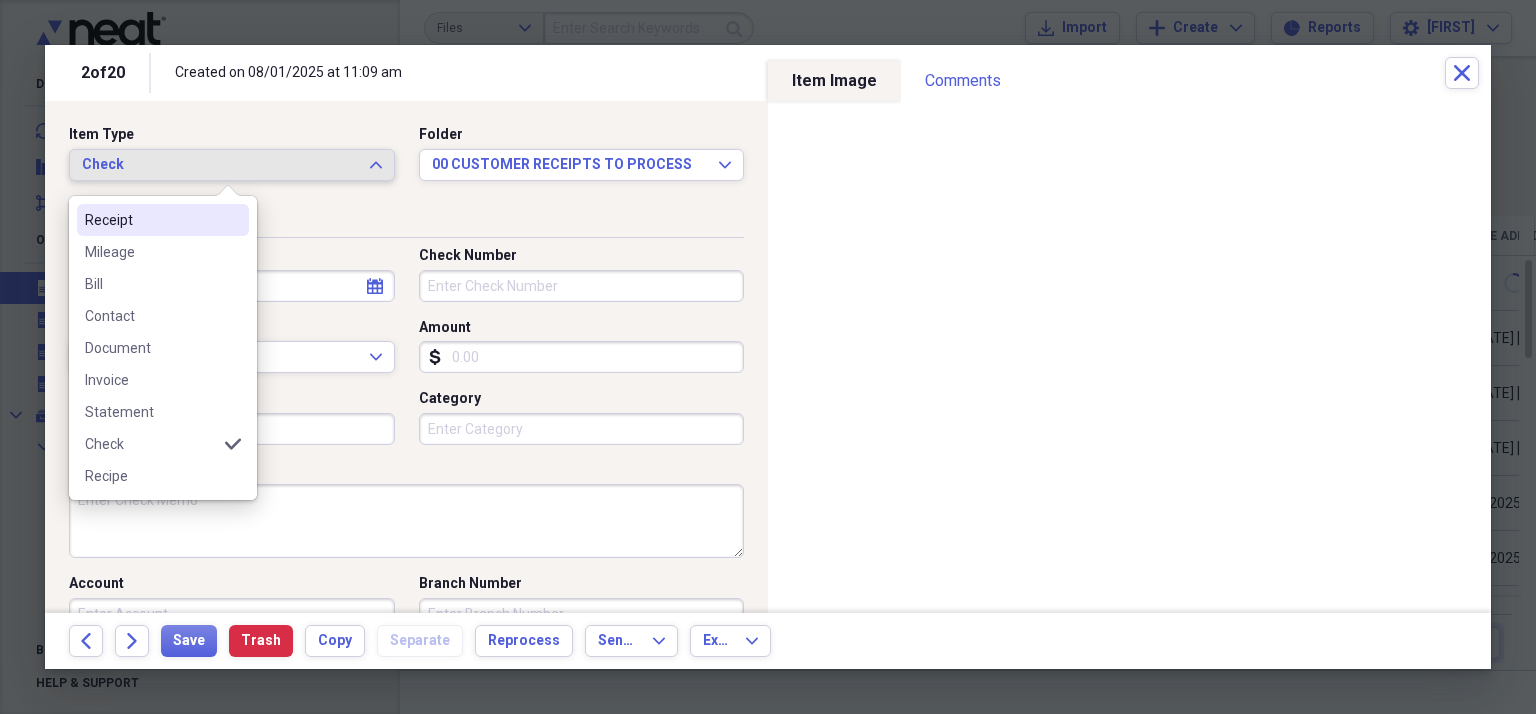 click on "Receipt" at bounding box center (151, 220) 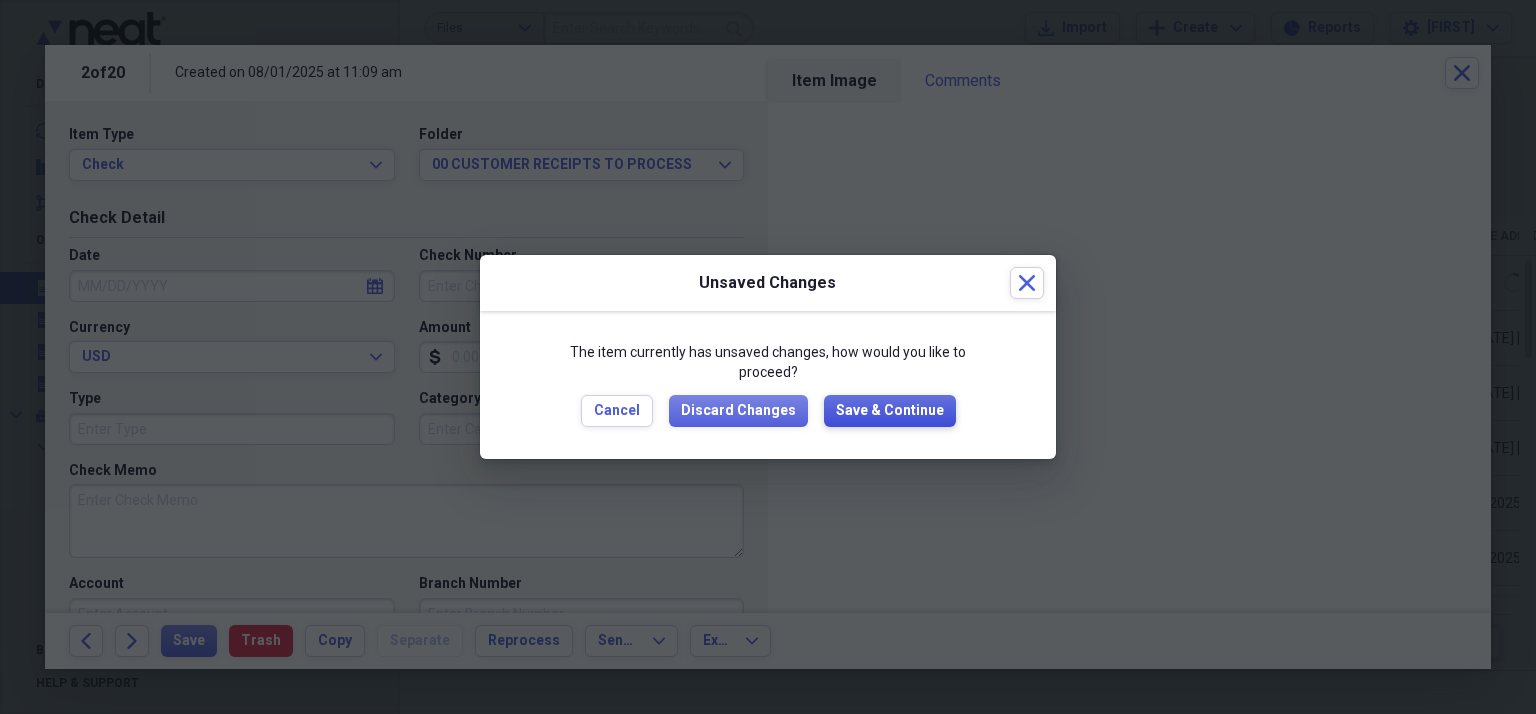 click on "Save & Continue" at bounding box center (890, 411) 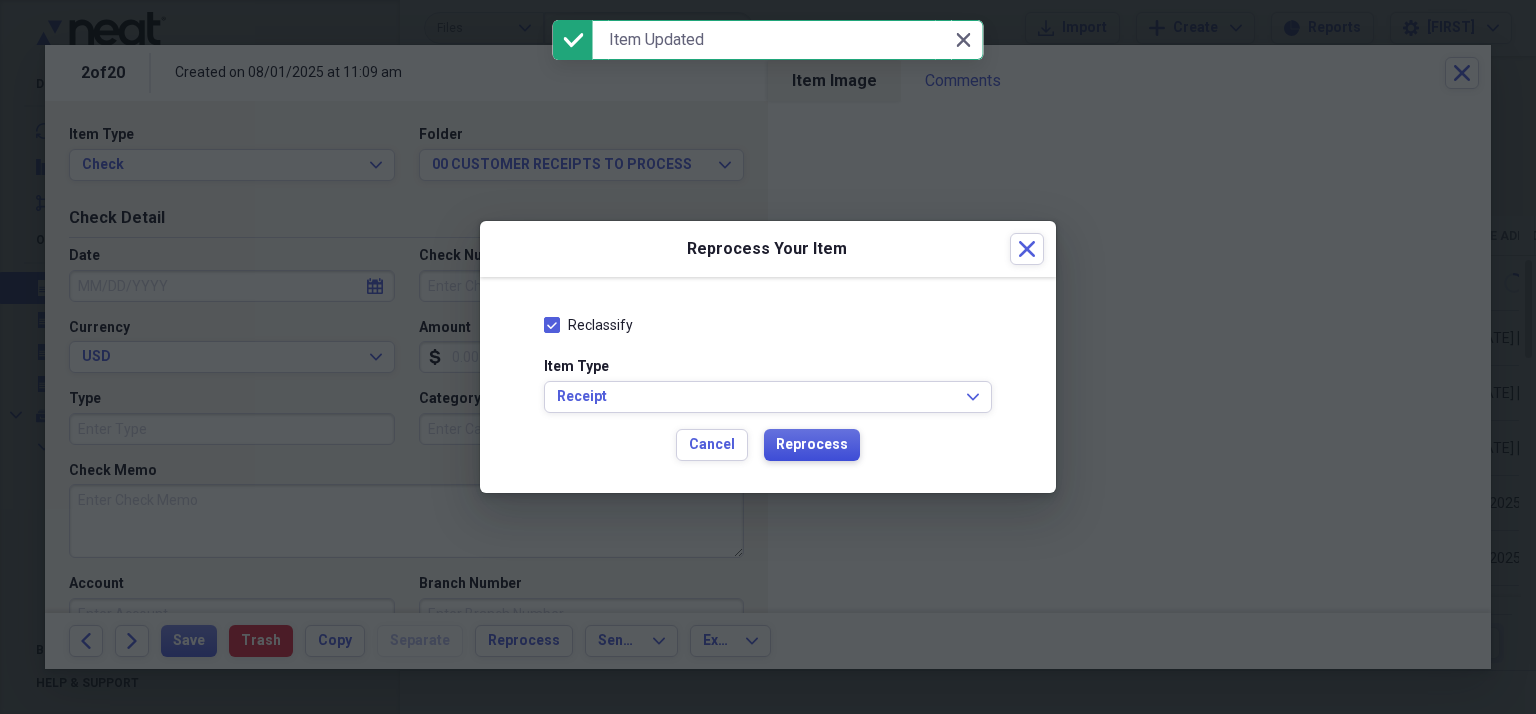 click on "Reprocess" at bounding box center [812, 445] 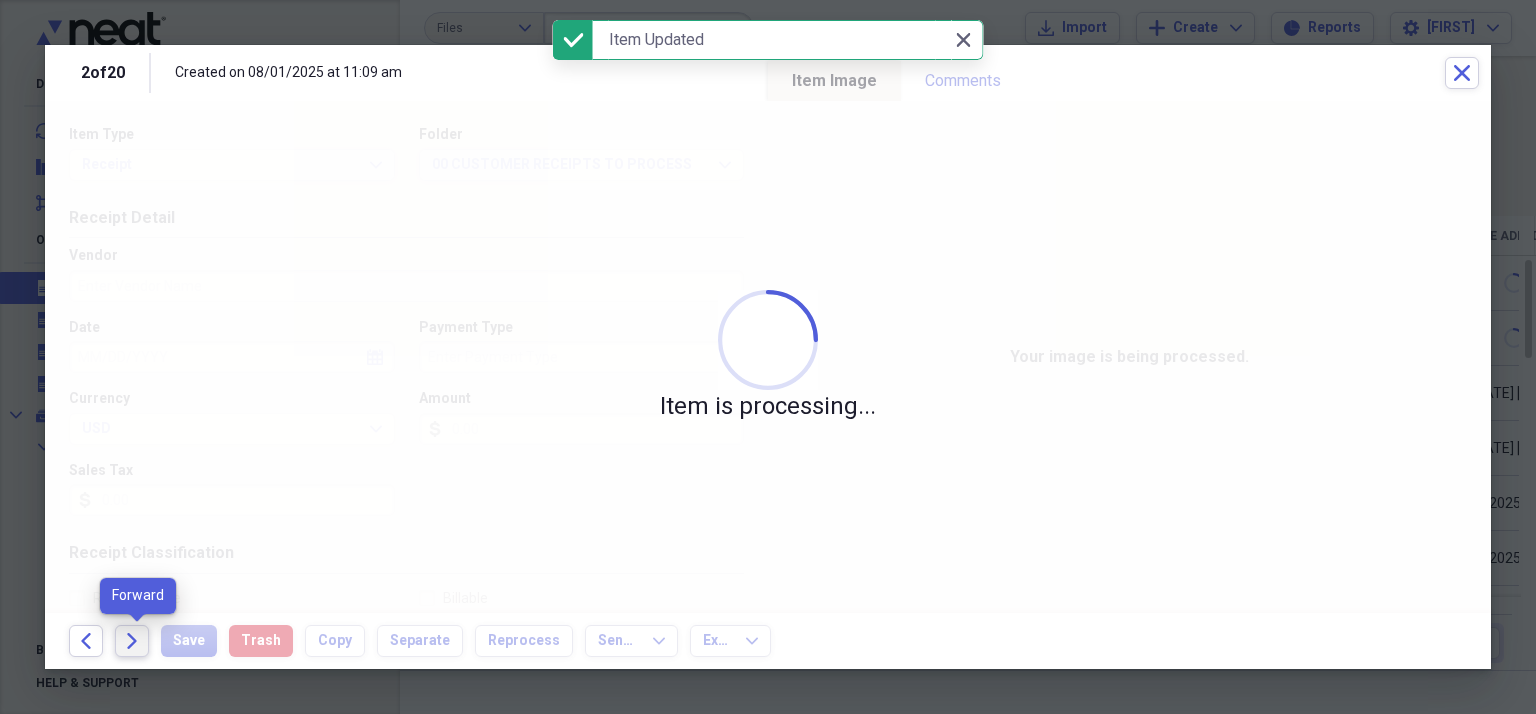click on "Forward" 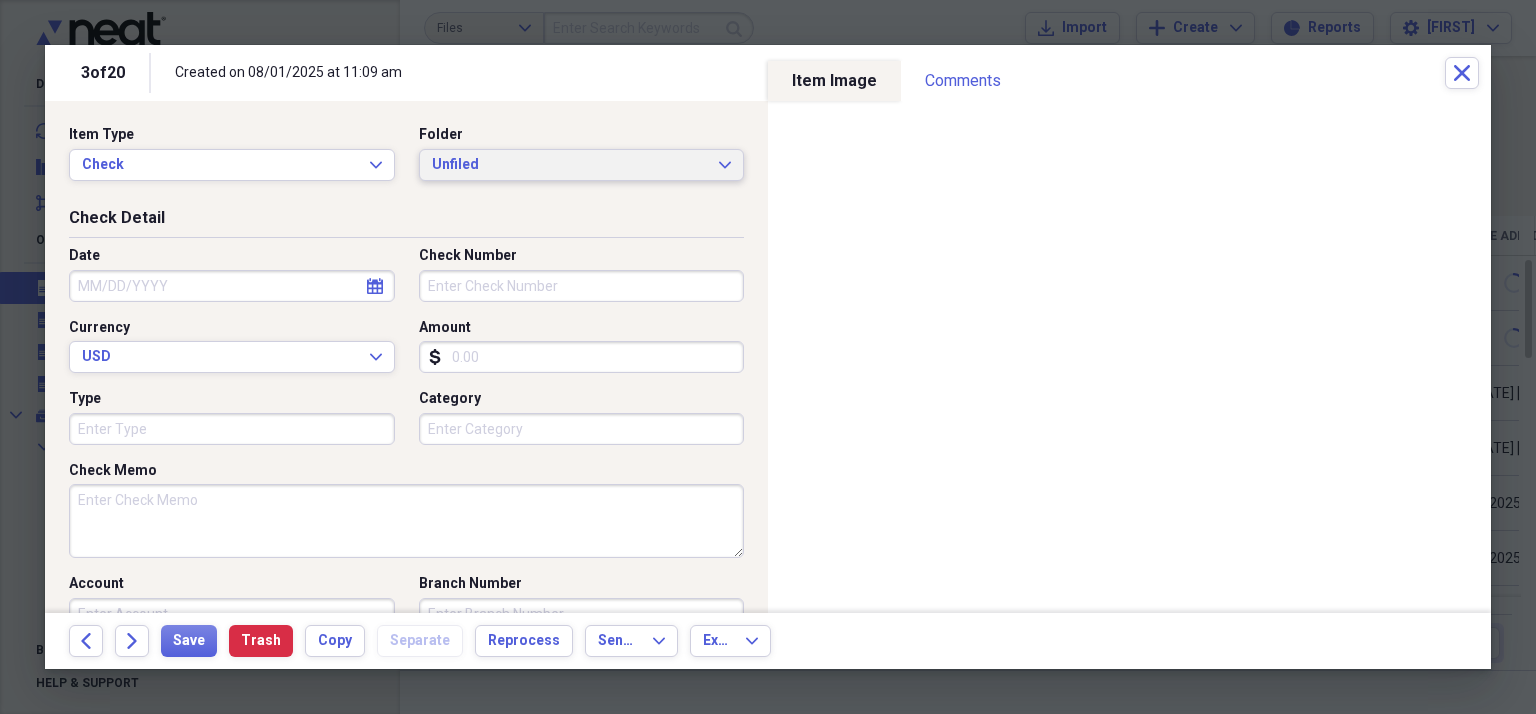 click on "Unfiled Expand" at bounding box center [582, 165] 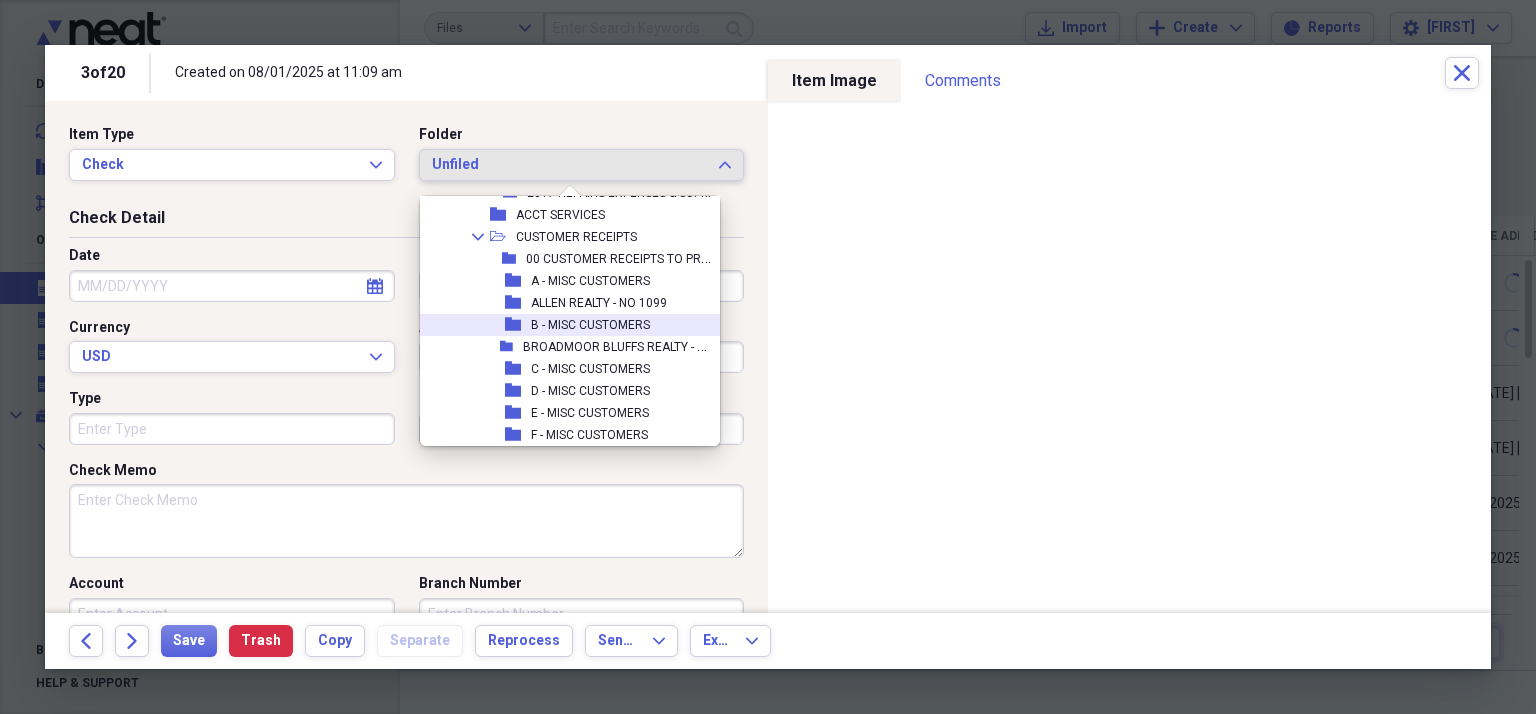 scroll, scrollTop: 200, scrollLeft: 0, axis: vertical 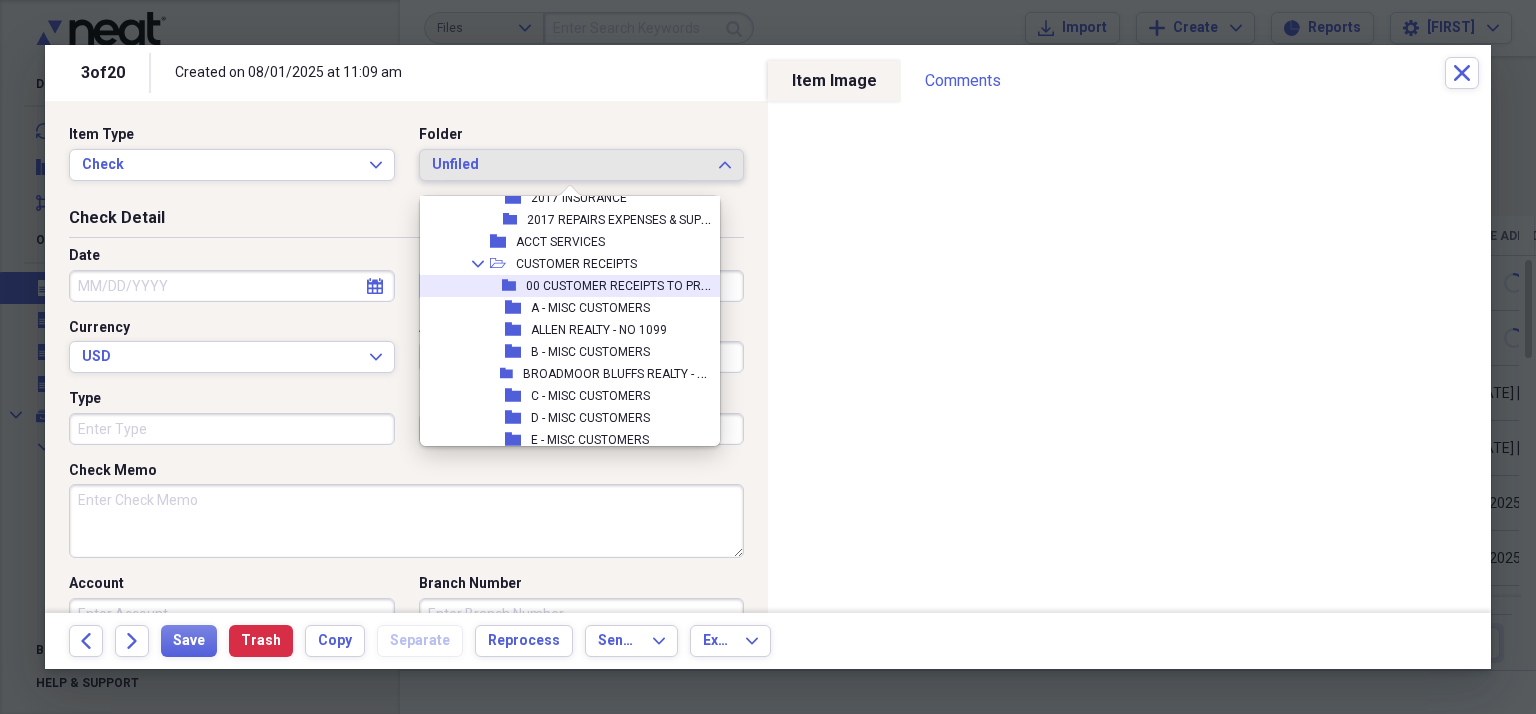click on "00 CUSTOMER RECEIPTS TO PROCESS" at bounding box center (632, 284) 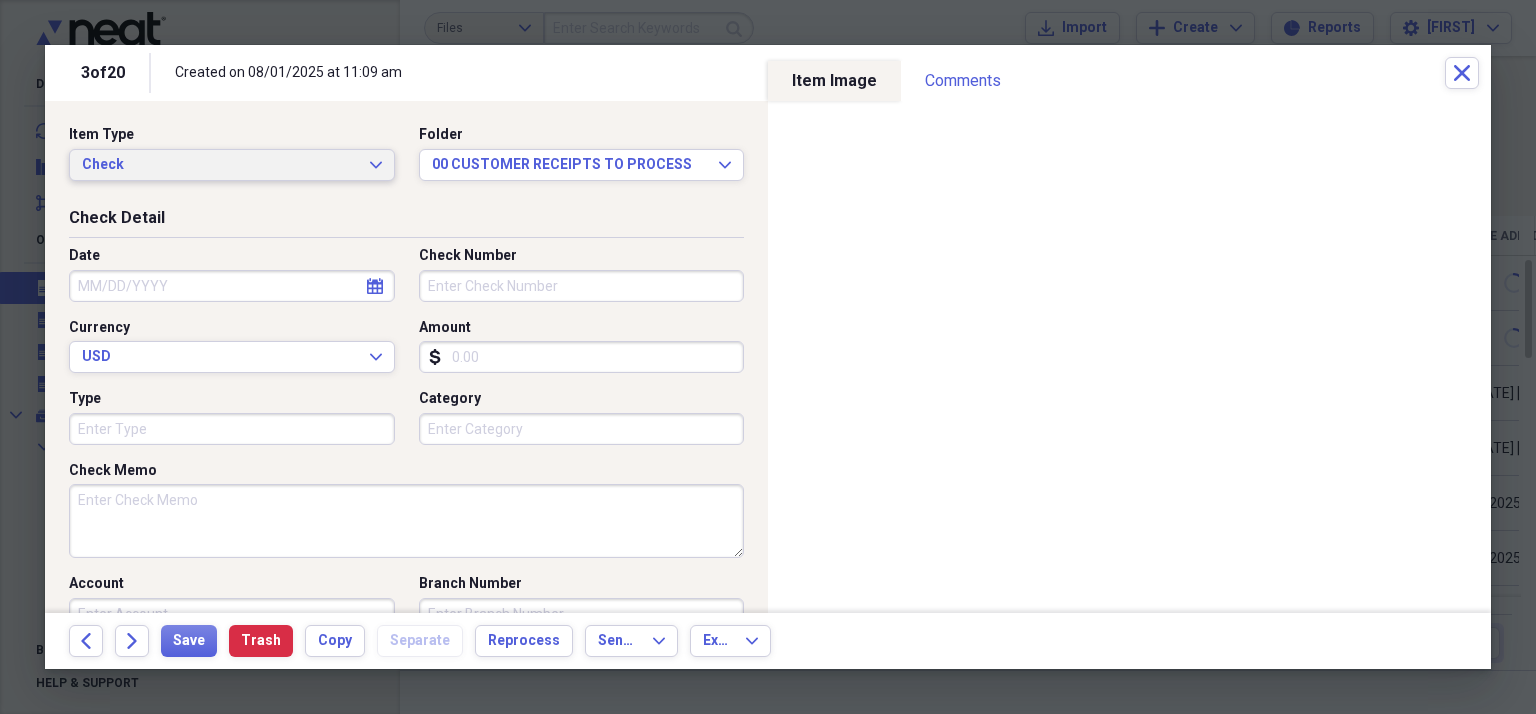 click on "Check" at bounding box center (220, 165) 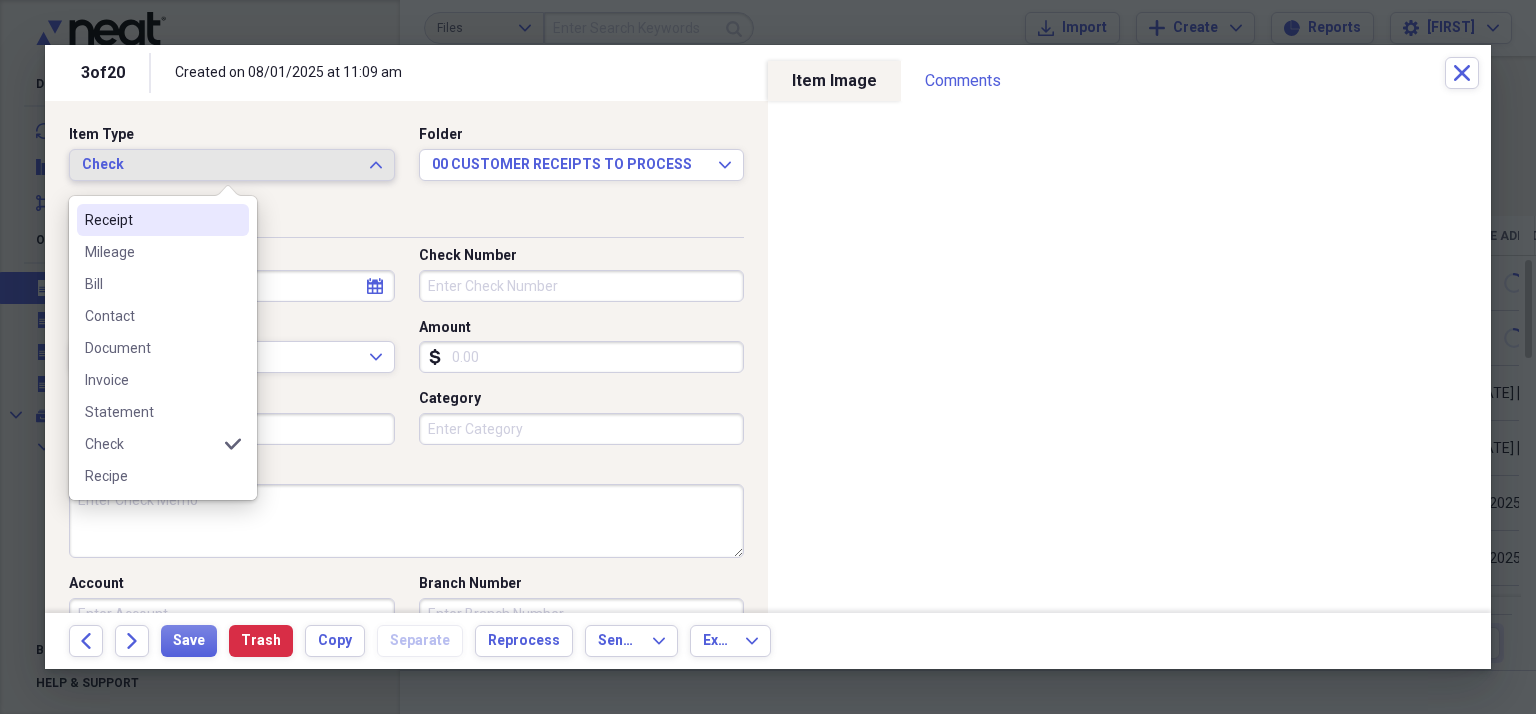 click on "Receipt" at bounding box center [151, 220] 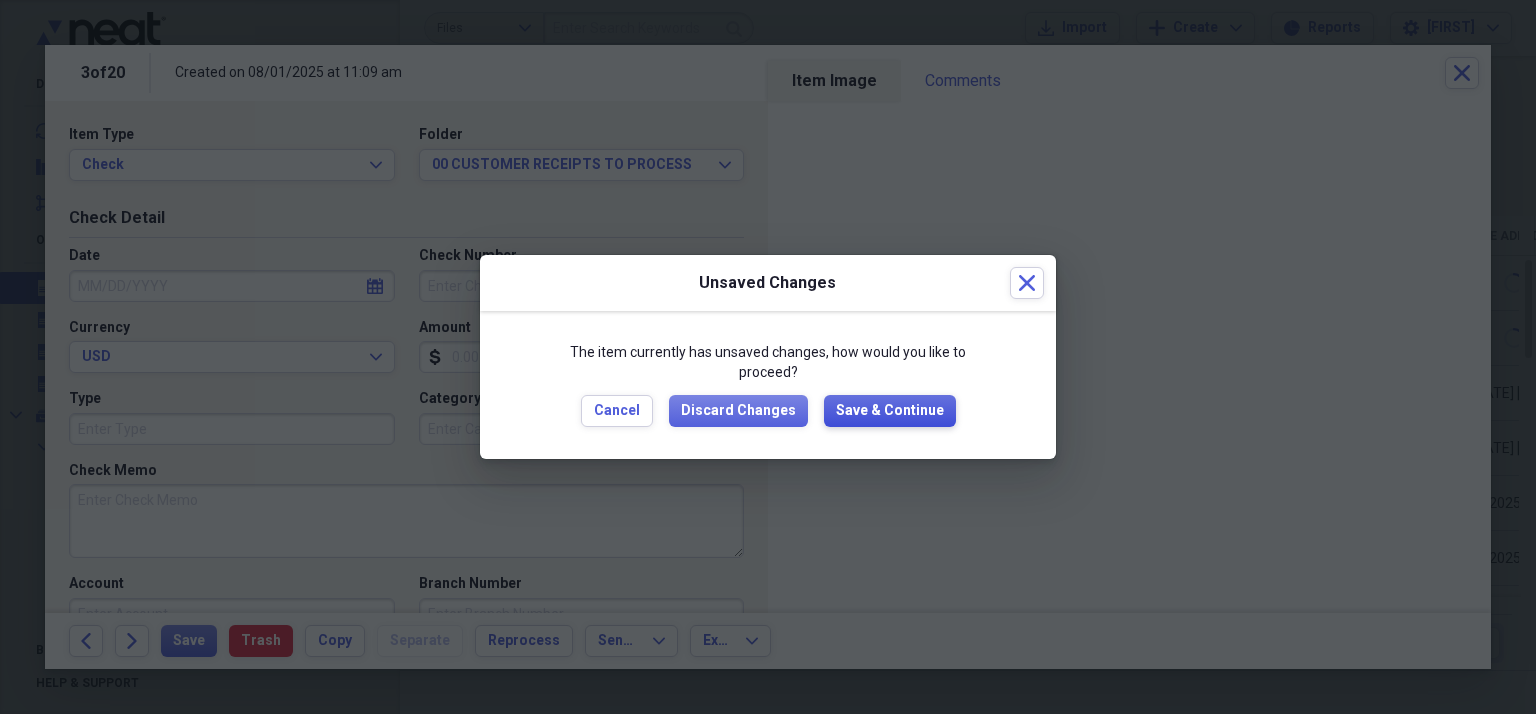 click on "Save & Continue" at bounding box center (890, 411) 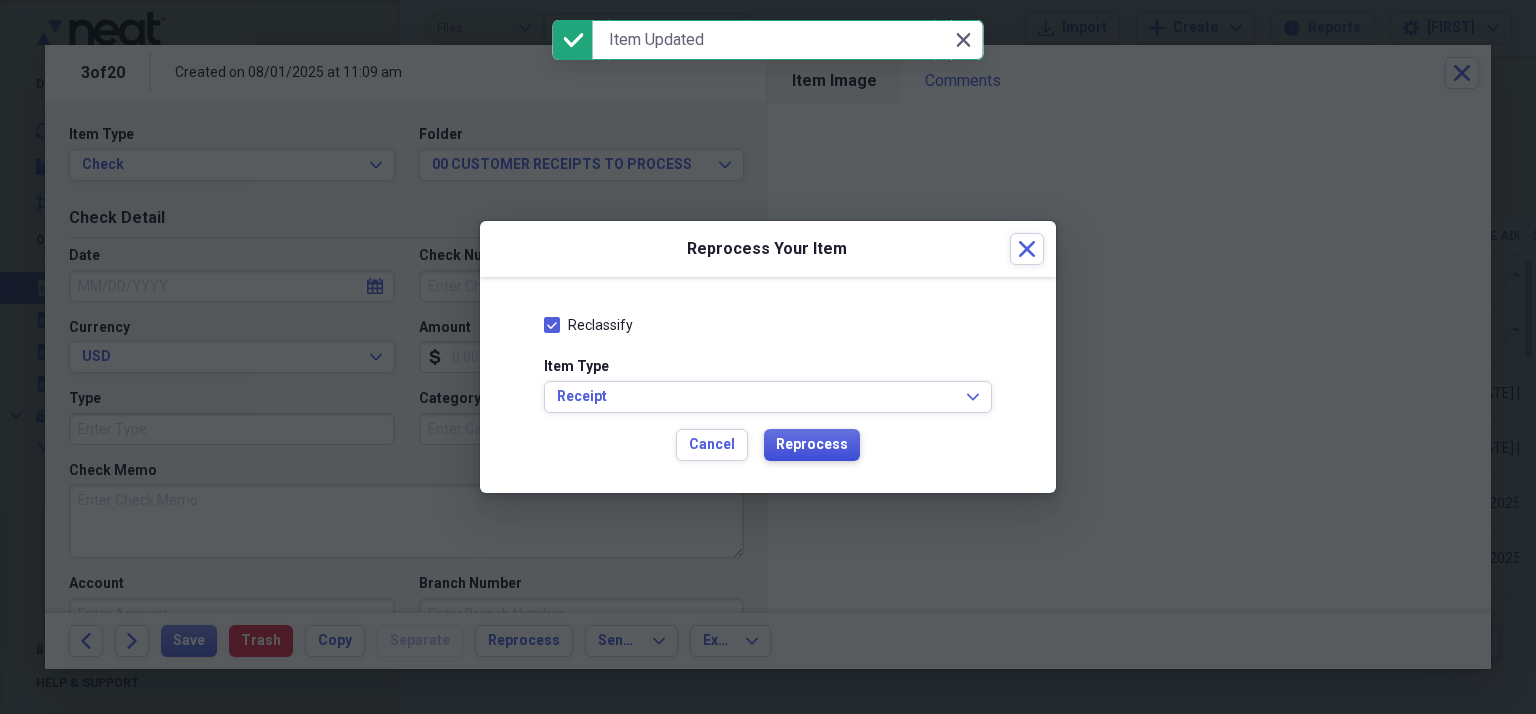 click on "Reprocess" at bounding box center (812, 445) 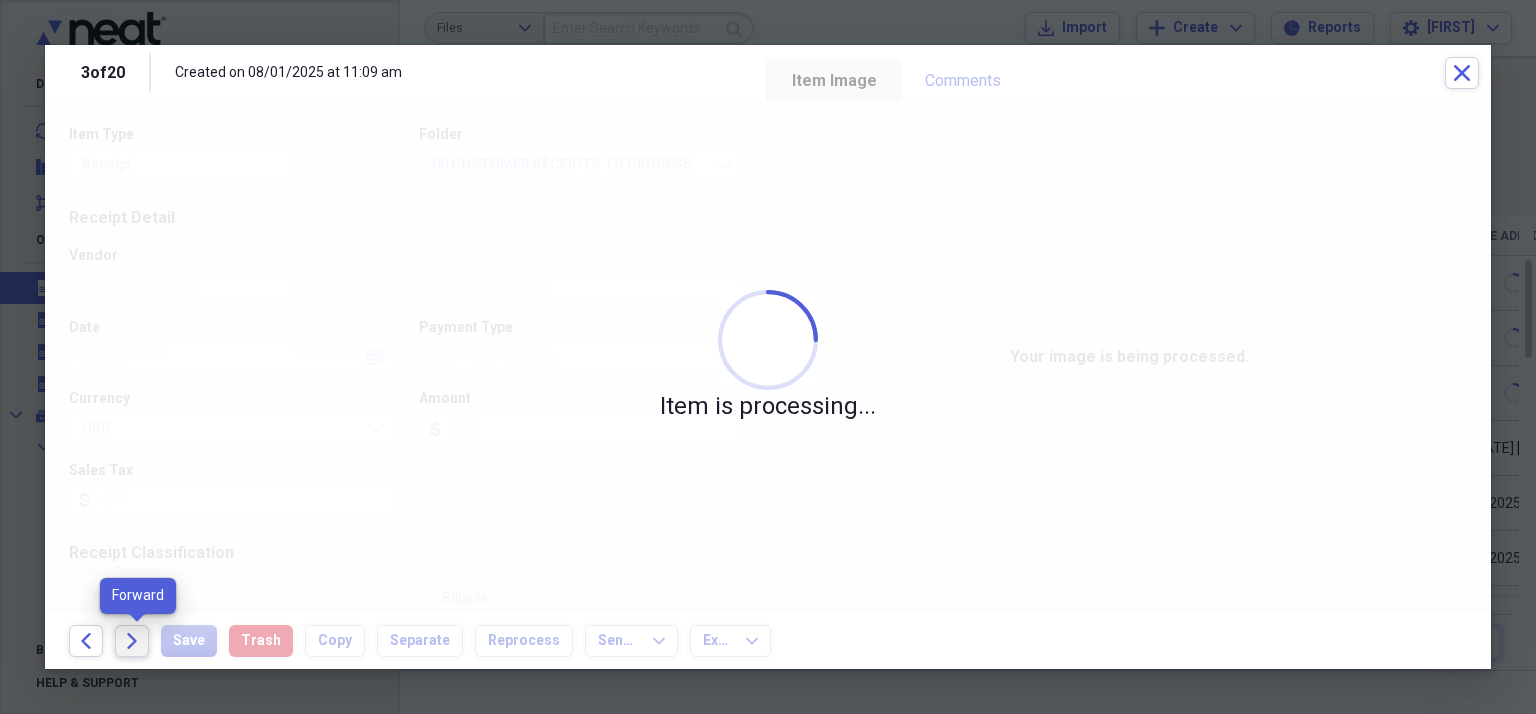 click 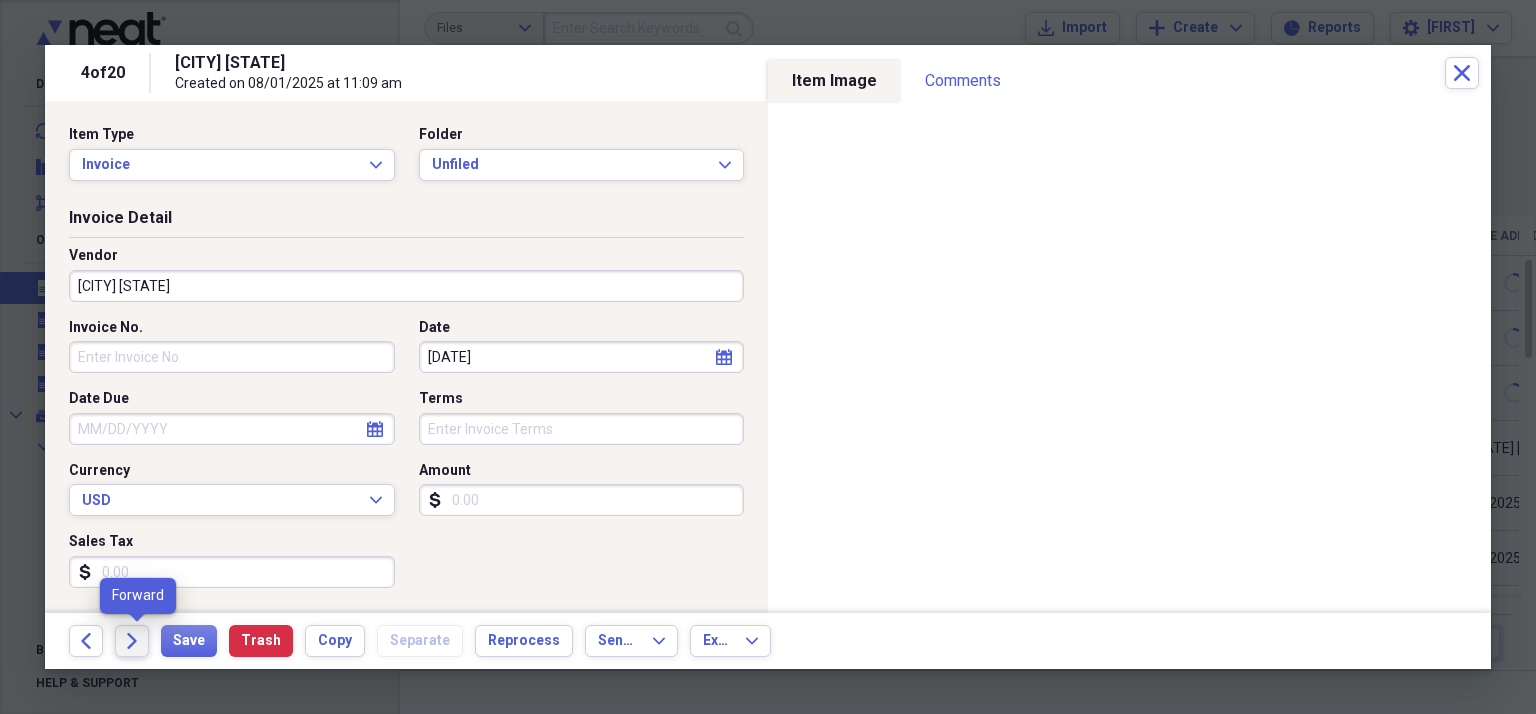 click 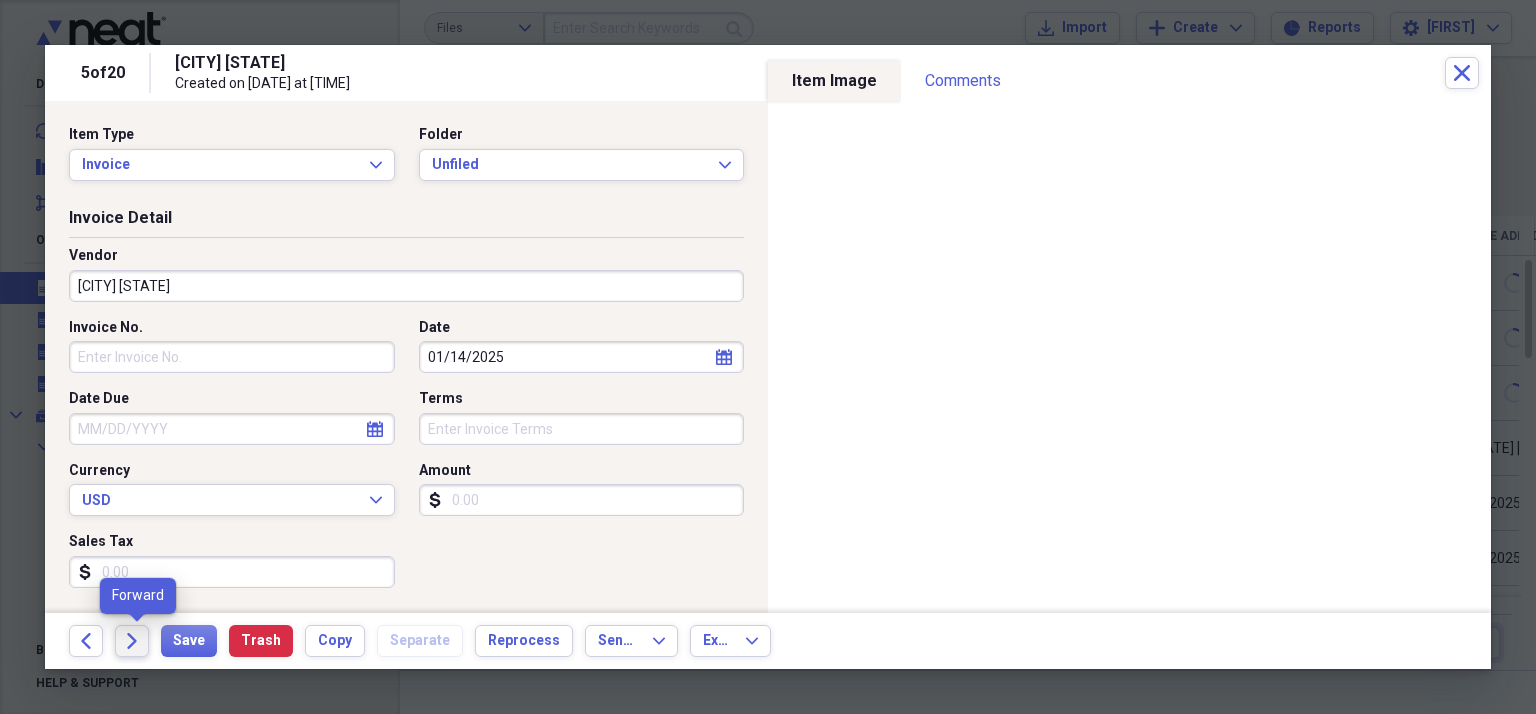click 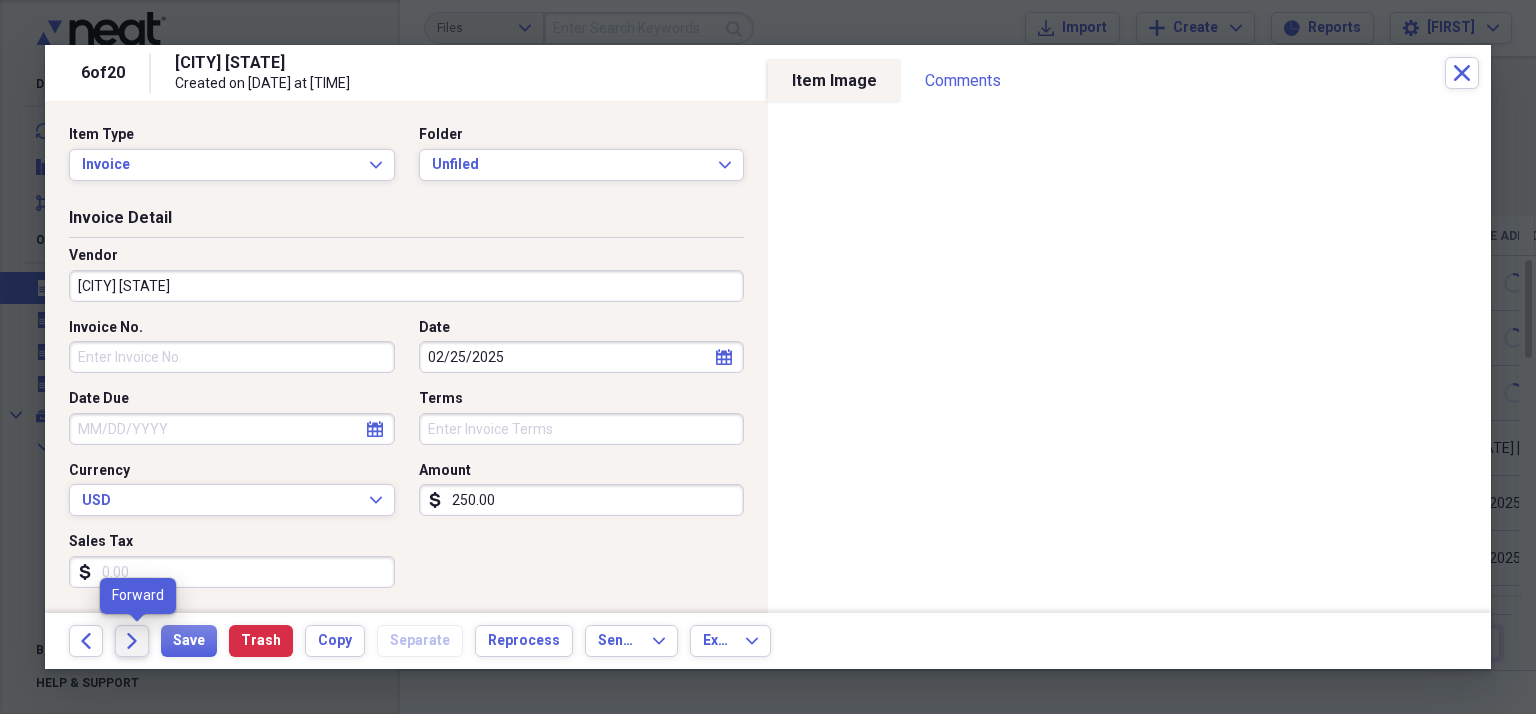 click 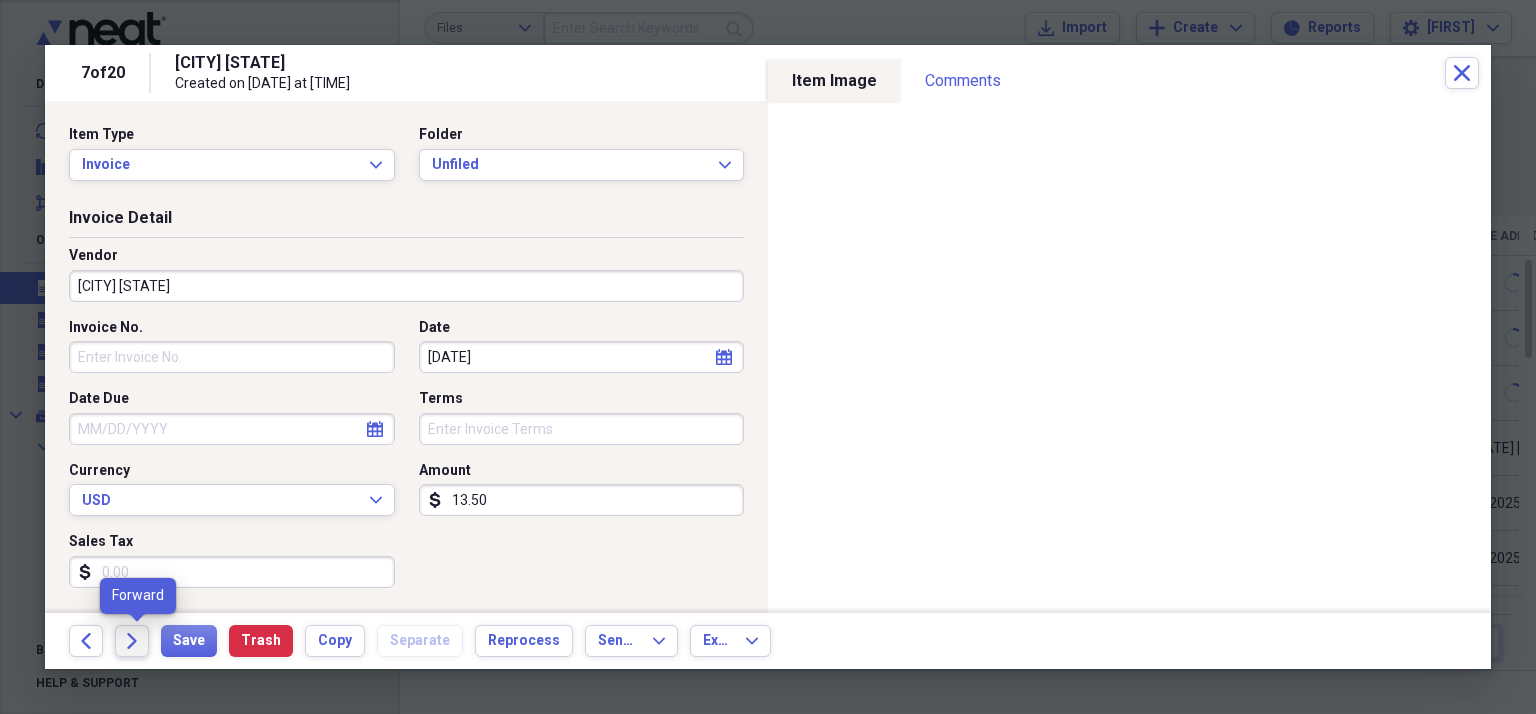 click 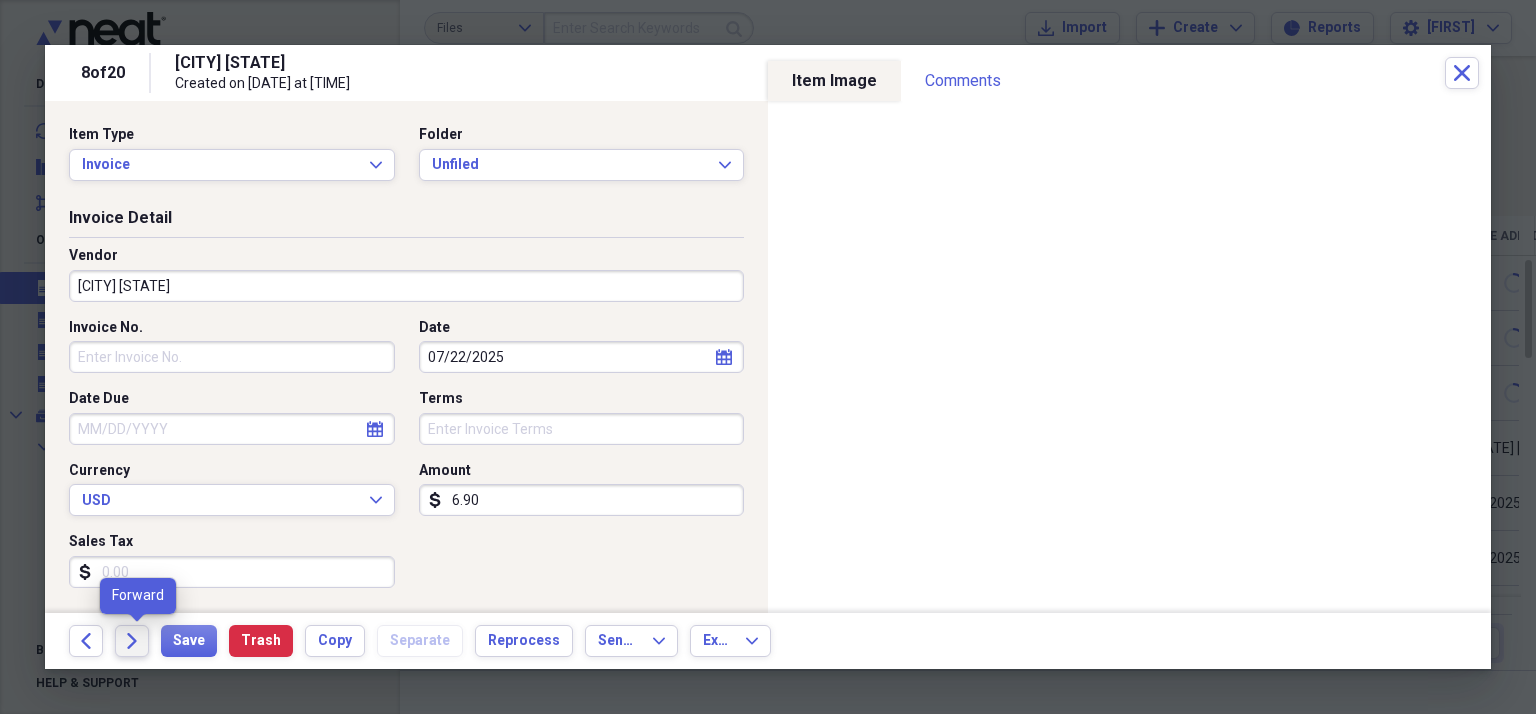 click 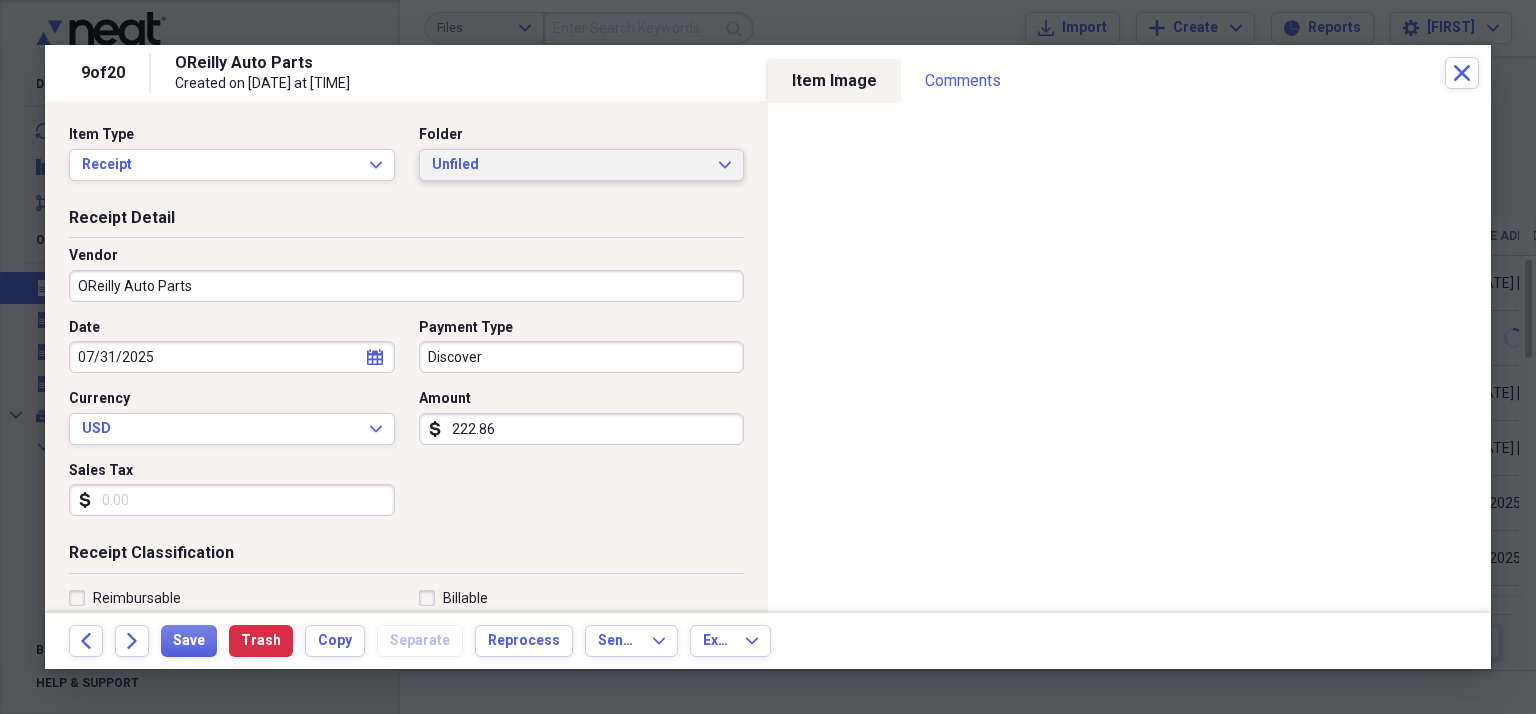 click on "Unfiled" at bounding box center (570, 165) 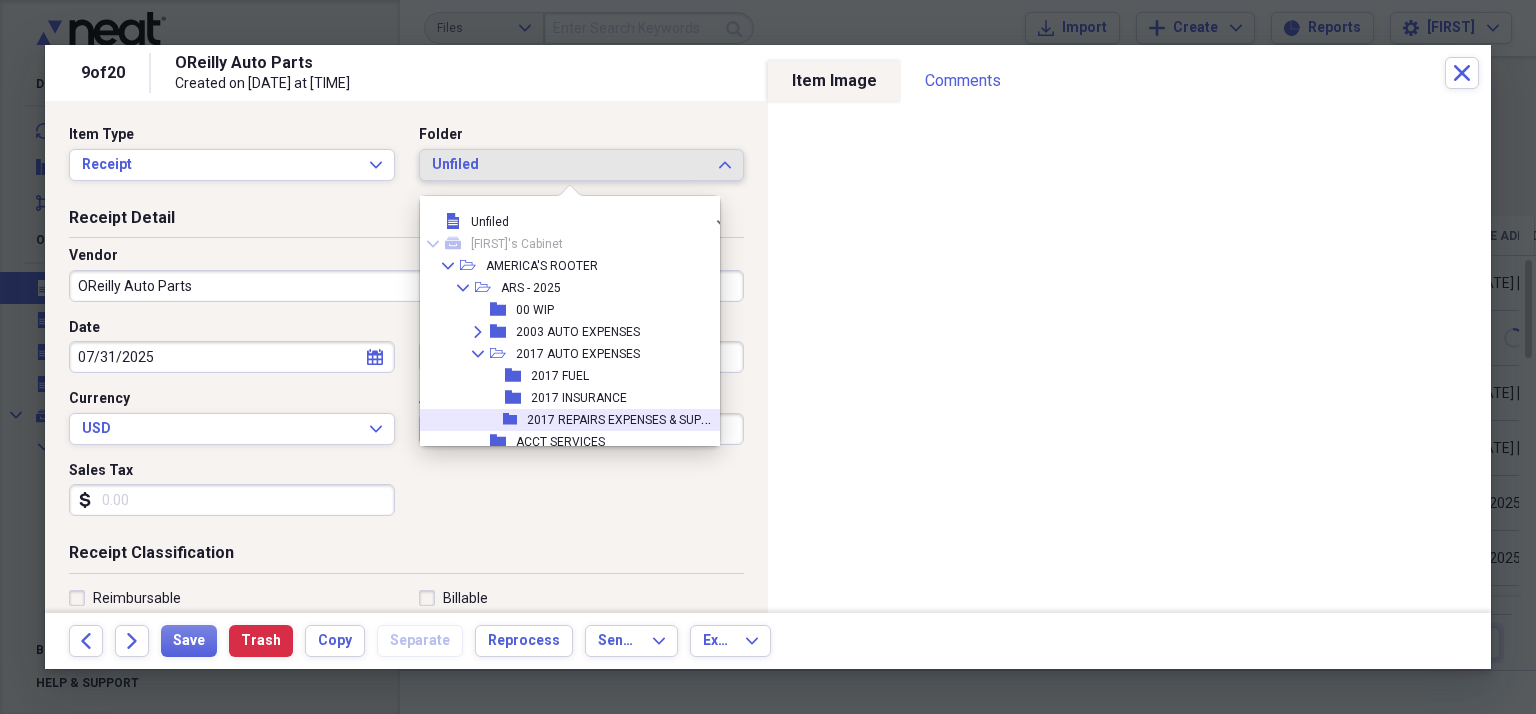 click on "folder 2017 REPAIRS EXPENSES & SUPPLIES" at bounding box center (569, 420) 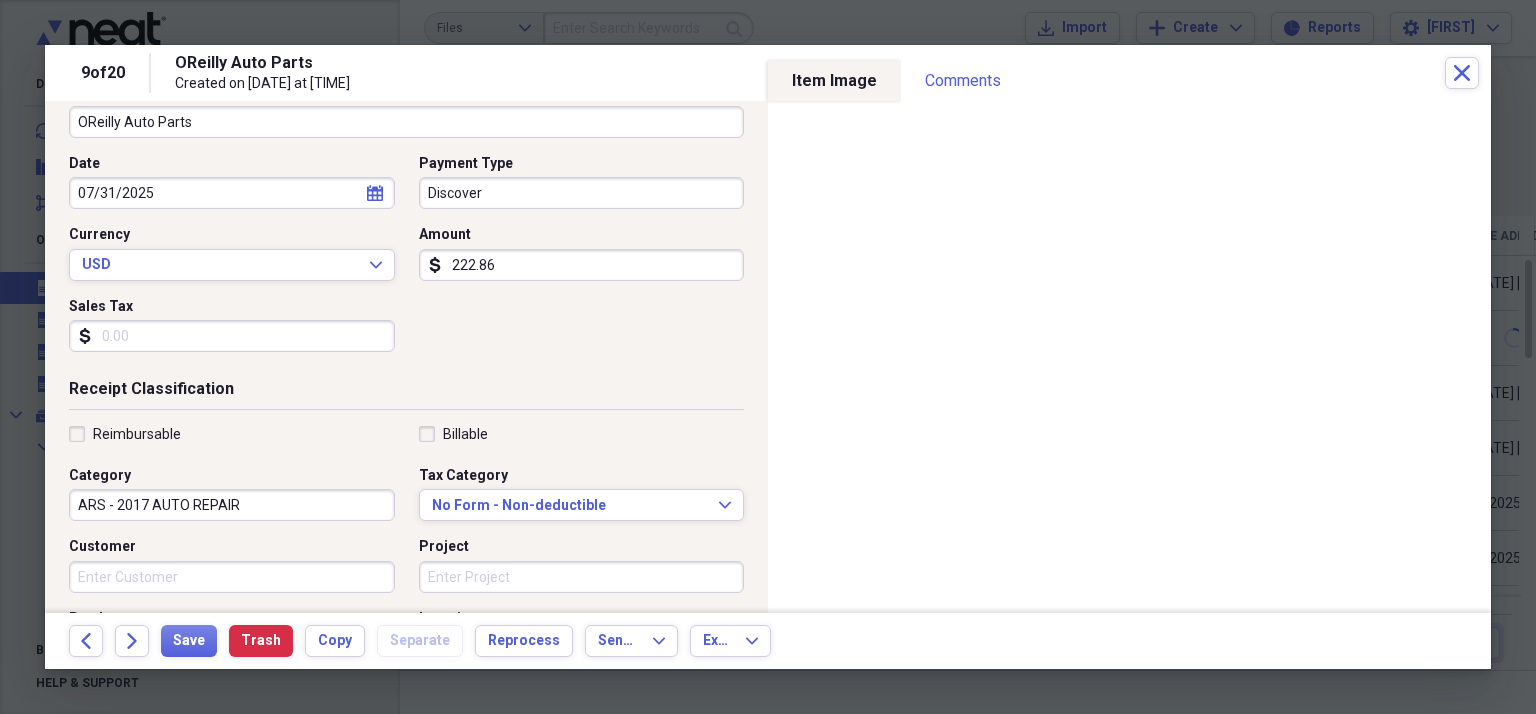scroll, scrollTop: 300, scrollLeft: 0, axis: vertical 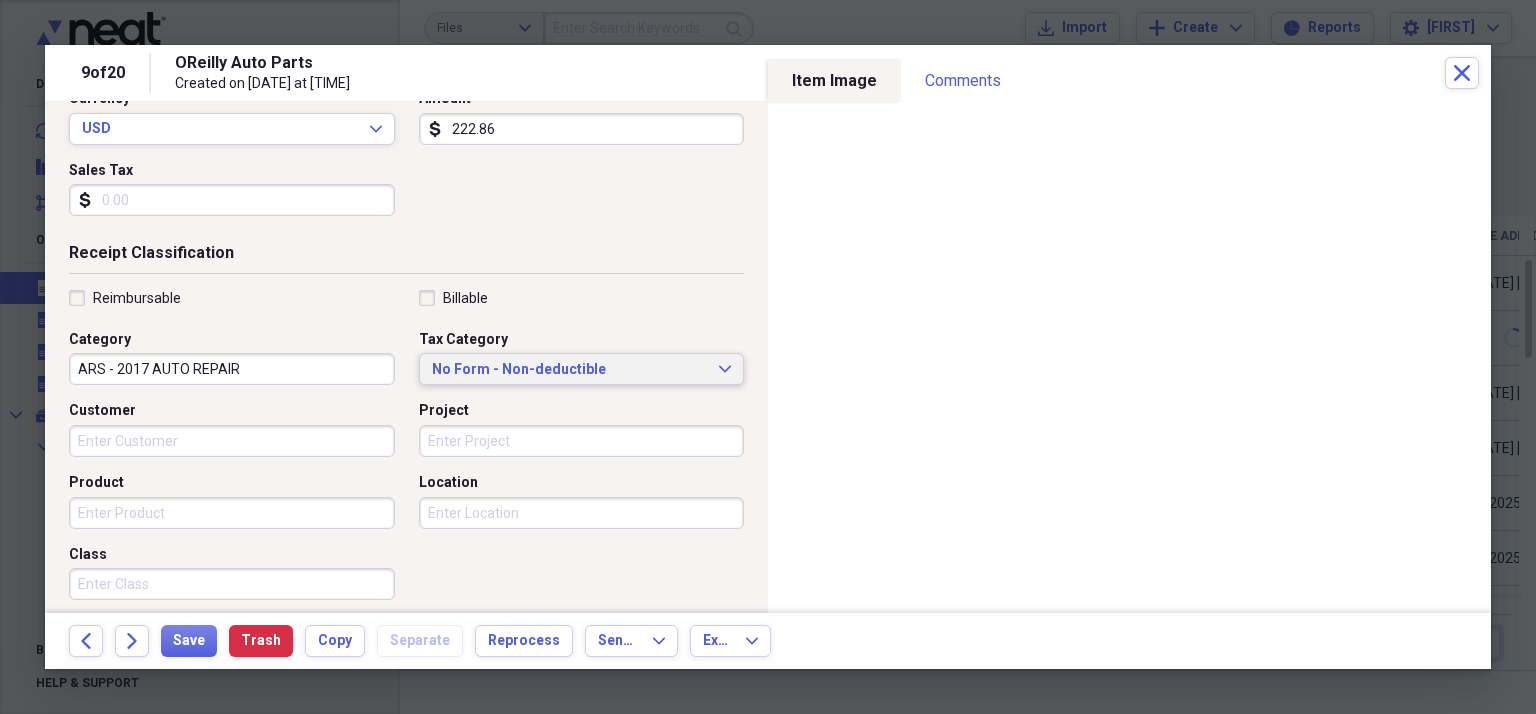 click on "No Form - Non-deductible" at bounding box center (570, 370) 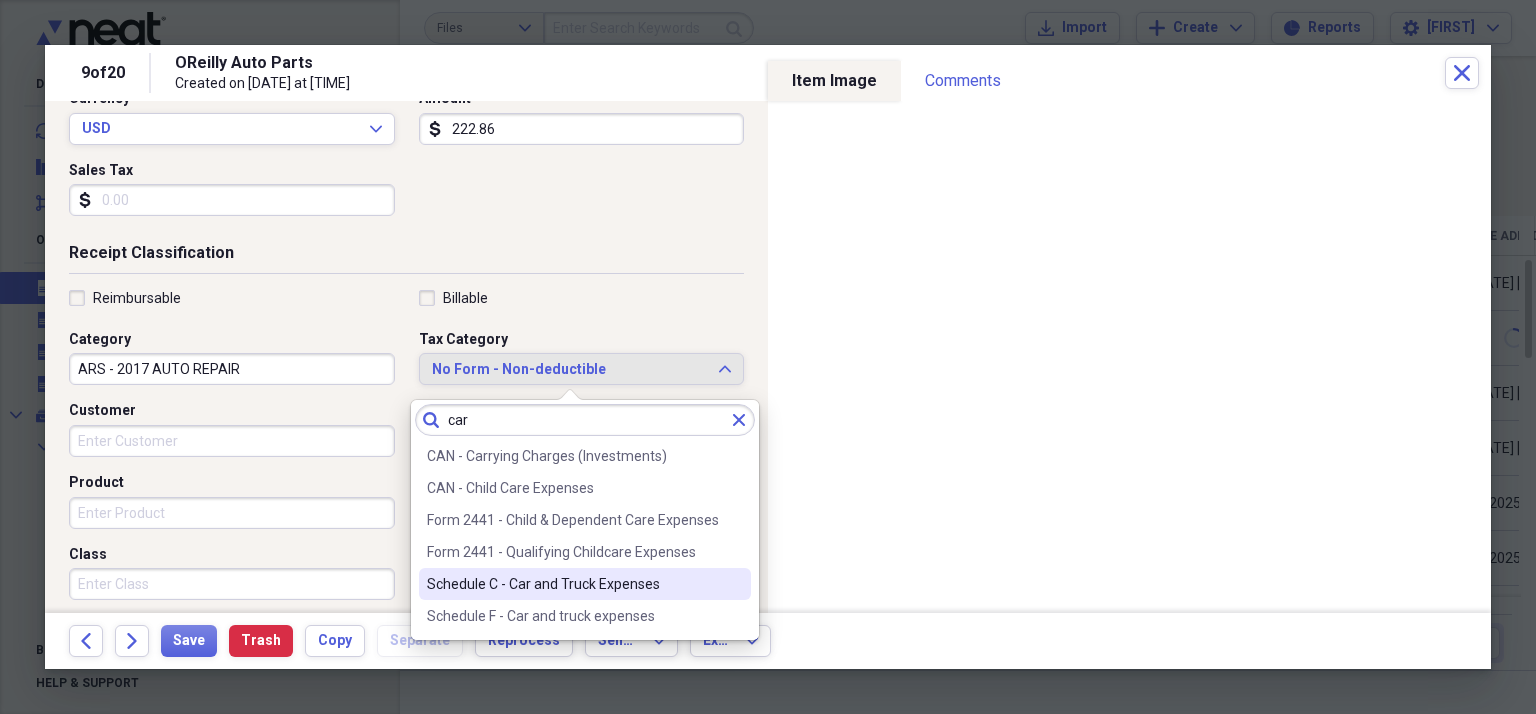 type on "car" 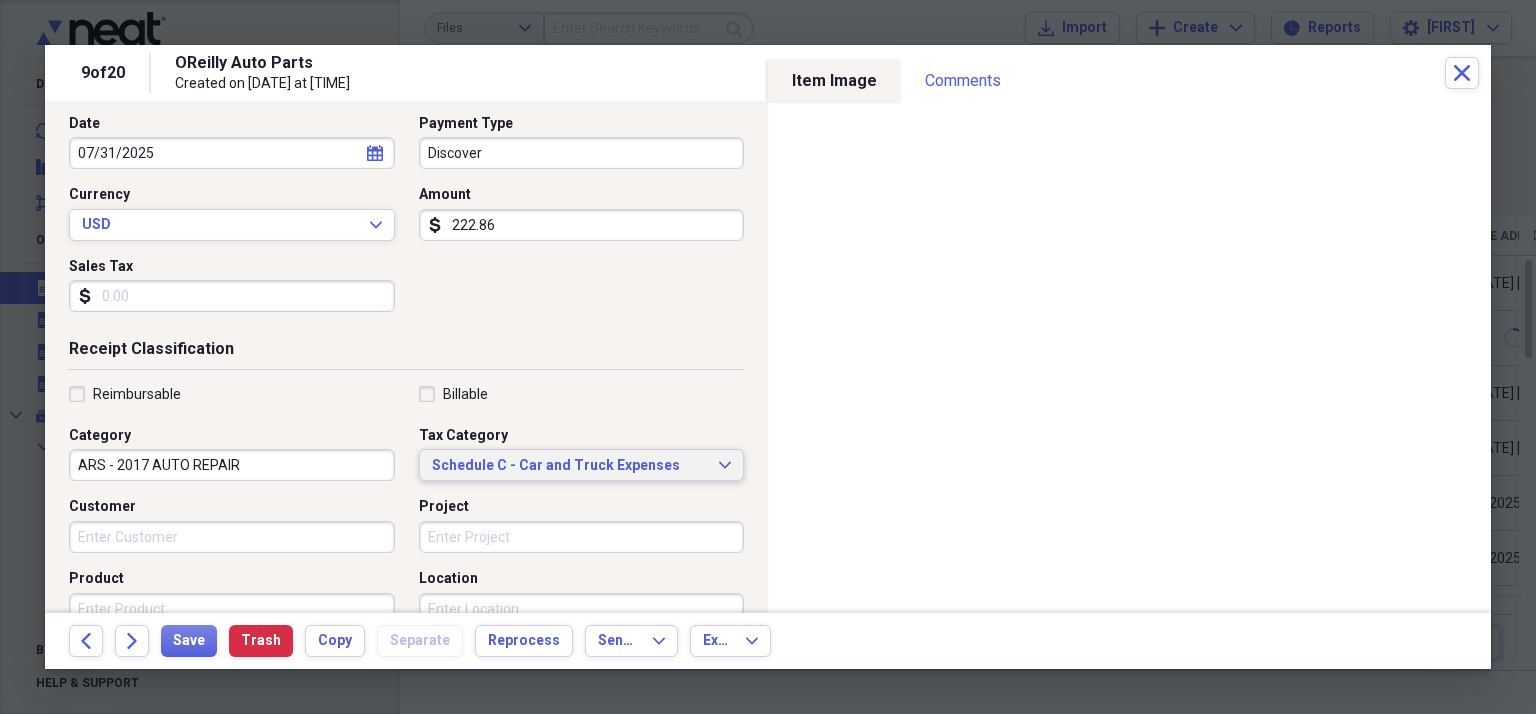 scroll, scrollTop: 100, scrollLeft: 0, axis: vertical 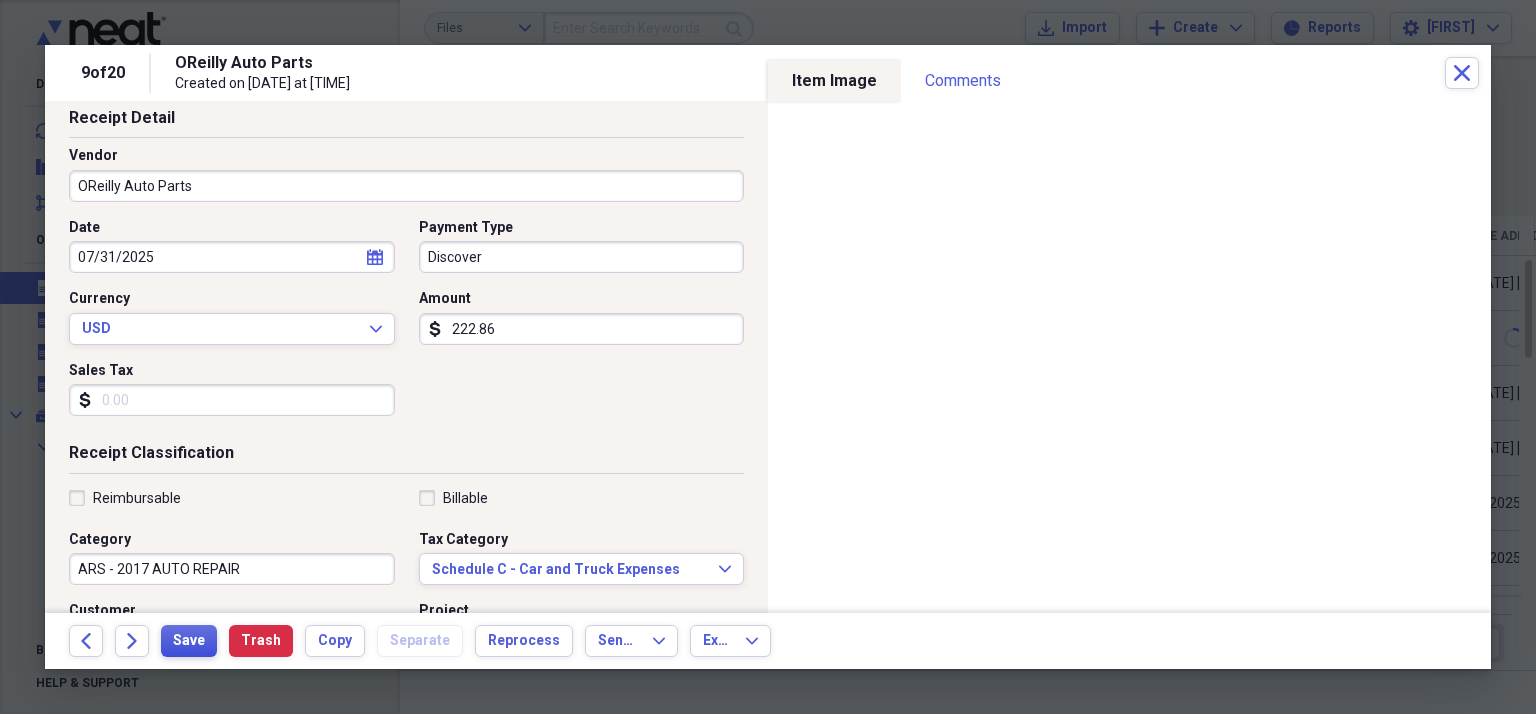 click on "Save" at bounding box center (189, 641) 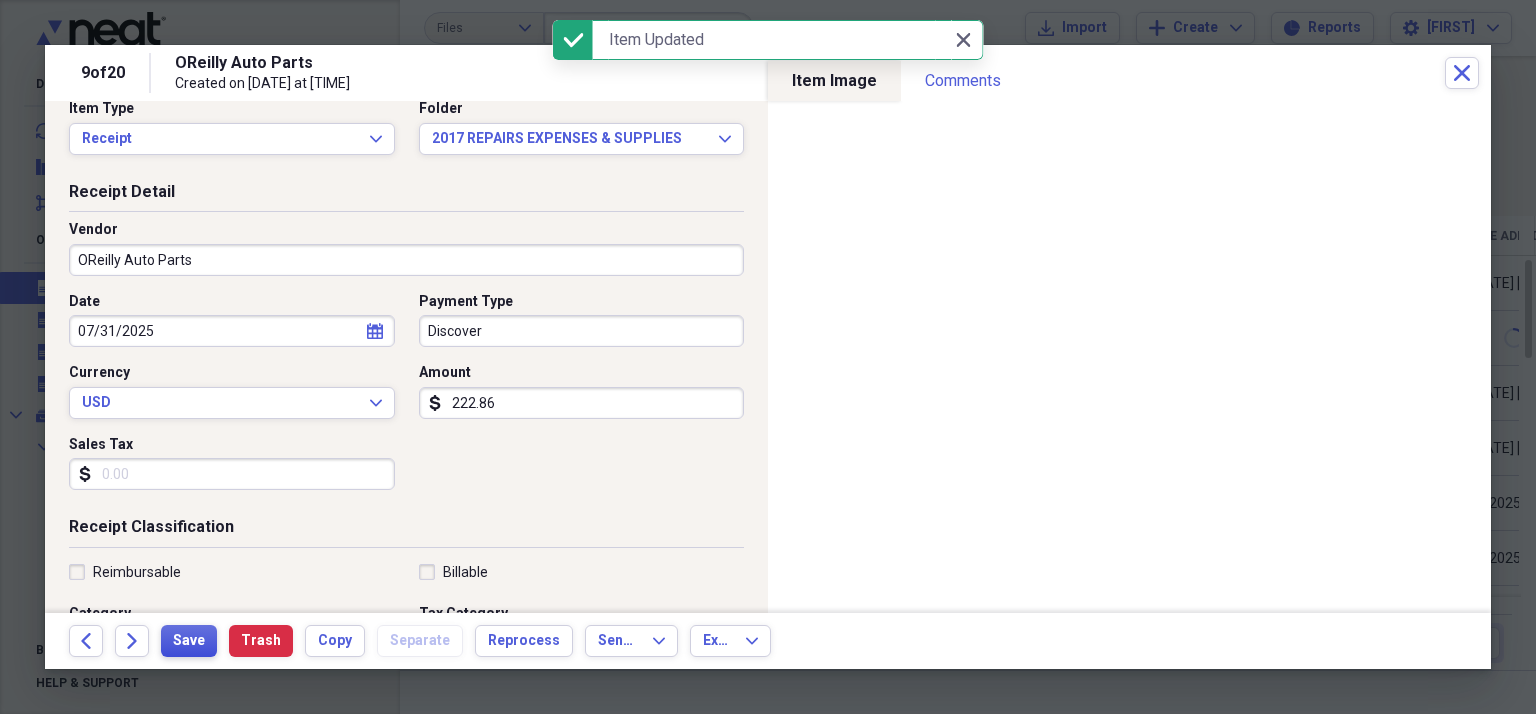 scroll, scrollTop: 0, scrollLeft: 0, axis: both 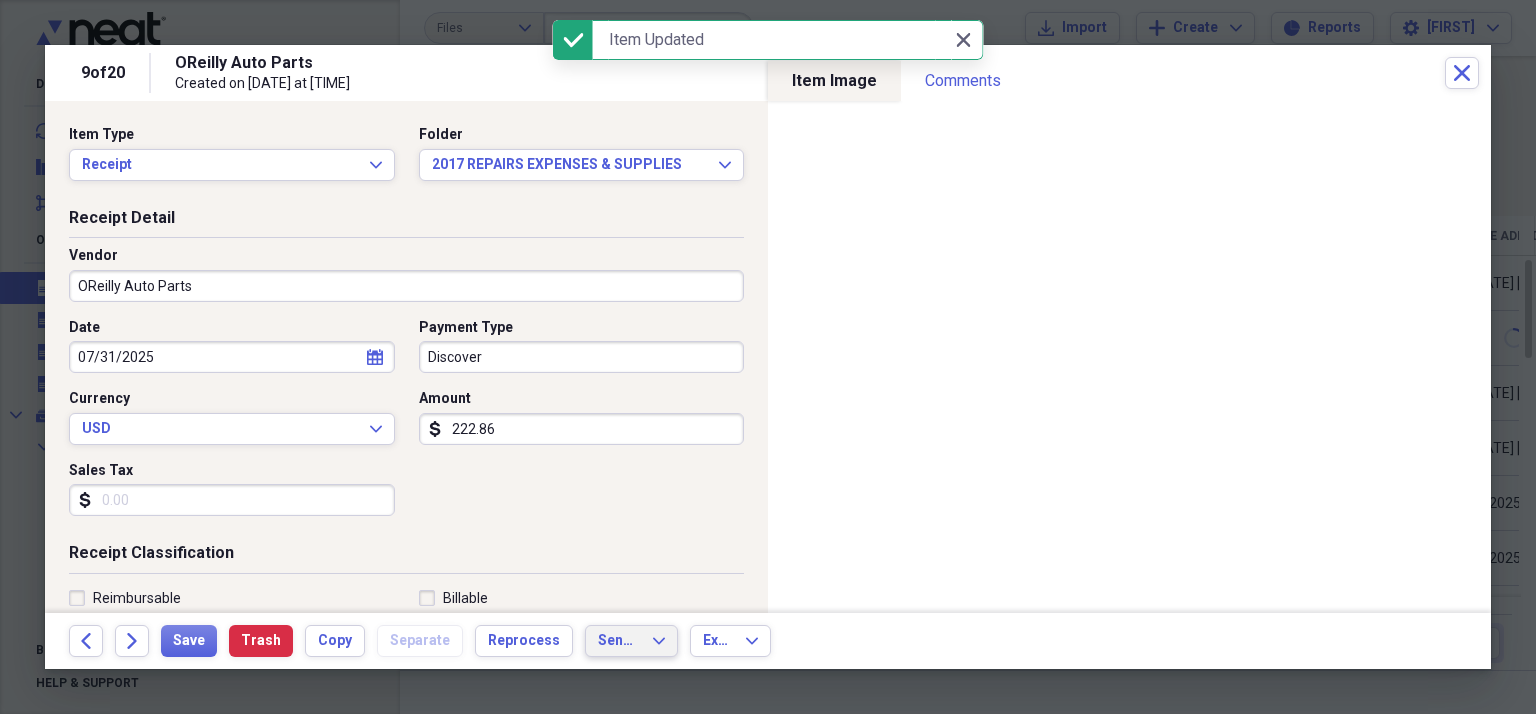 click on "Send To Expand" at bounding box center (631, 641) 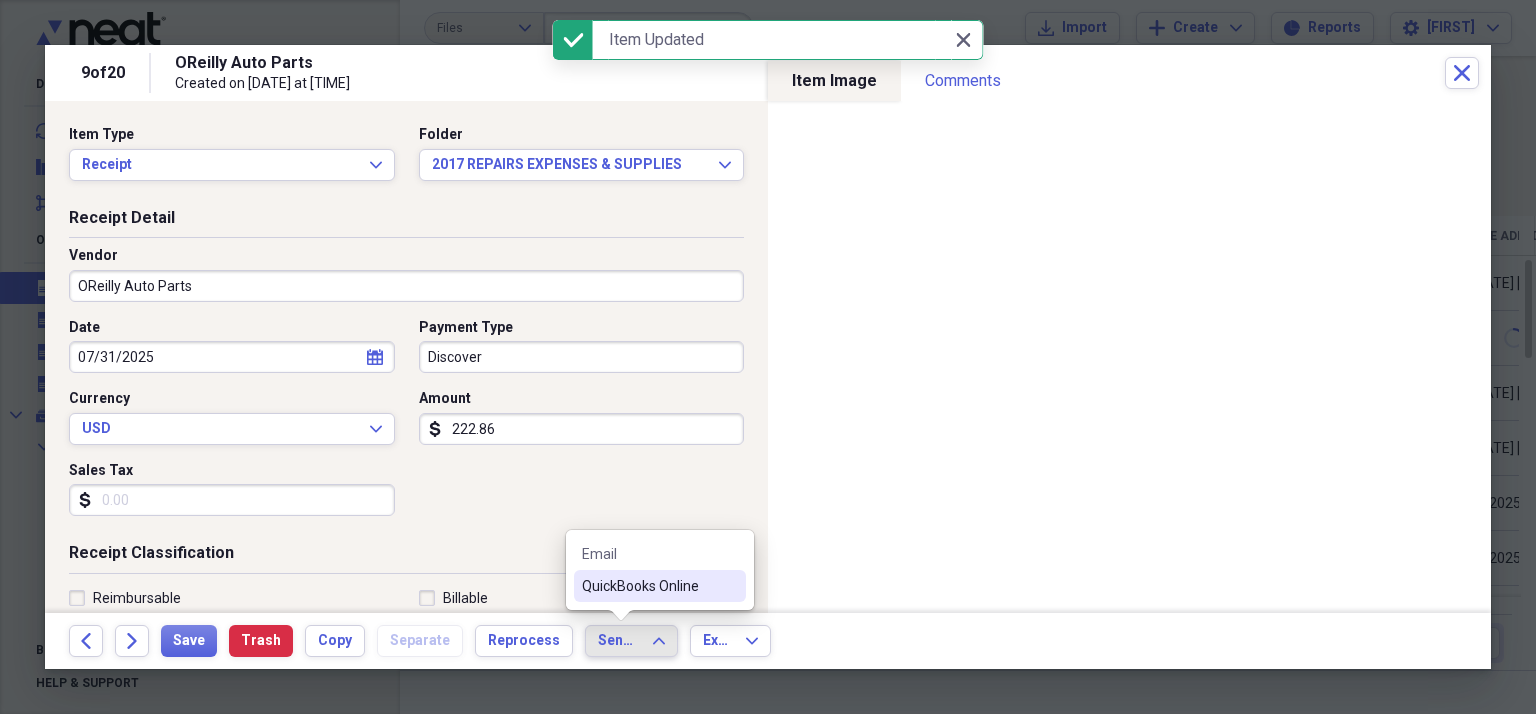 click on "QuickBooks Online" at bounding box center [648, 586] 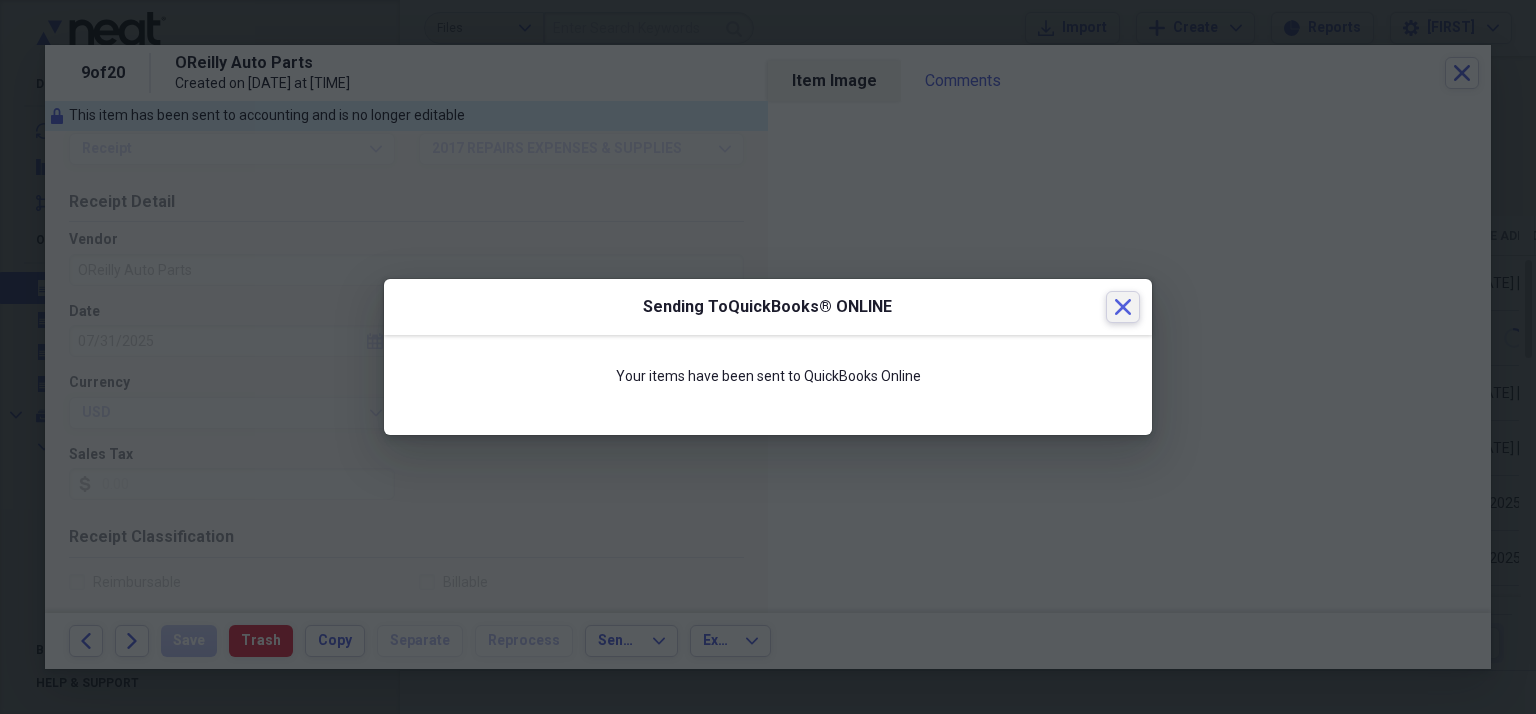 click on "Close" at bounding box center [1123, 307] 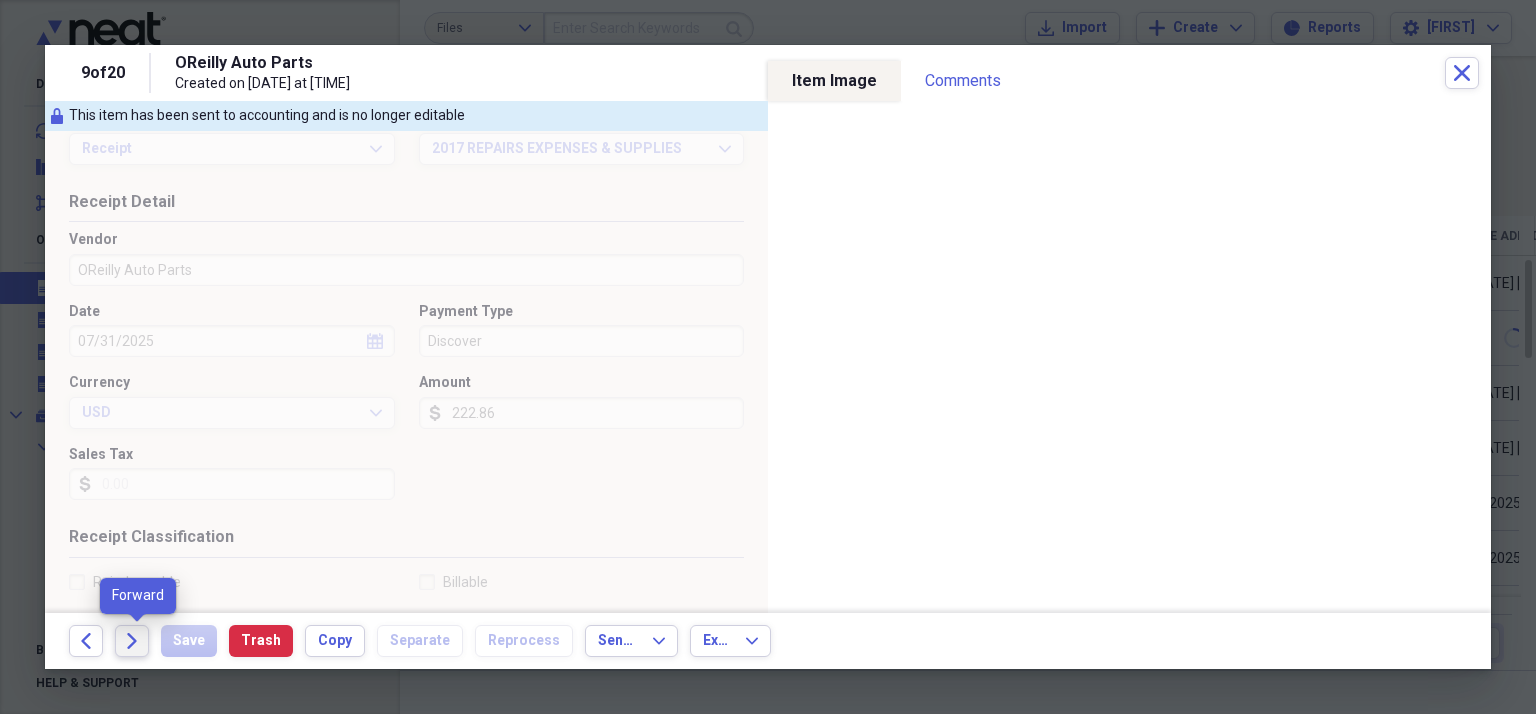 click on "Forward" 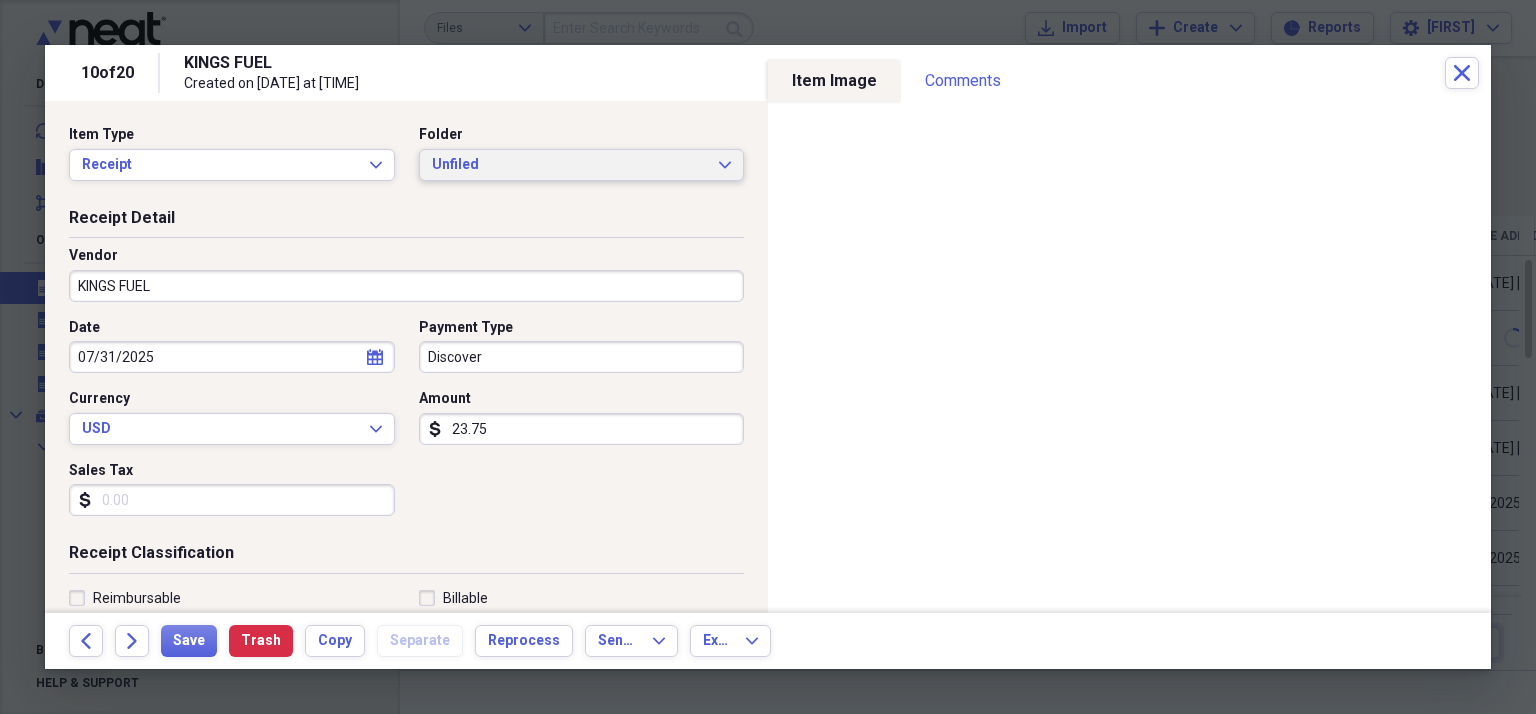 click on "Unfiled" at bounding box center (570, 165) 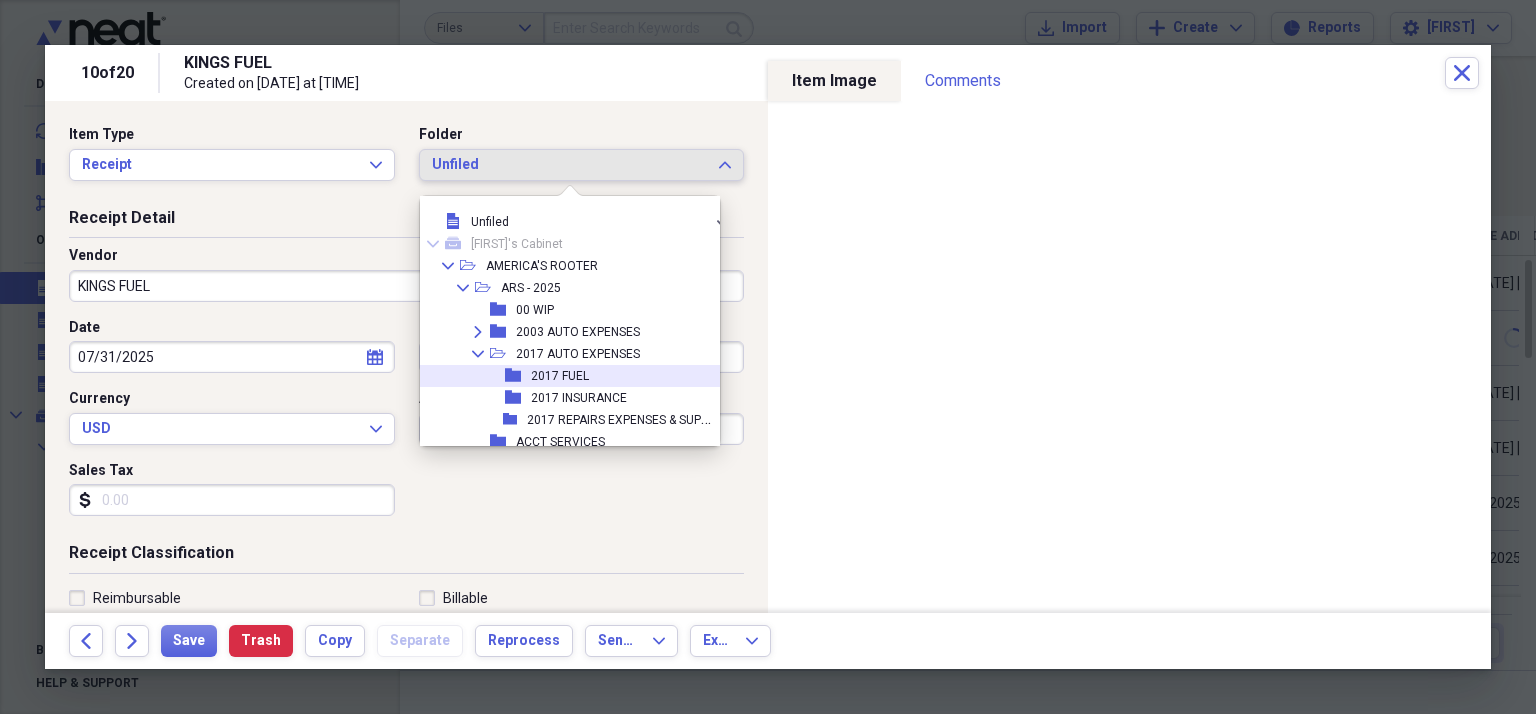 click on "folder 2017 FUEL" at bounding box center (569, 376) 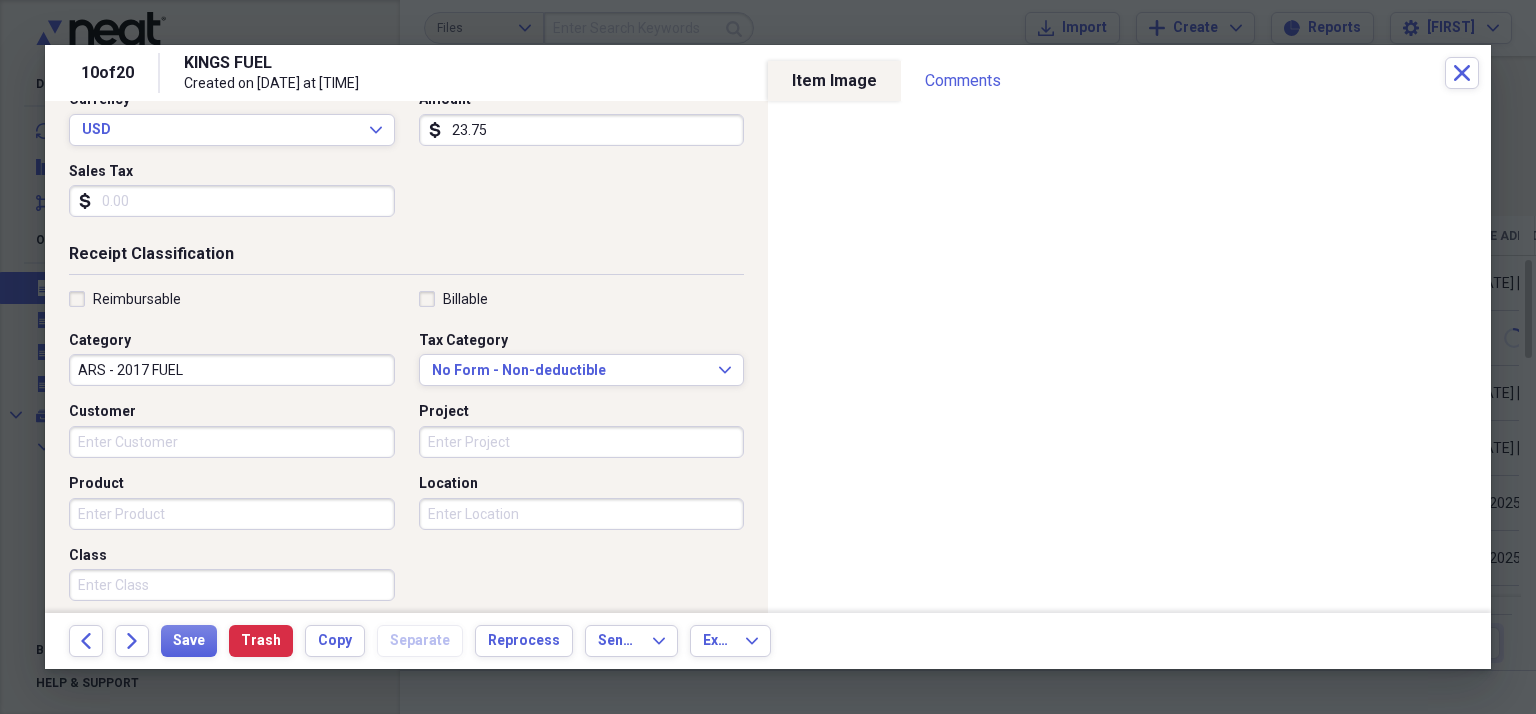 scroll, scrollTop: 300, scrollLeft: 0, axis: vertical 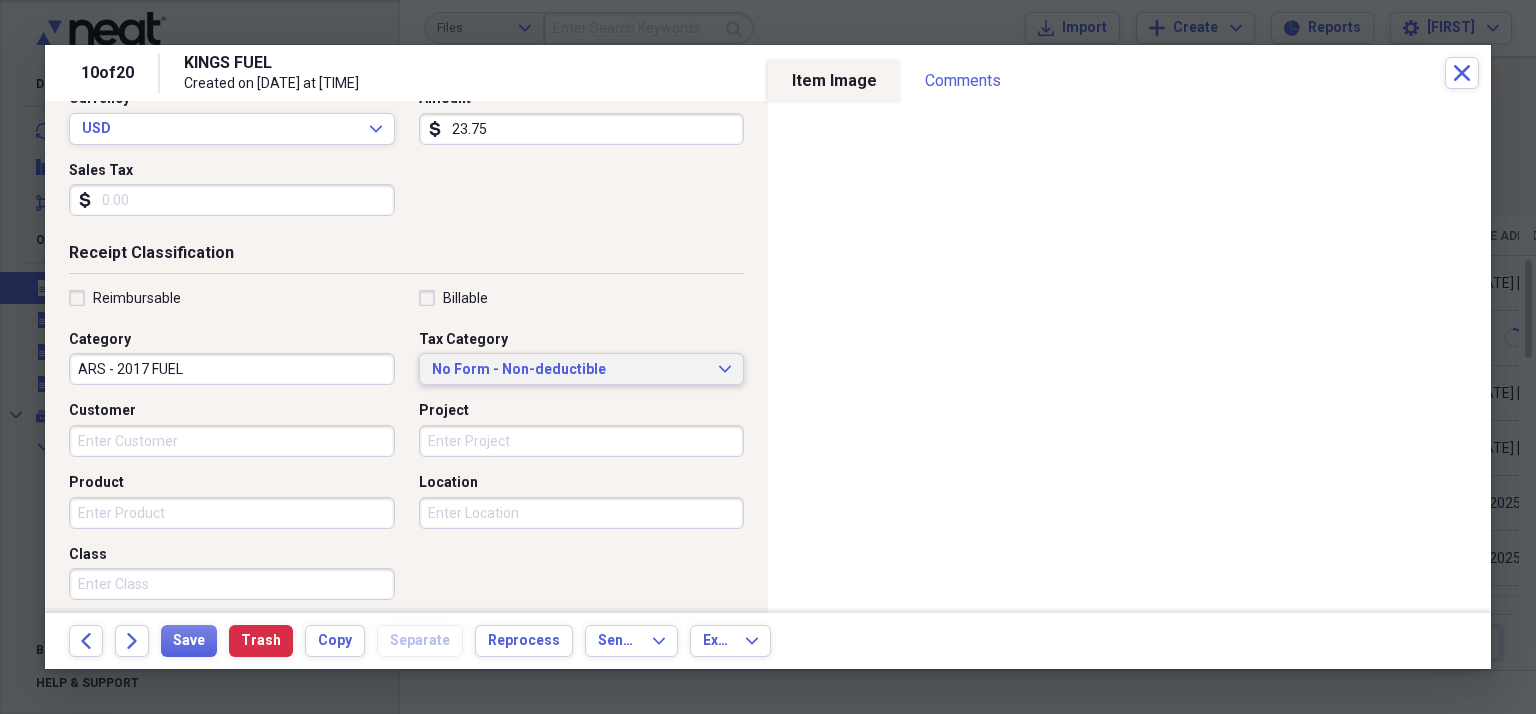 click on "No Form - Non-deductible" at bounding box center (570, 370) 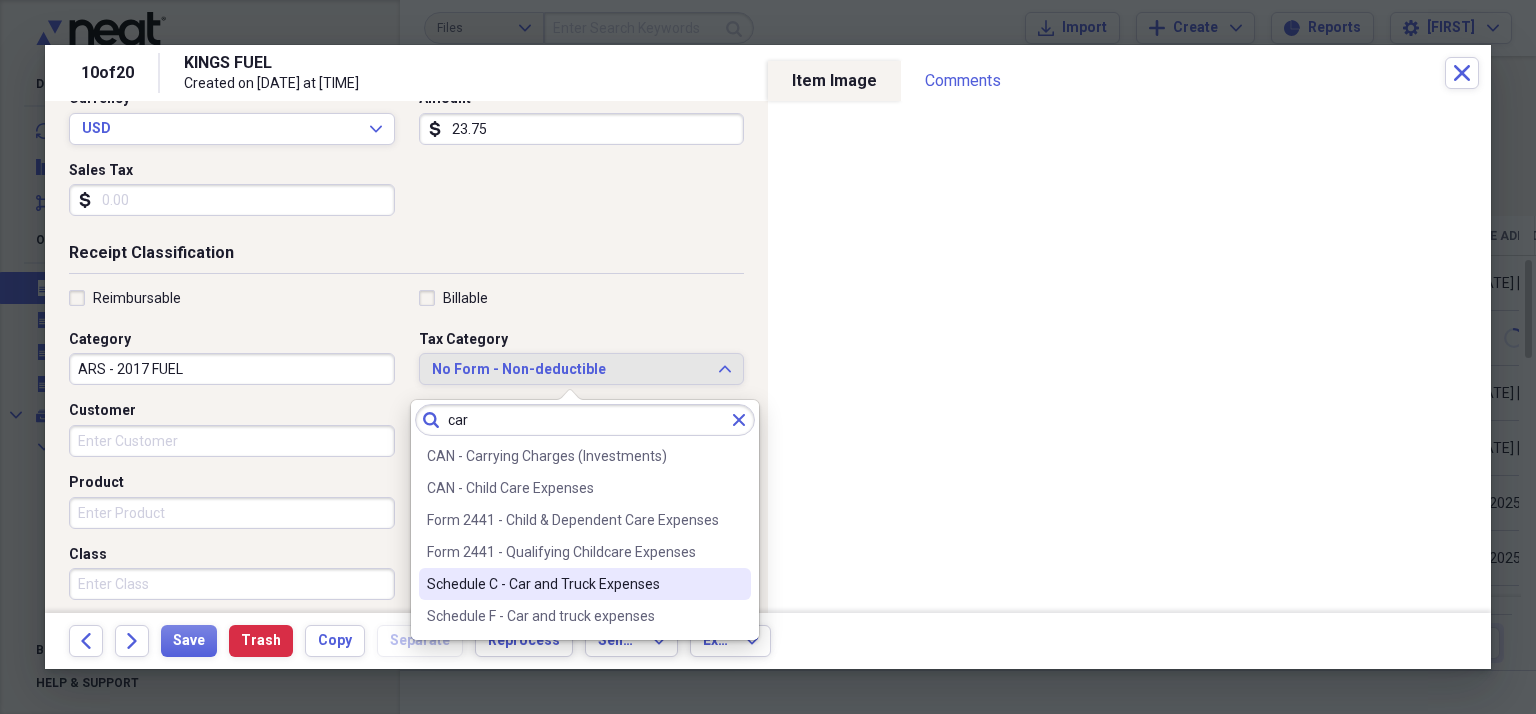 type on "car" 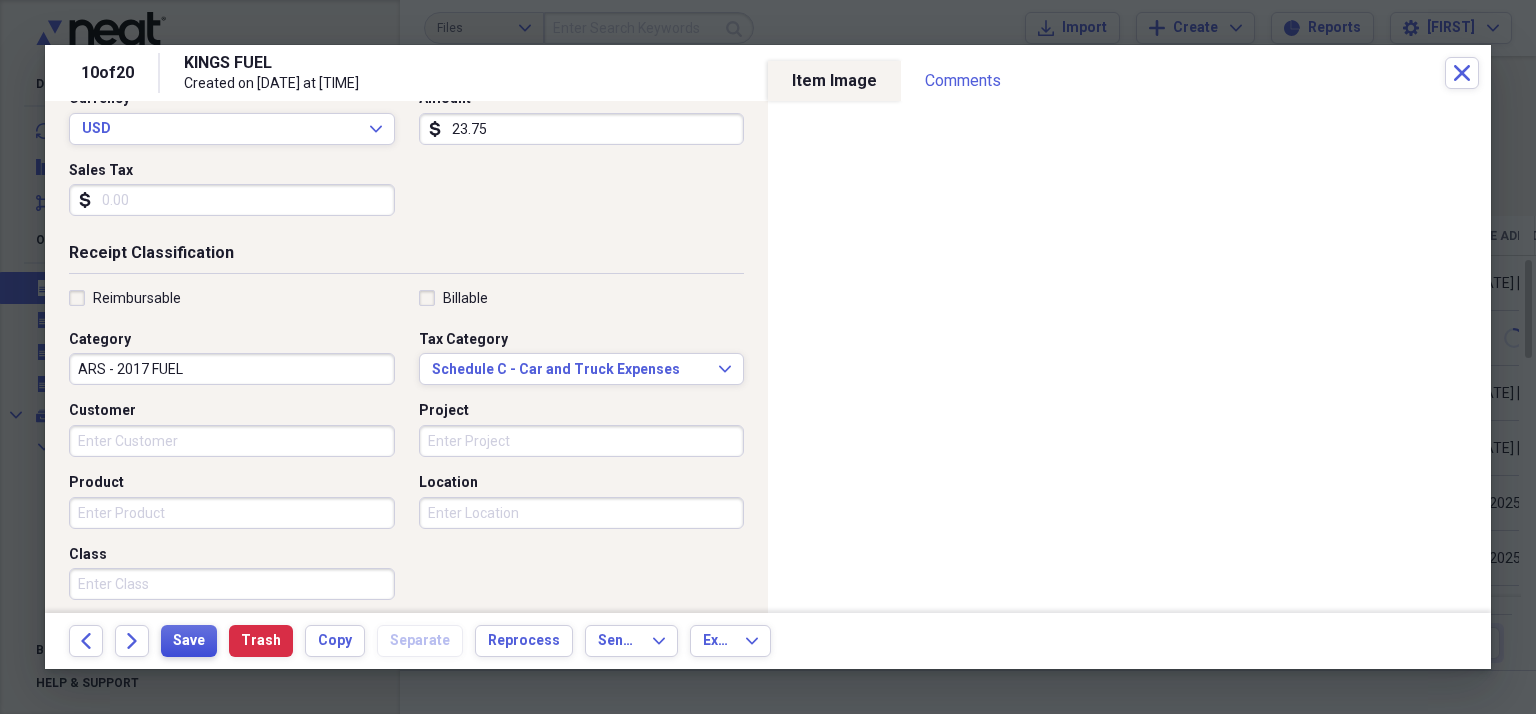click on "Save" at bounding box center [189, 641] 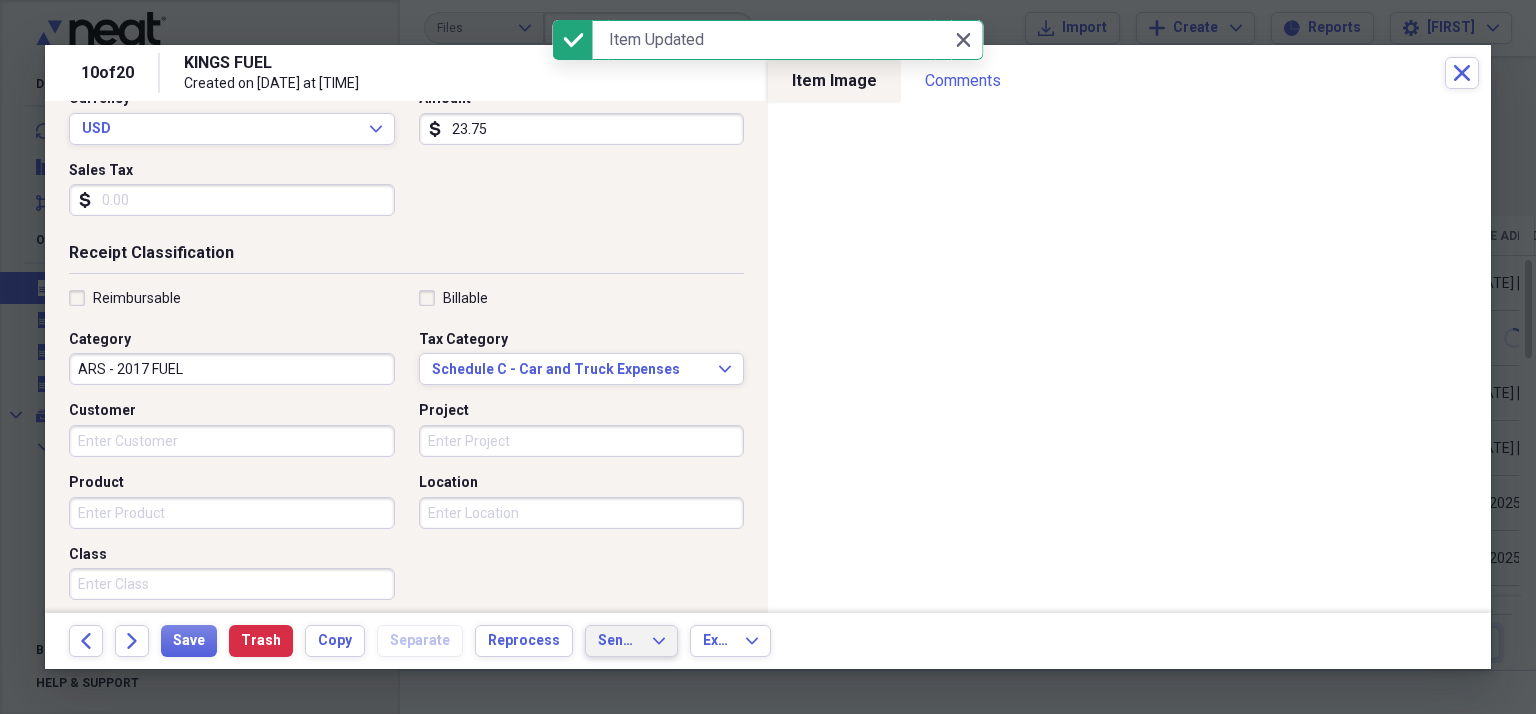 click 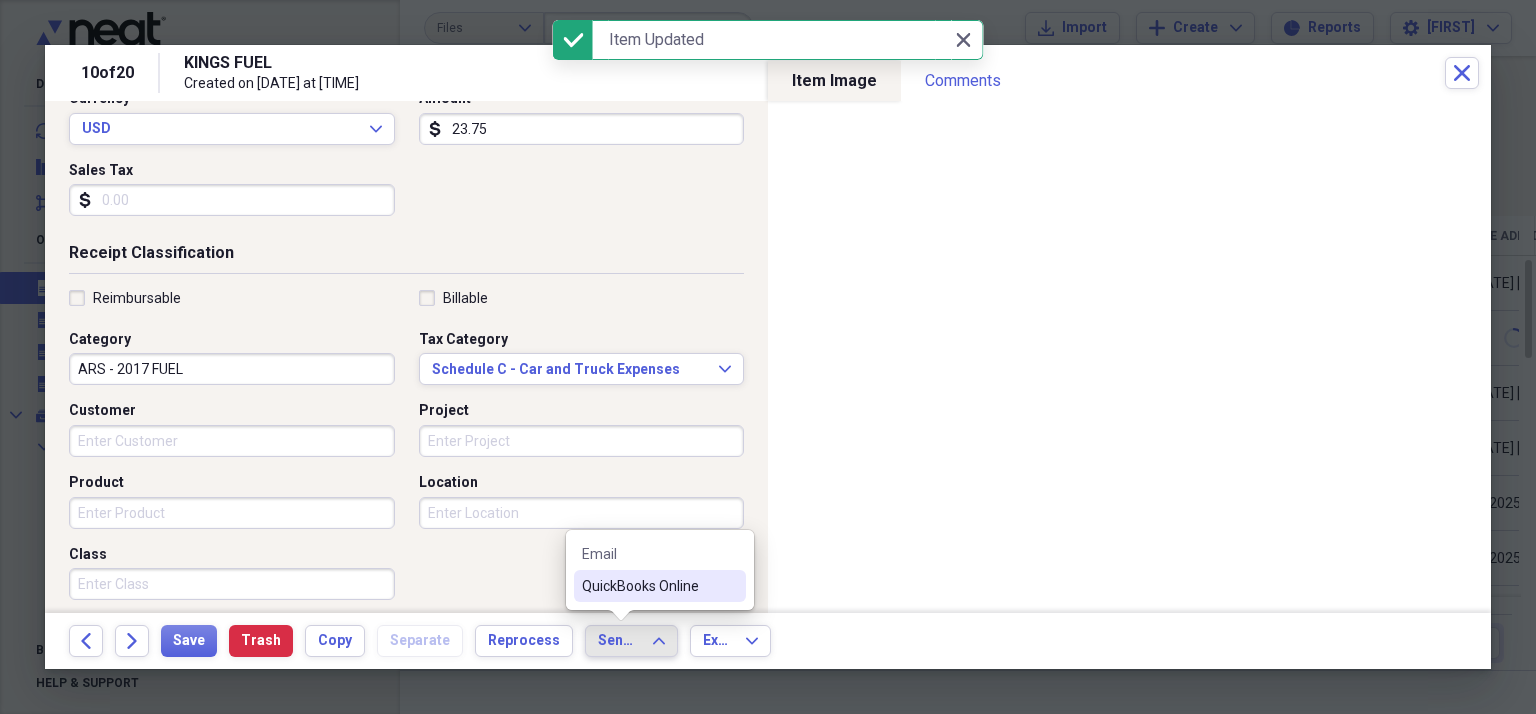 click on "QuickBooks Online" at bounding box center (648, 586) 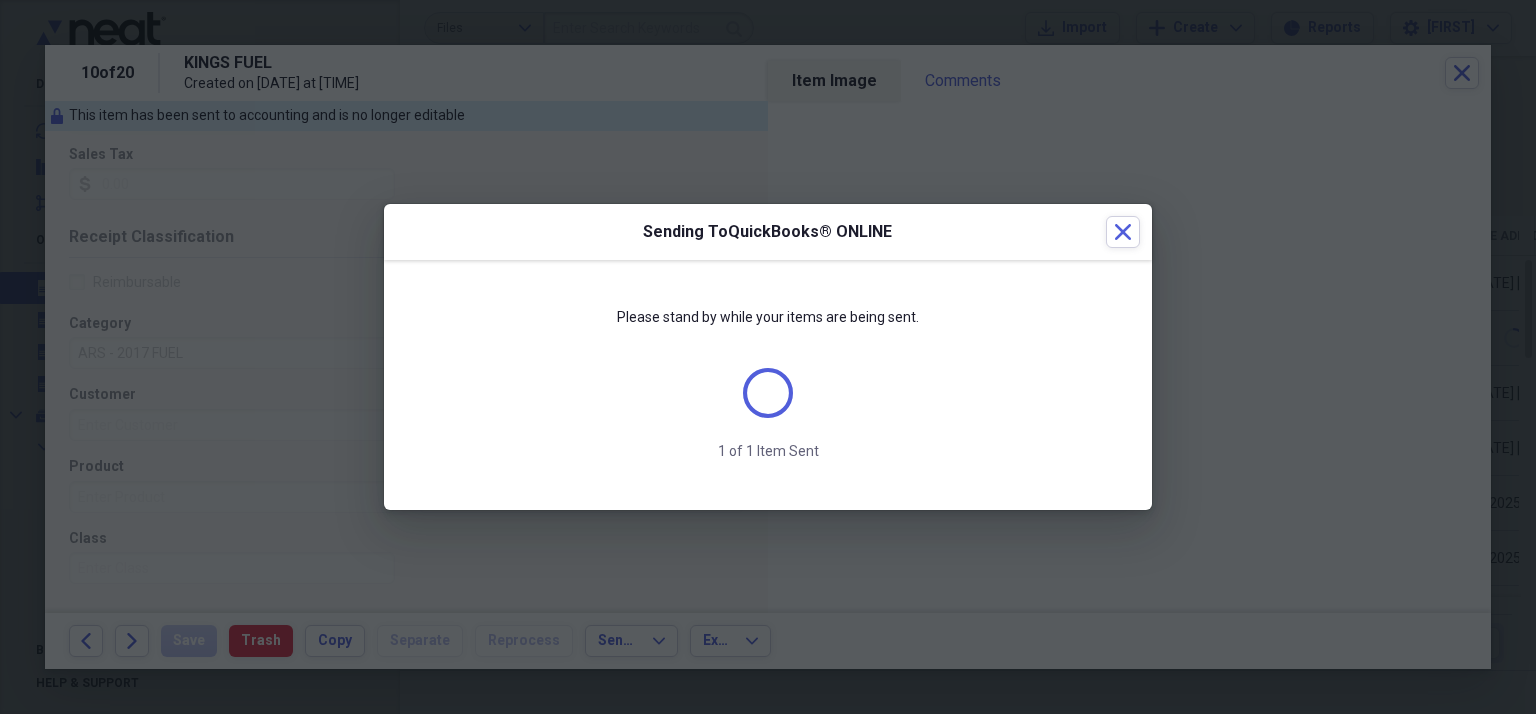 scroll, scrollTop: 284, scrollLeft: 0, axis: vertical 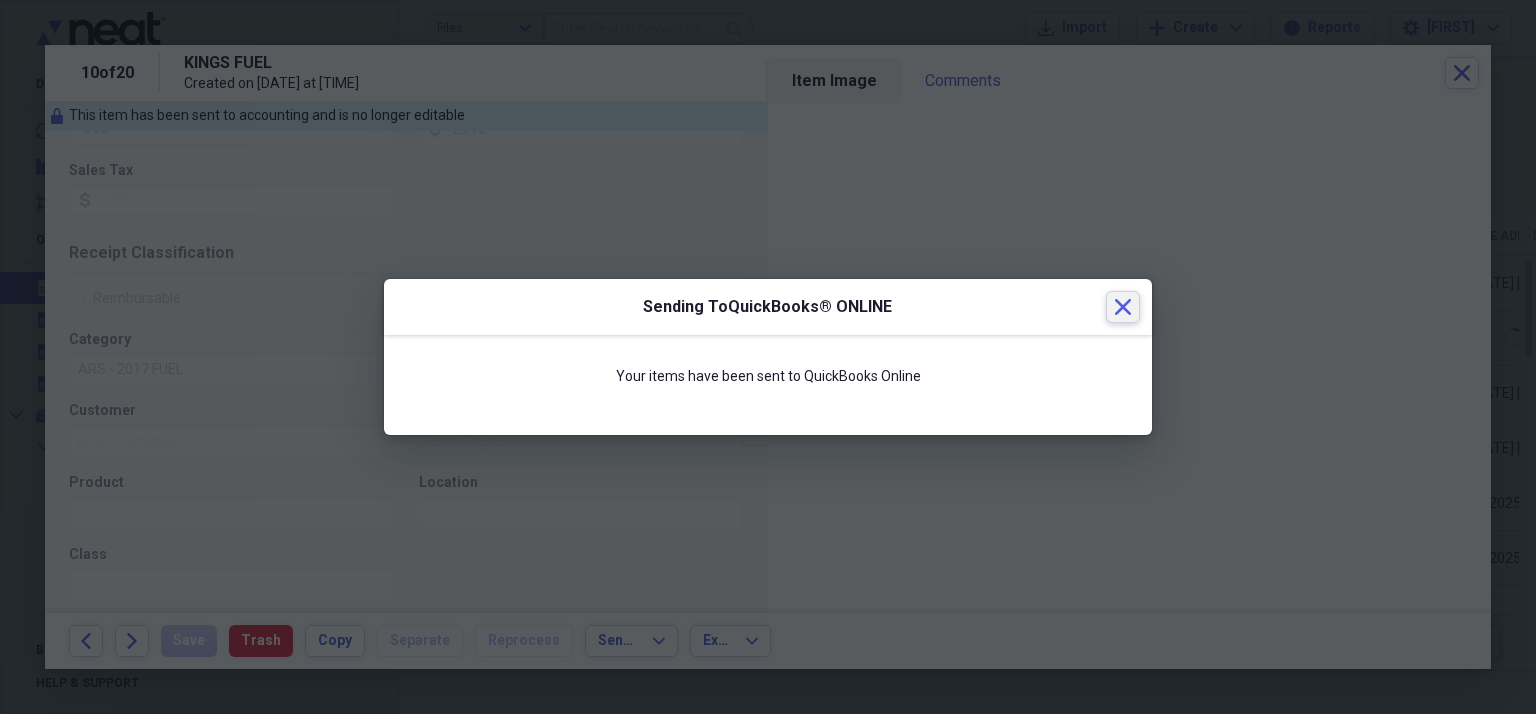 click on "Close" 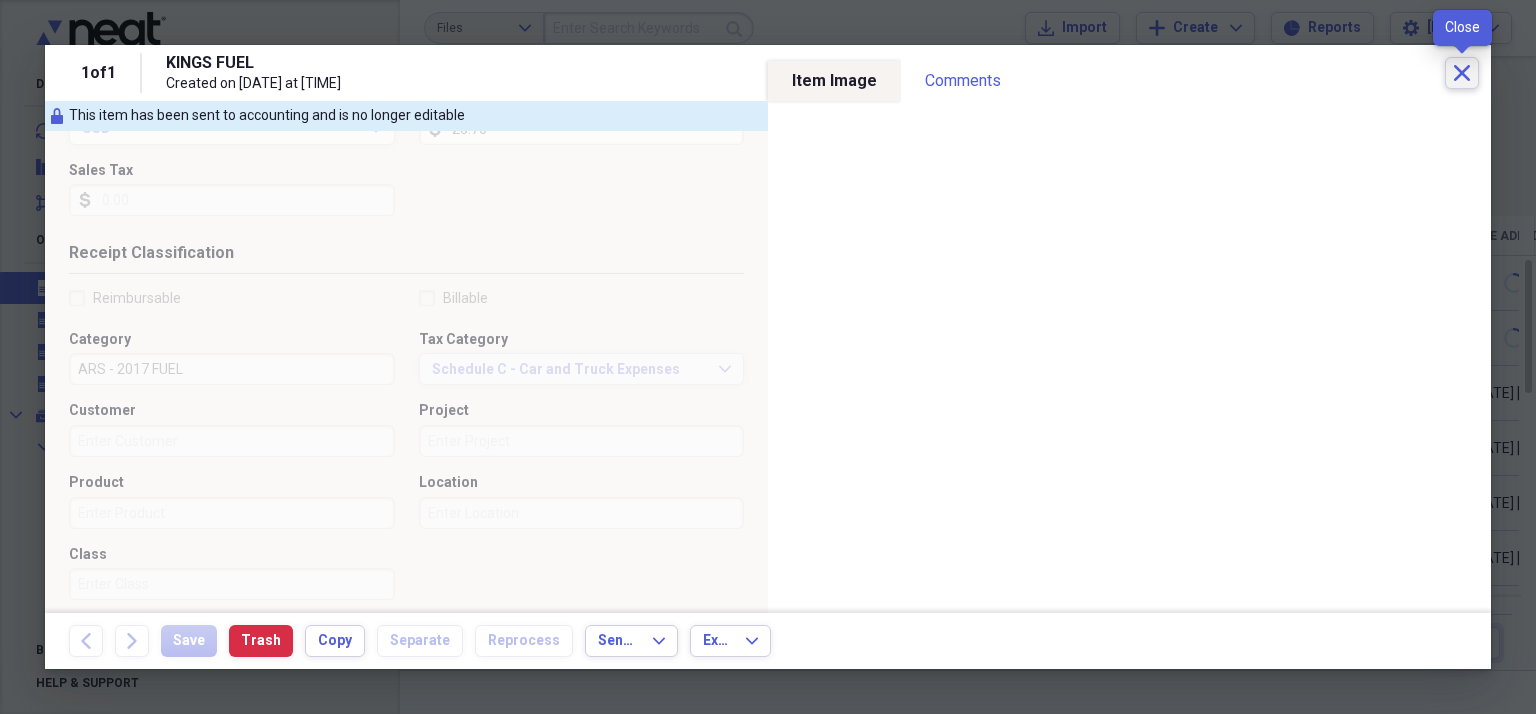 click on "Close" at bounding box center (1462, 73) 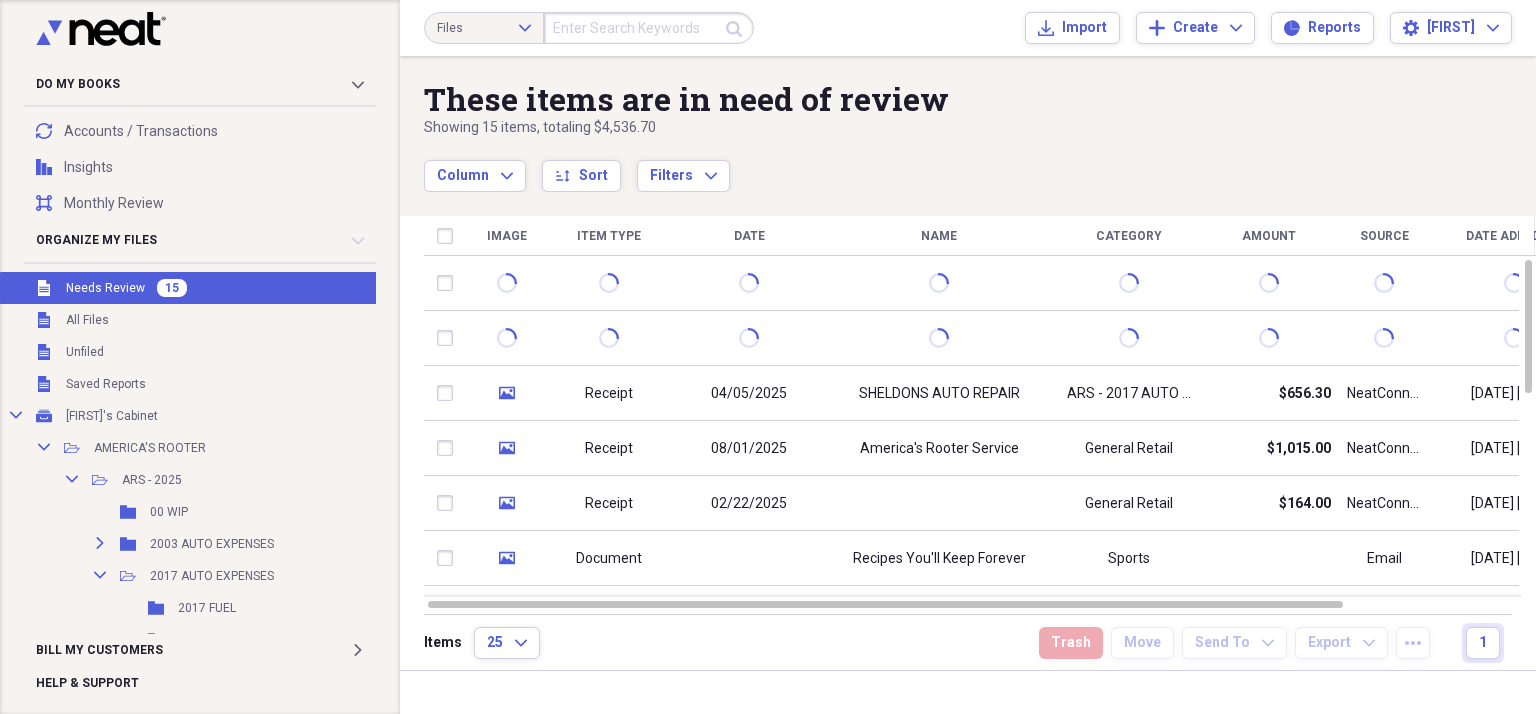 click on "Unfiled Needs Review 15" at bounding box center [236, 288] 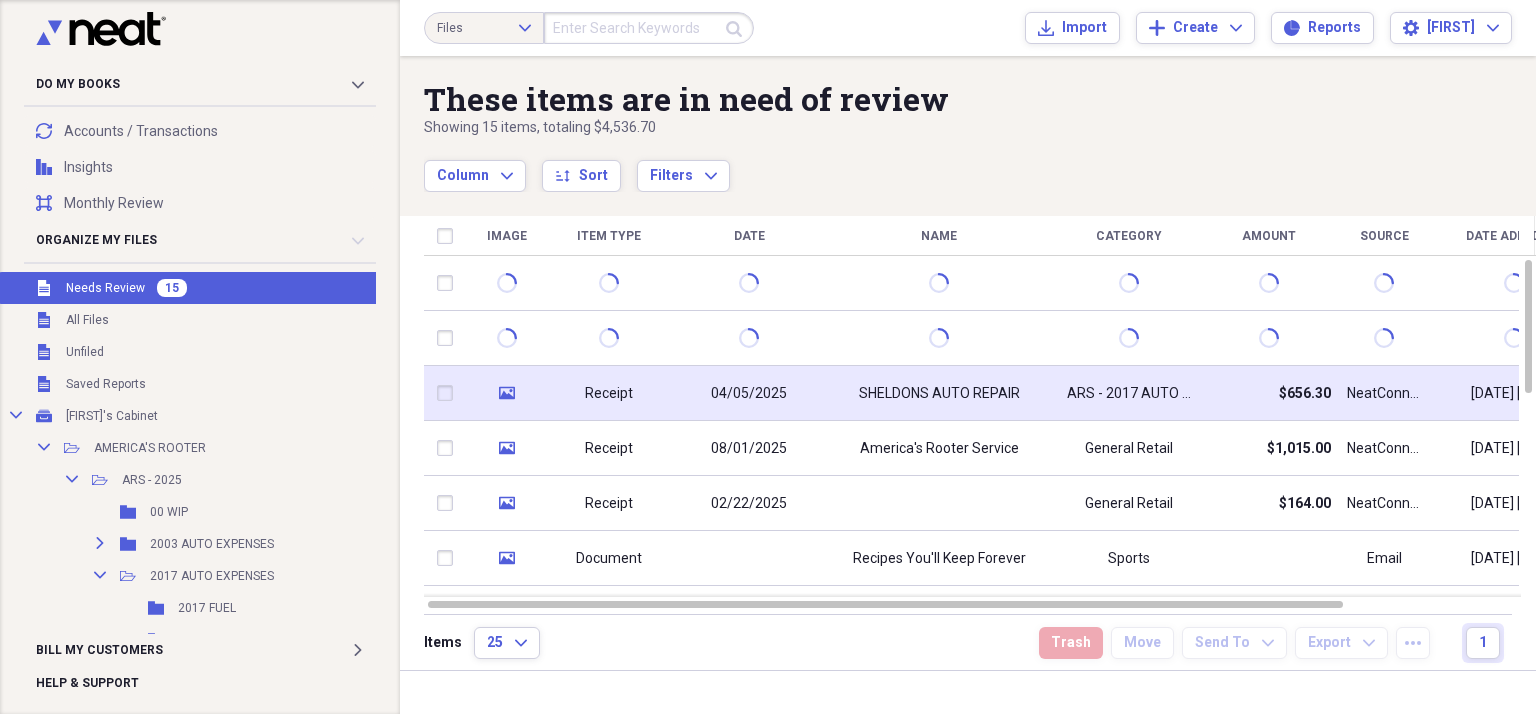click on "Receipt" at bounding box center [609, 393] 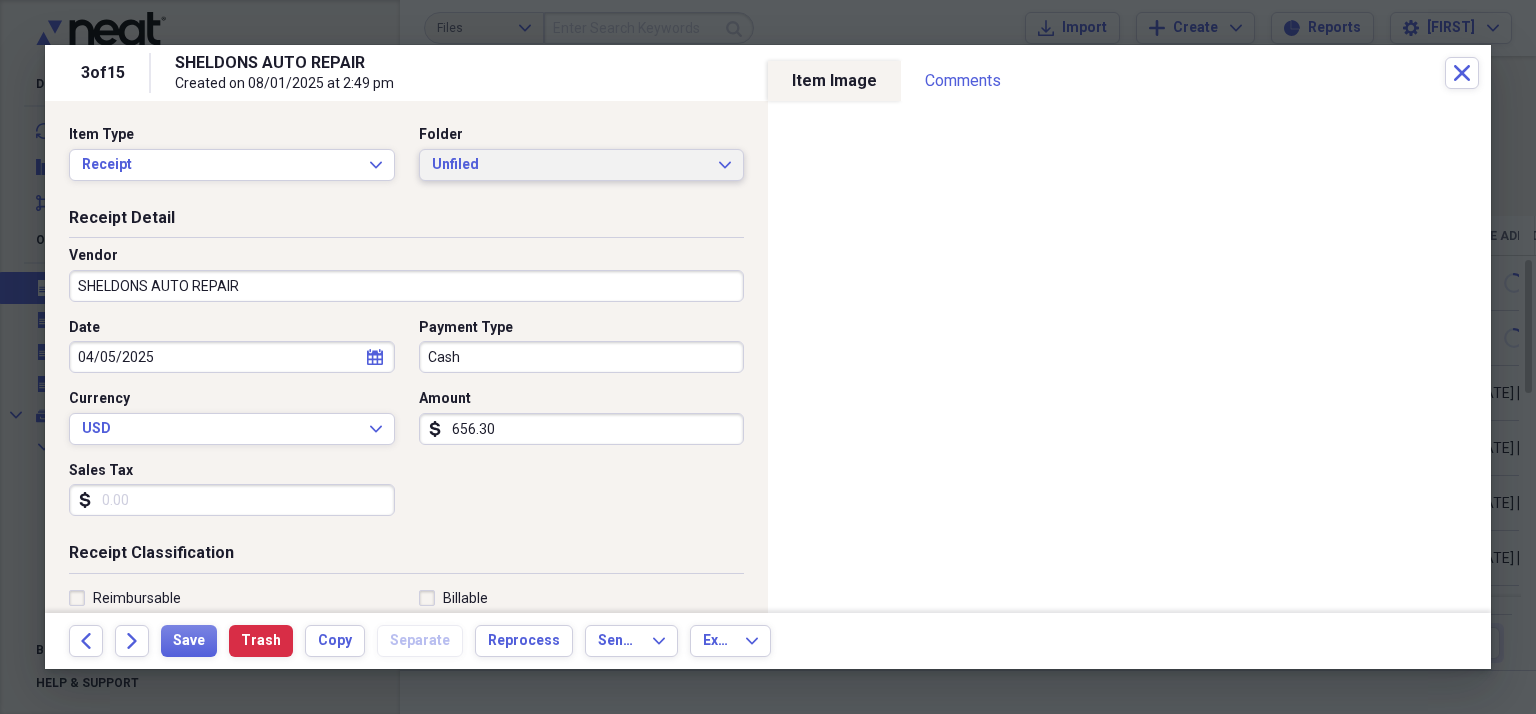click on "Unfiled Expand" at bounding box center (582, 165) 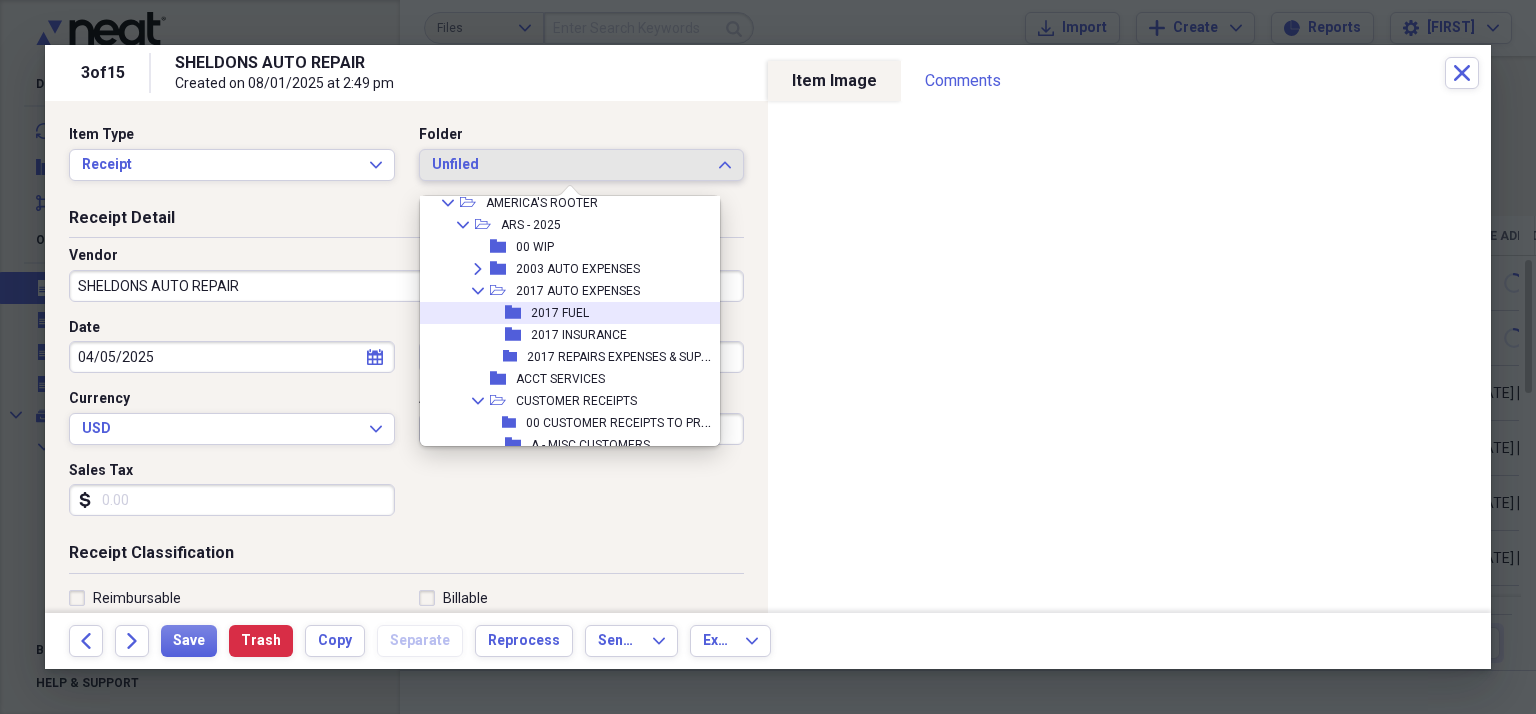 scroll, scrollTop: 100, scrollLeft: 0, axis: vertical 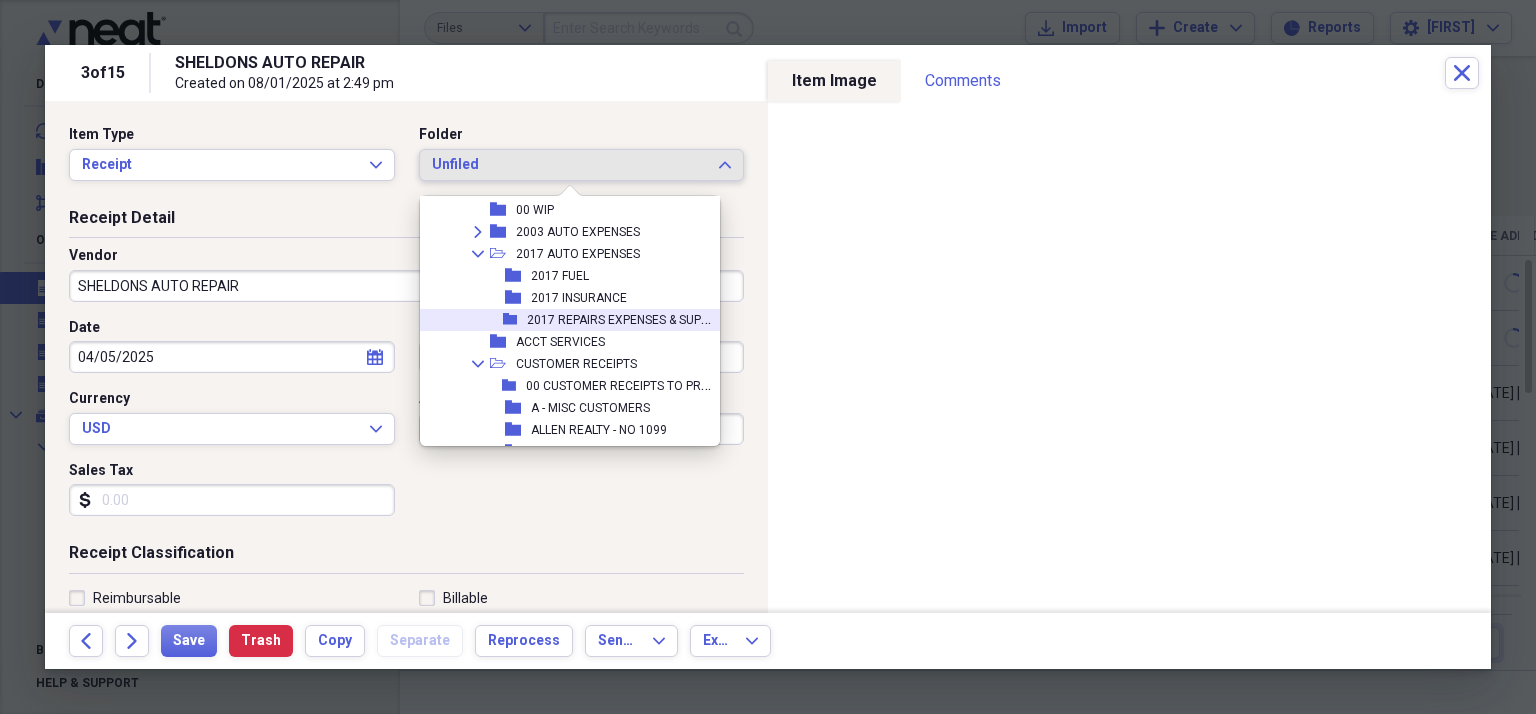 click on "2017 REPAIRS EXPENSES & SUPPLIES" at bounding box center [629, 318] 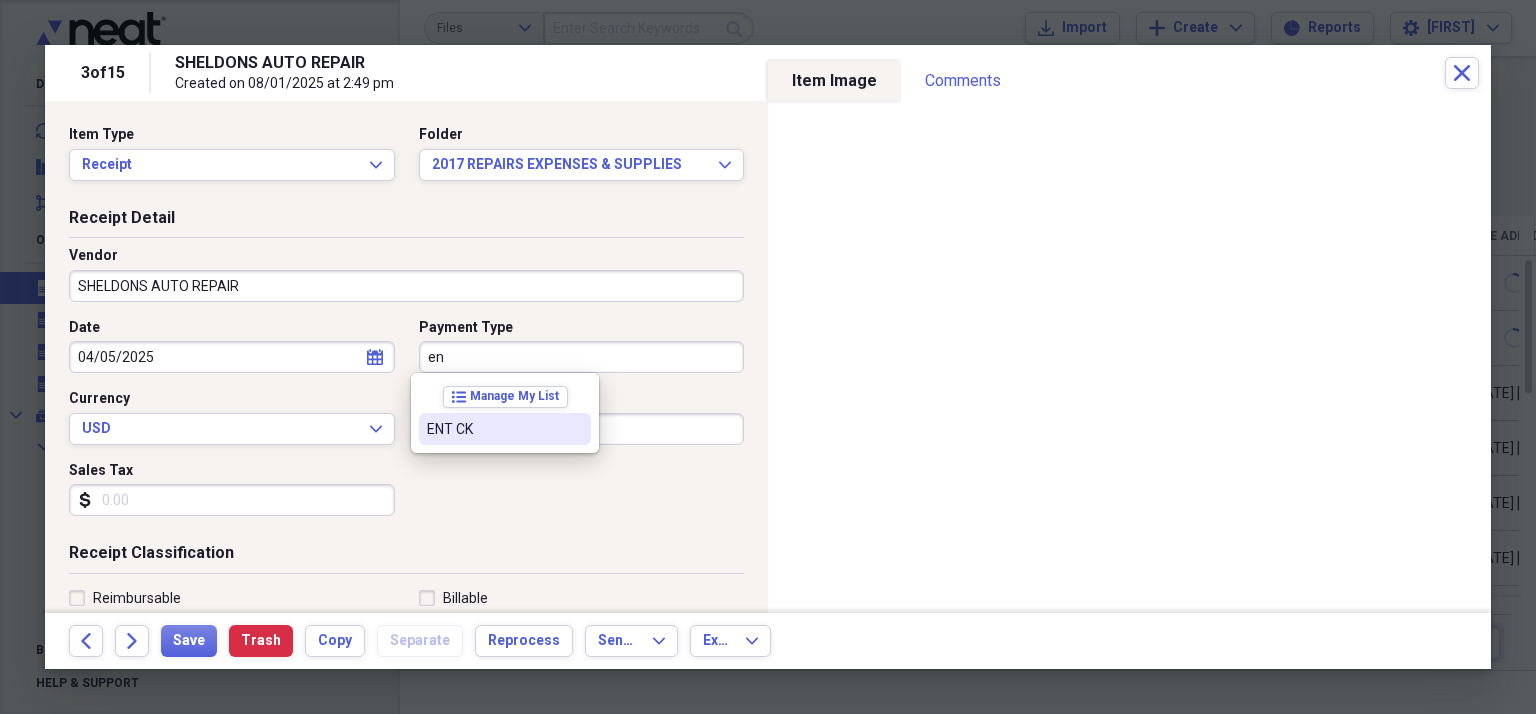 click on "ENT CK" at bounding box center (493, 429) 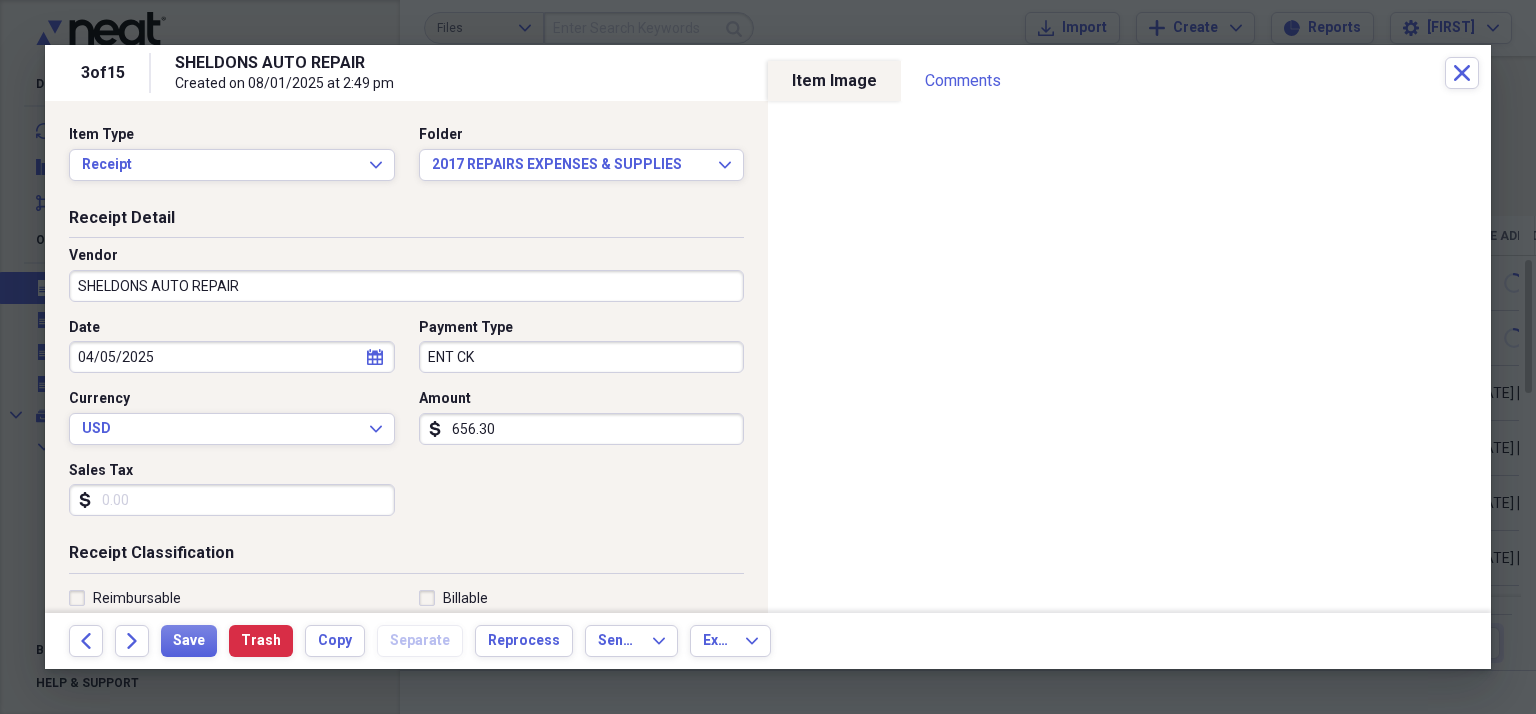 click on "656.30" at bounding box center [582, 429] 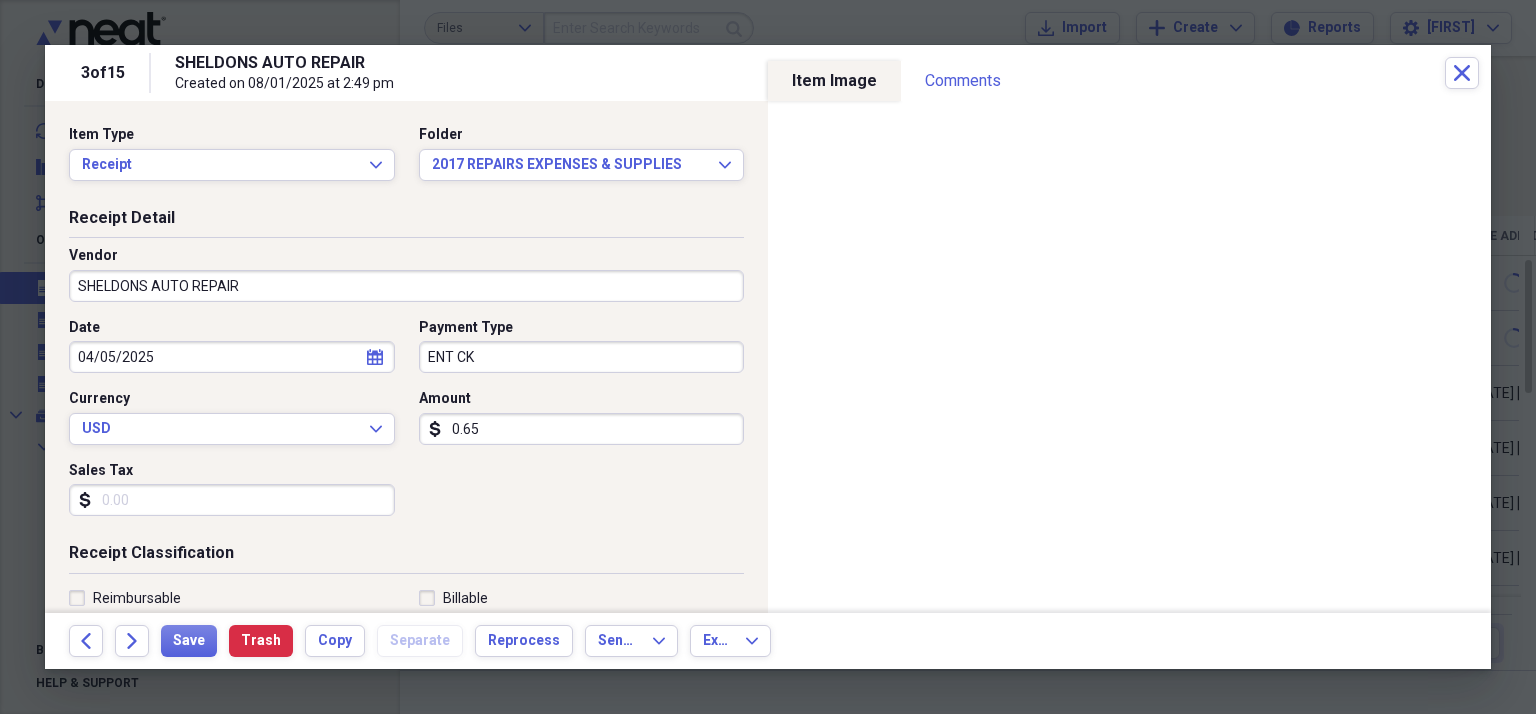 type on "0.06" 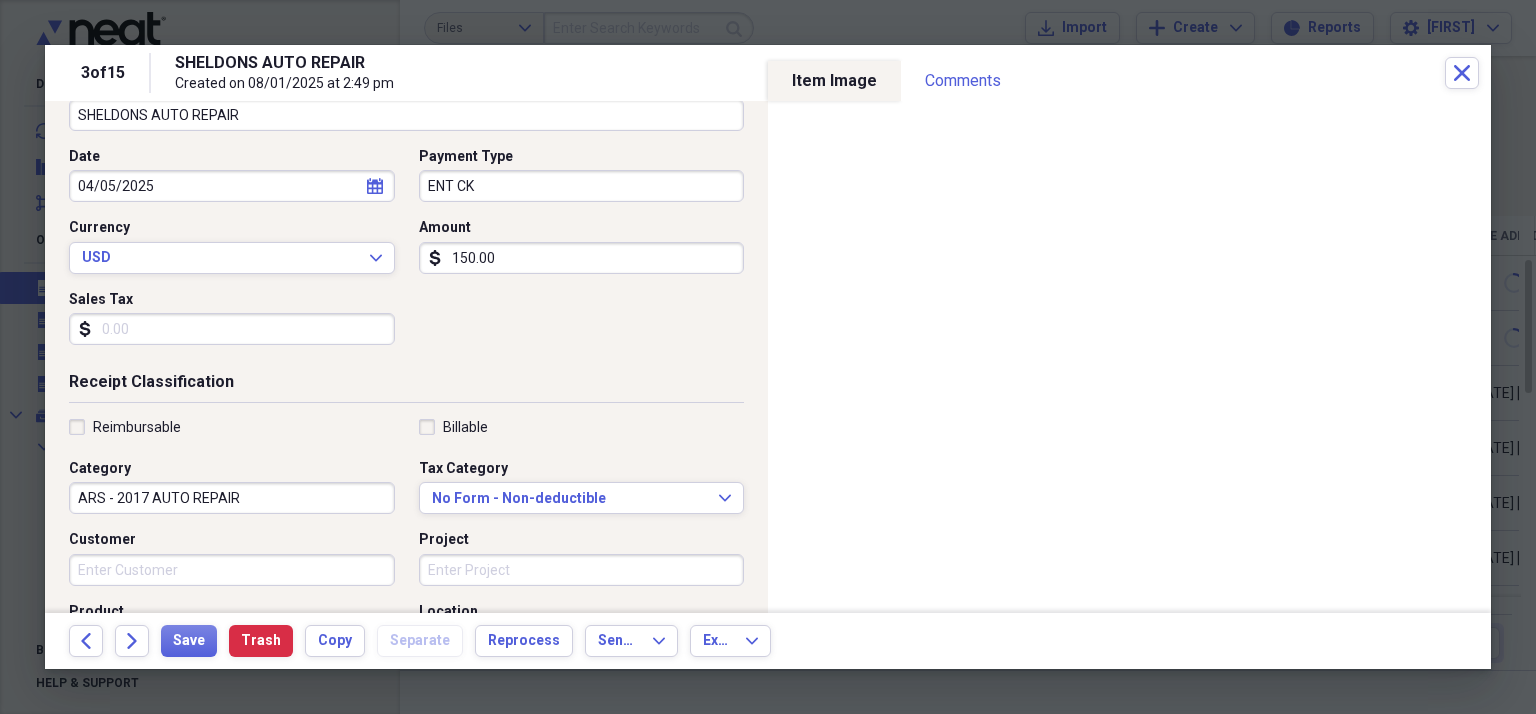 scroll, scrollTop: 200, scrollLeft: 0, axis: vertical 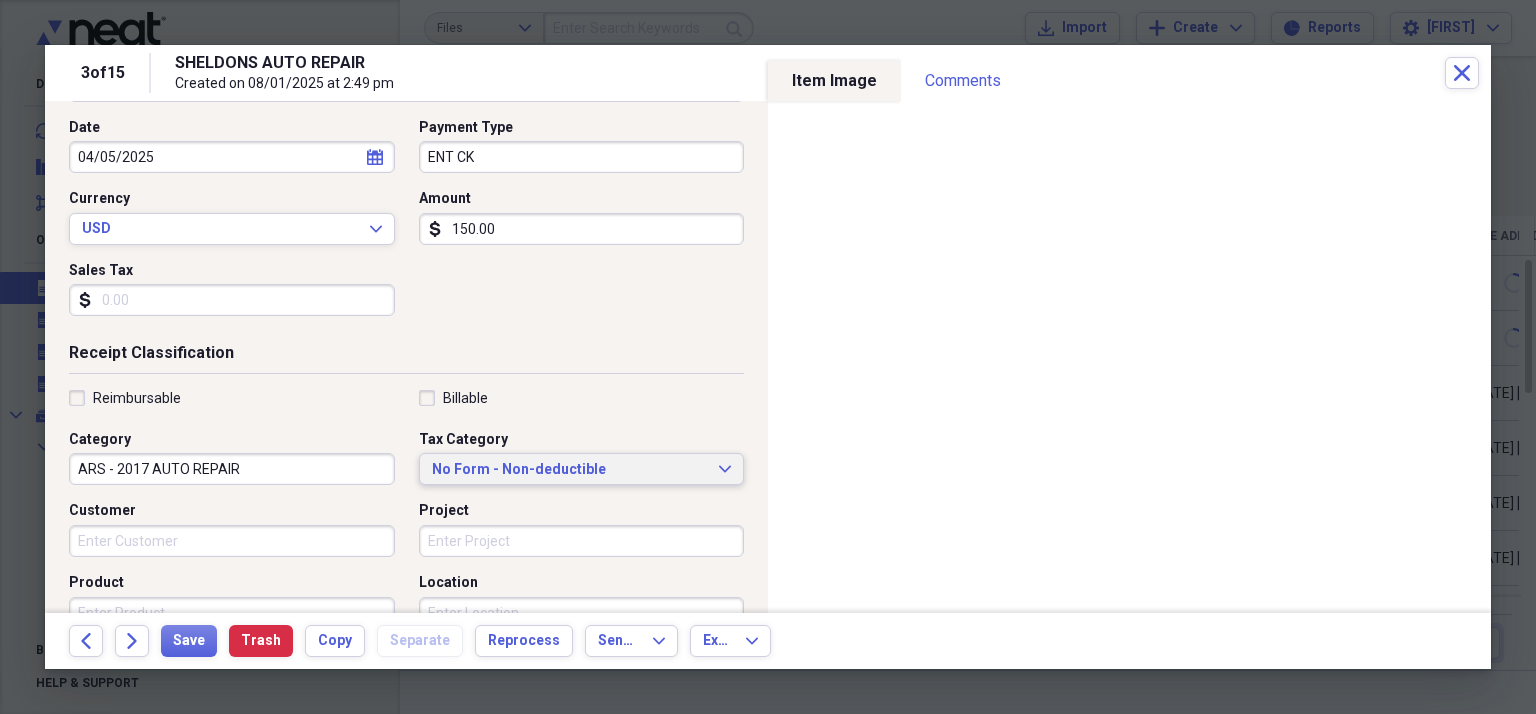 type on "150.00" 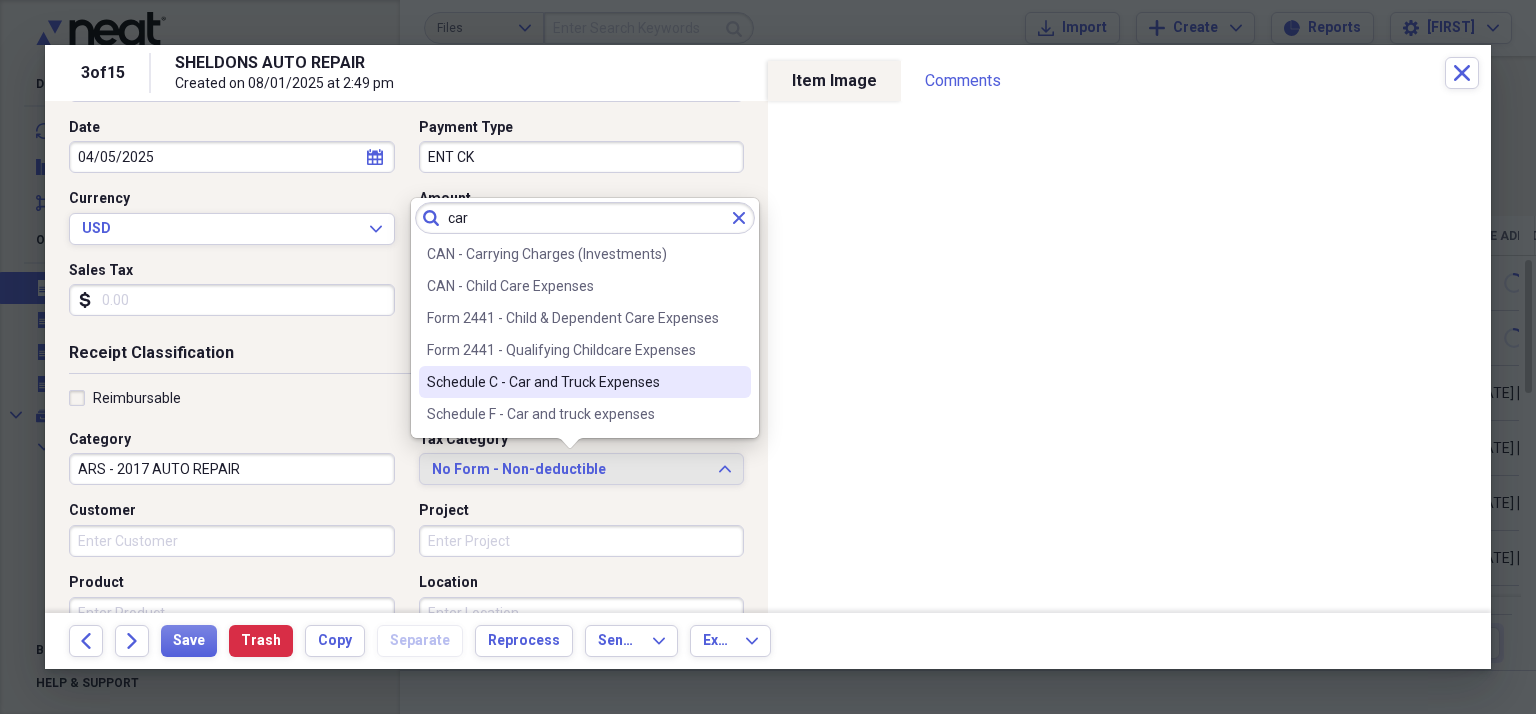 type on "car" 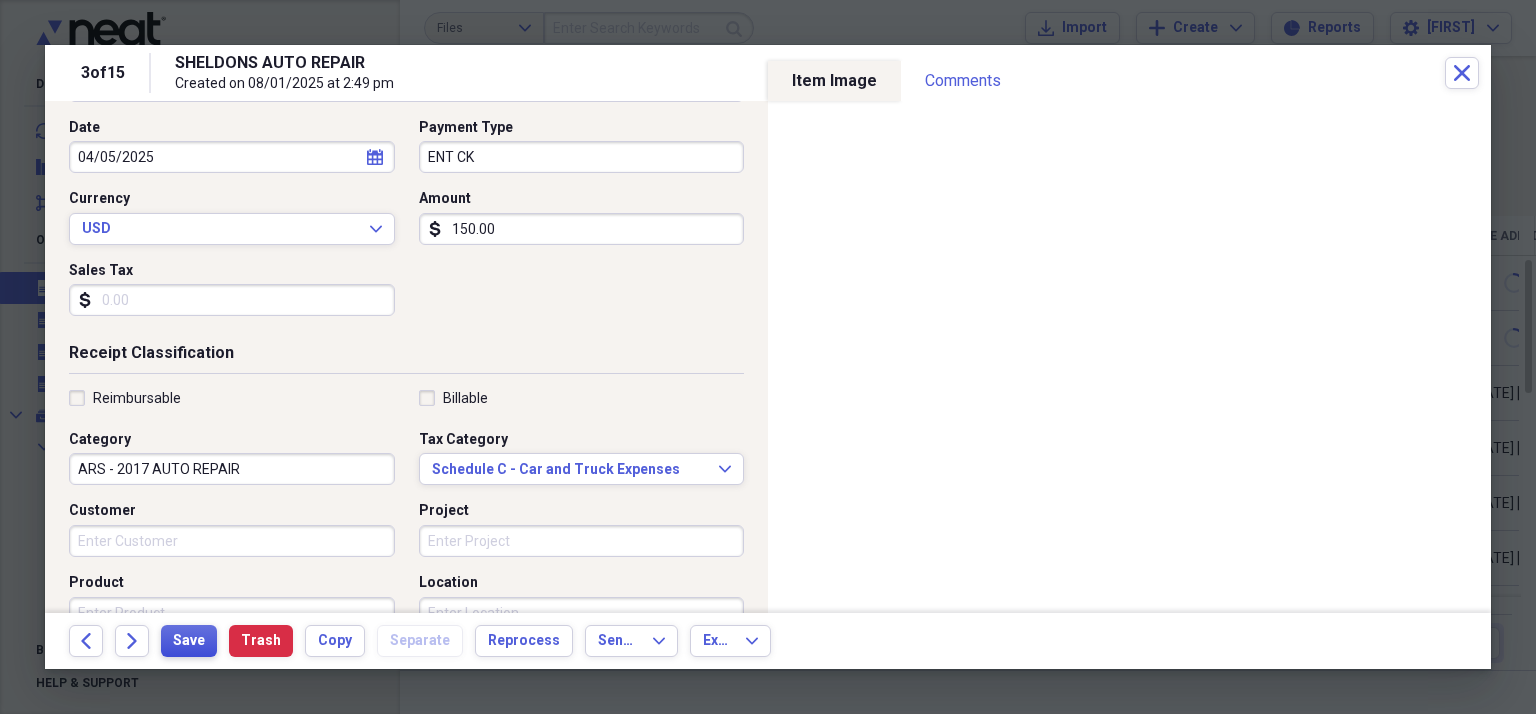 click on "Save" at bounding box center [189, 641] 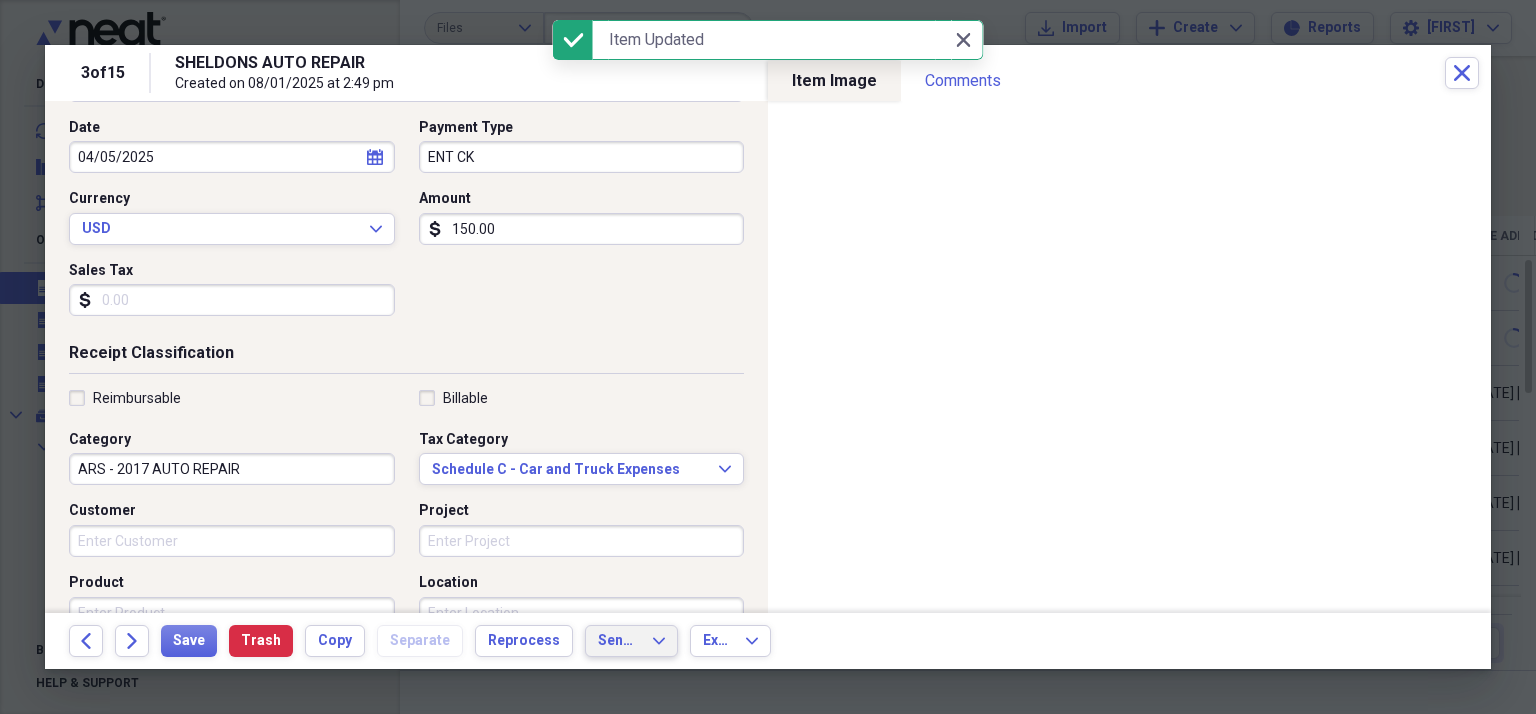 click on "Expand" 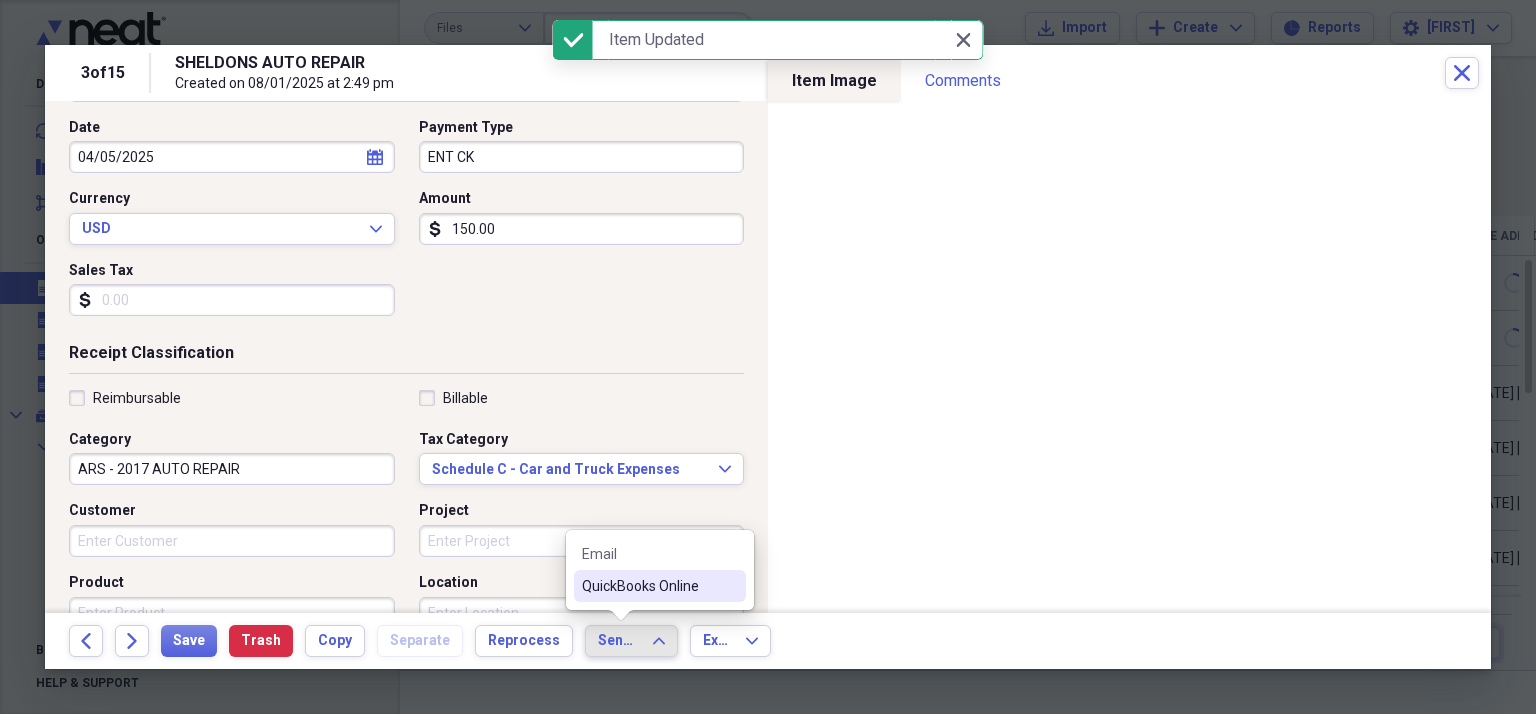 click on "QuickBooks Online" at bounding box center (648, 586) 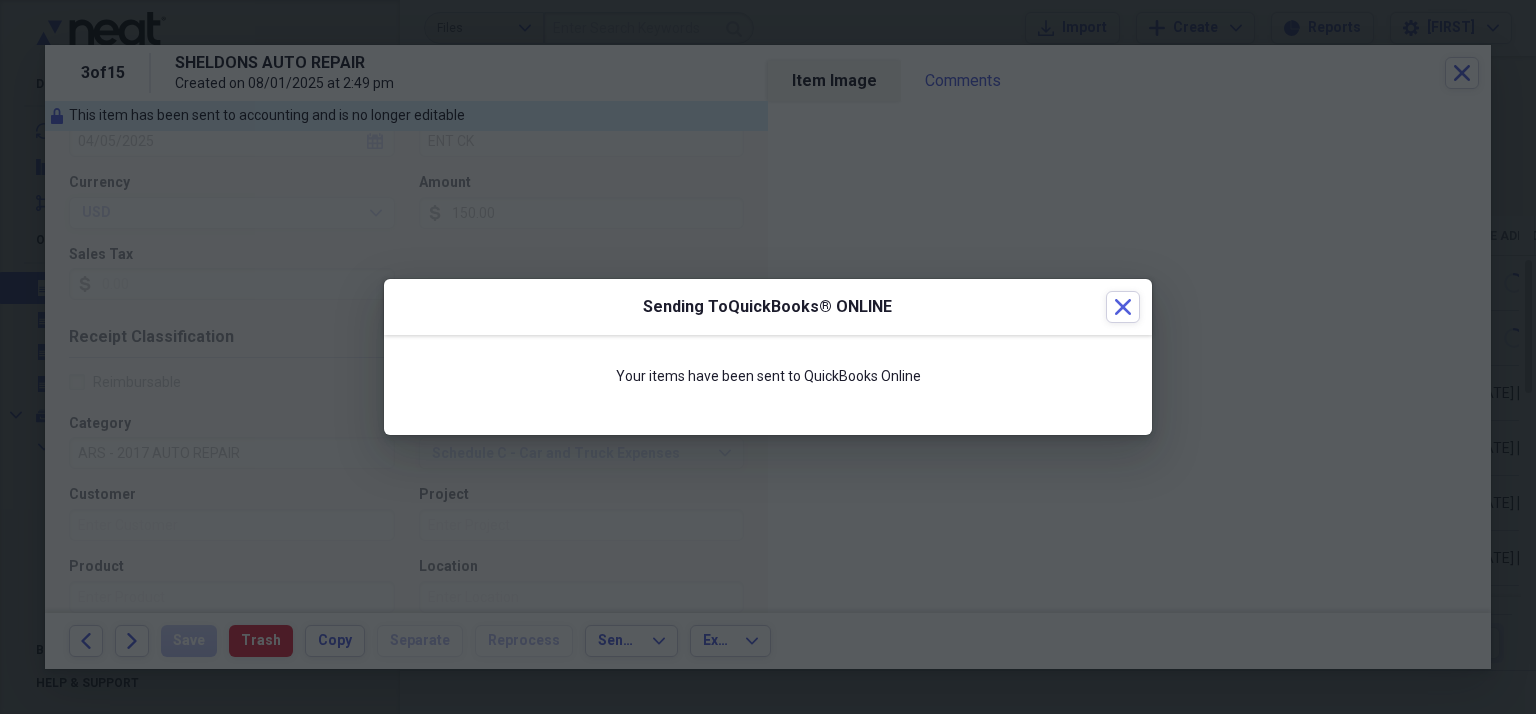 scroll, scrollTop: 184, scrollLeft: 0, axis: vertical 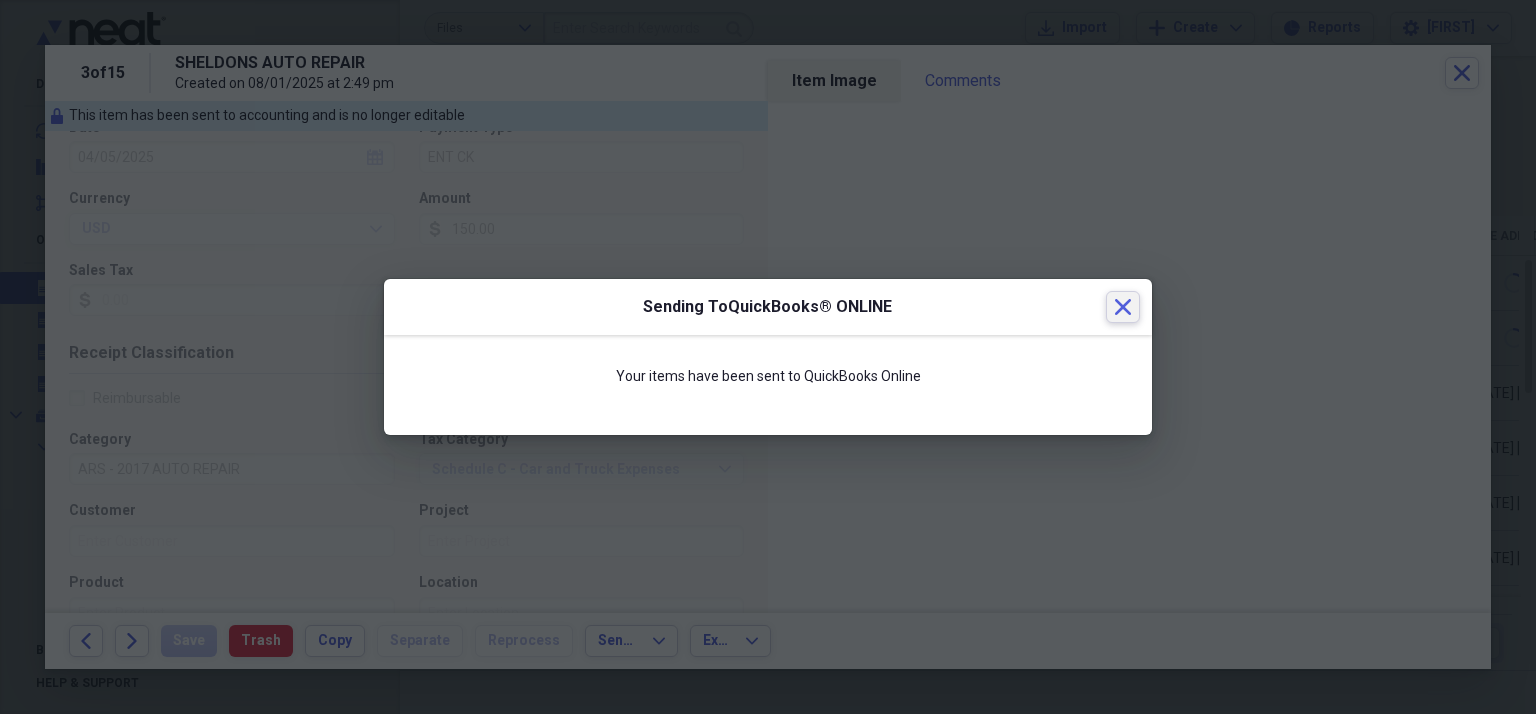 click on "Close" at bounding box center (1123, 307) 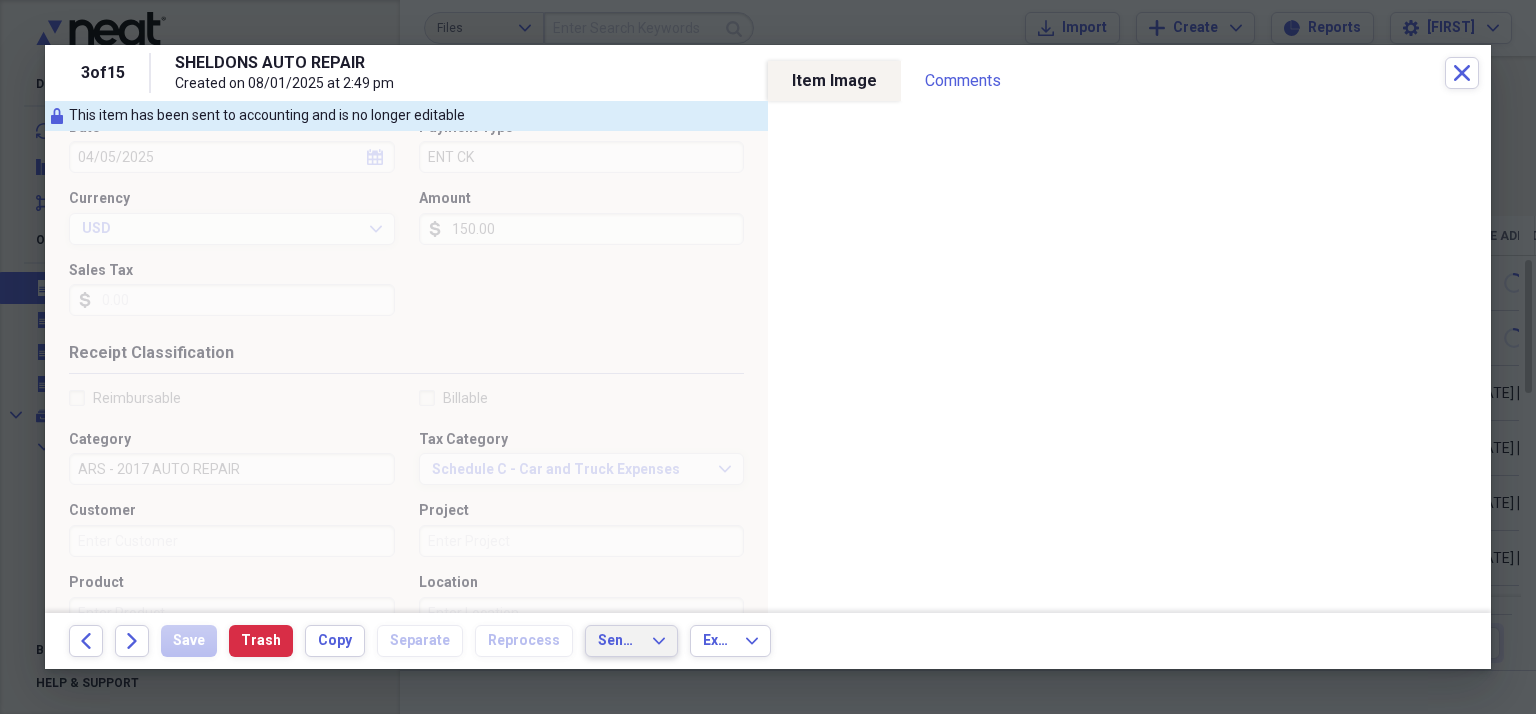 type 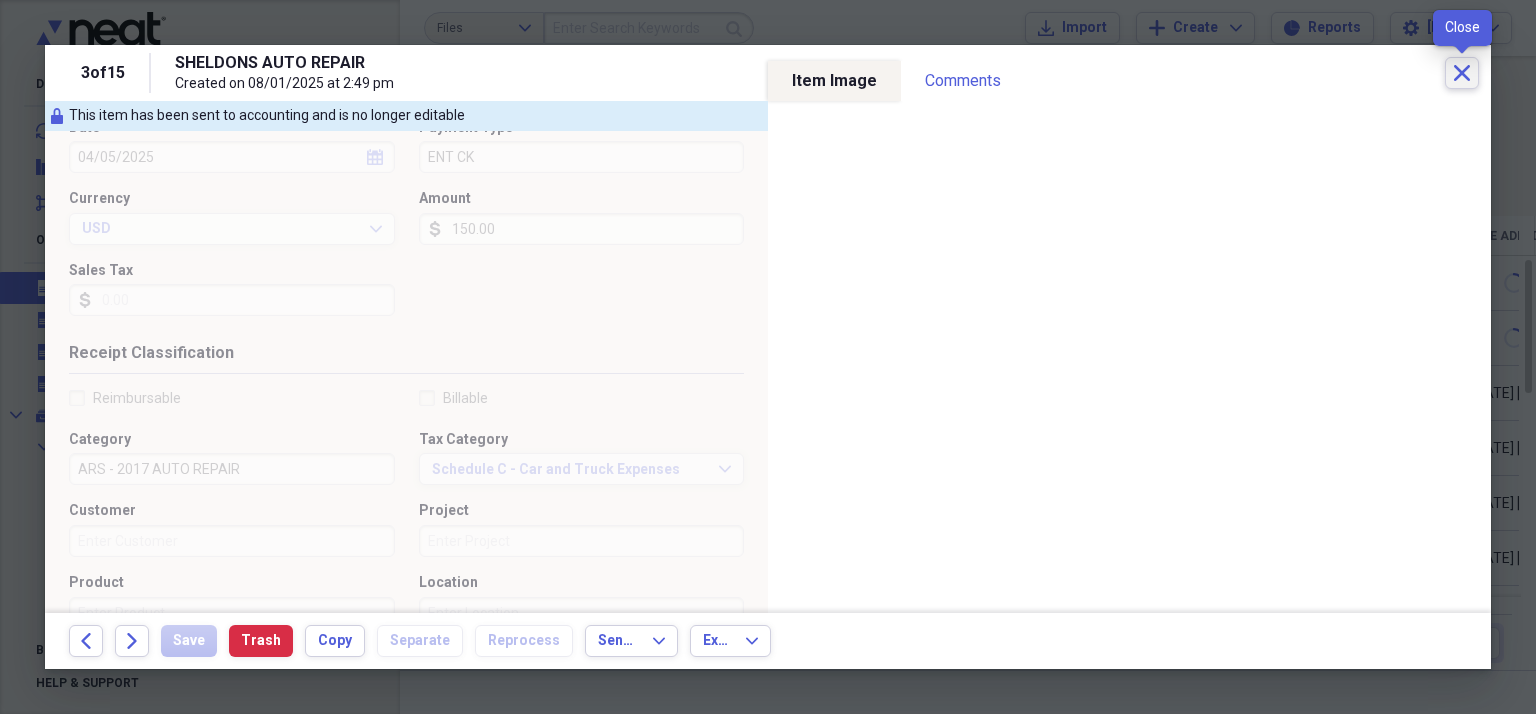 click 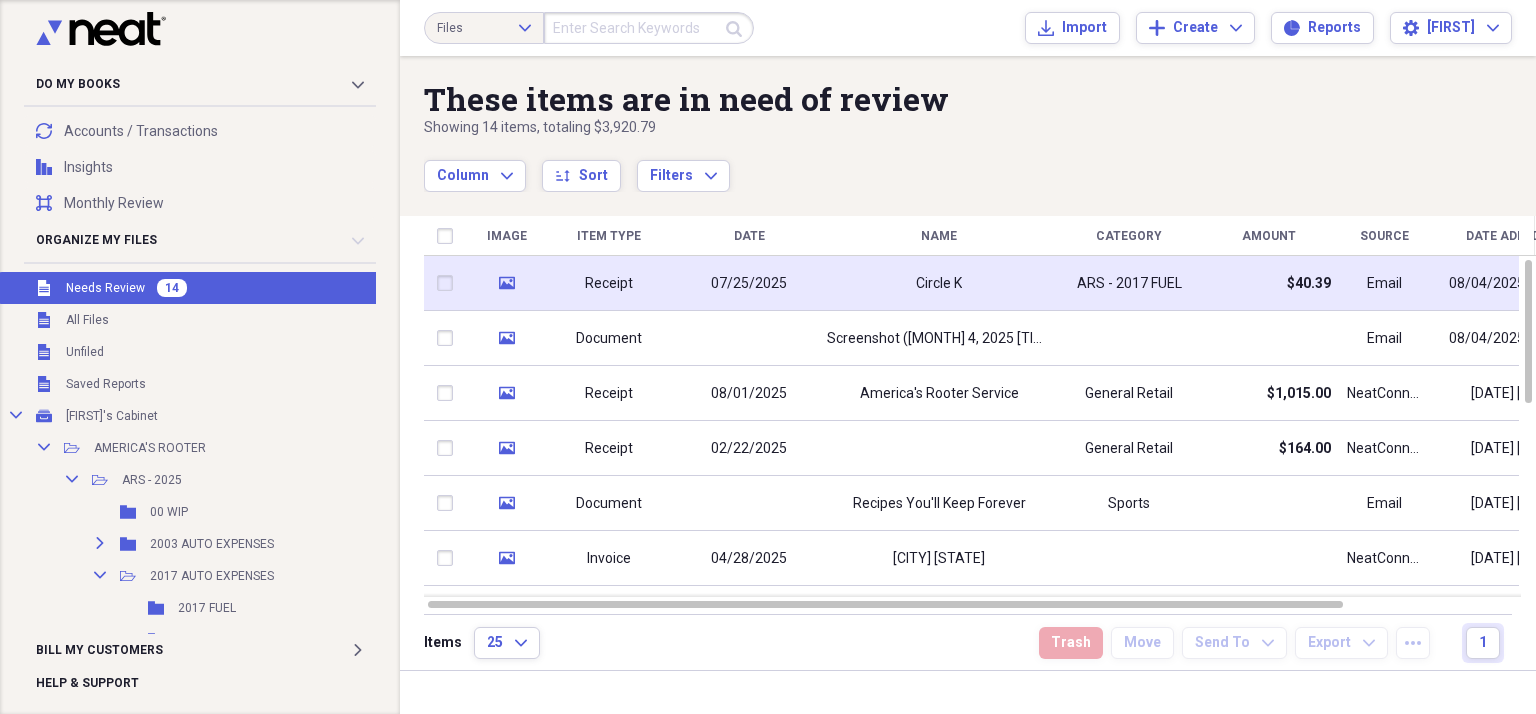 click on "Circle K" at bounding box center (939, 284) 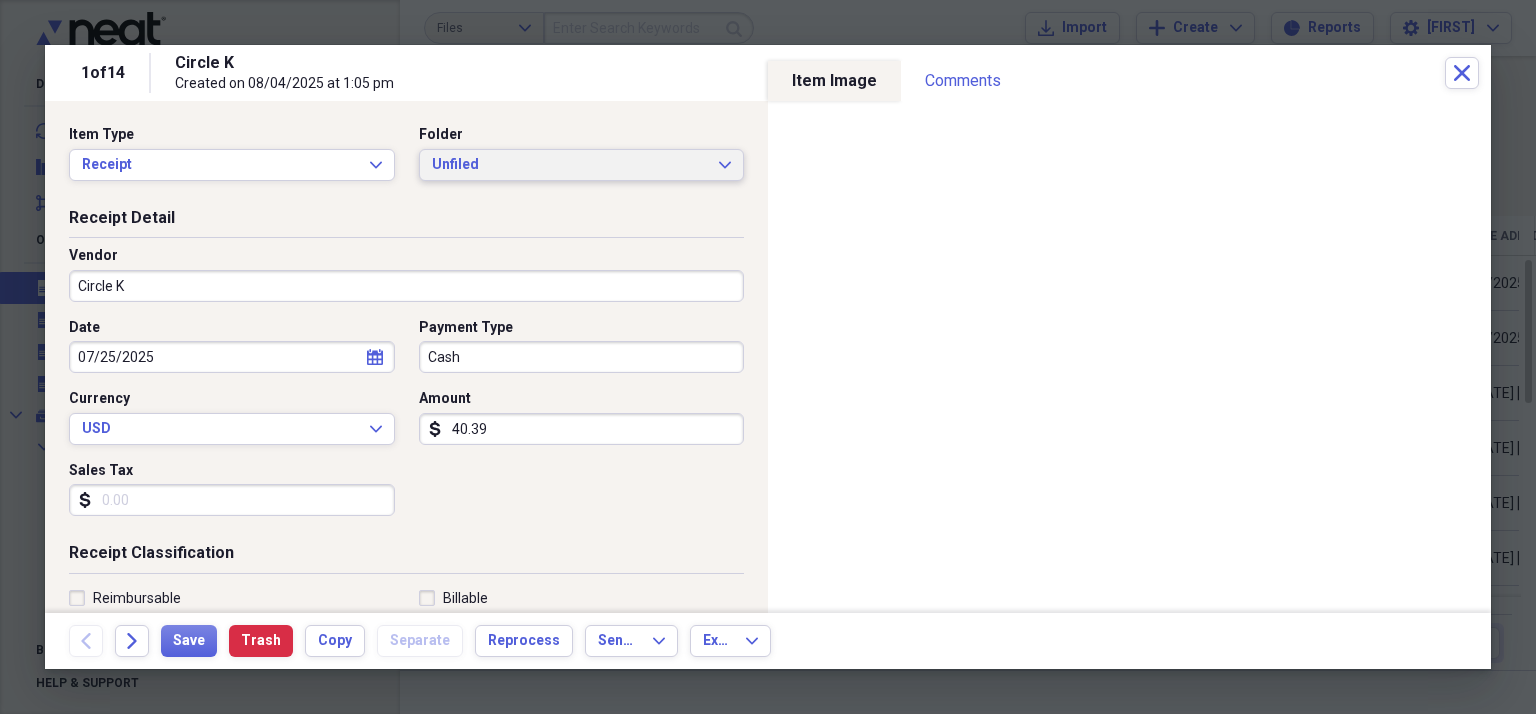 click on "Unfiled" at bounding box center (570, 165) 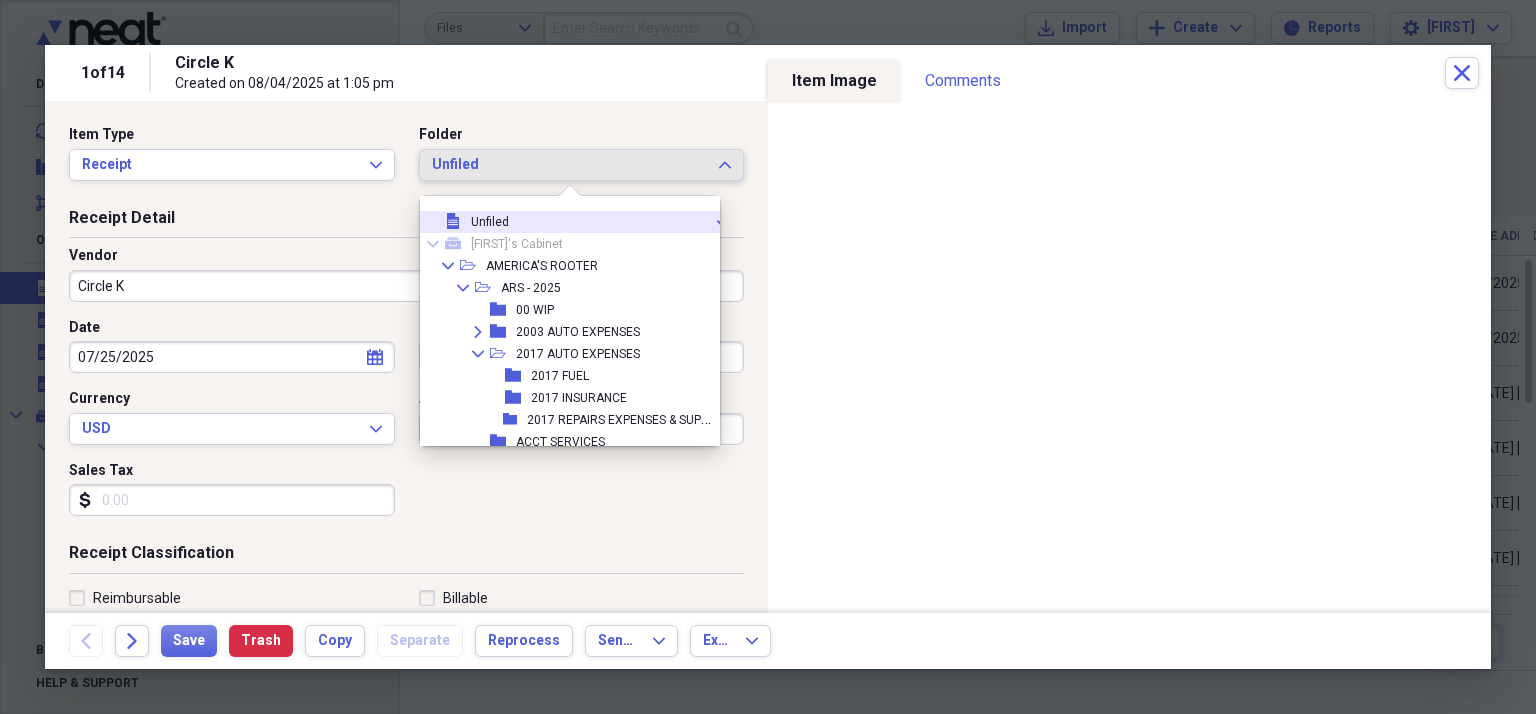 click on "Unfiled" at bounding box center [570, 165] 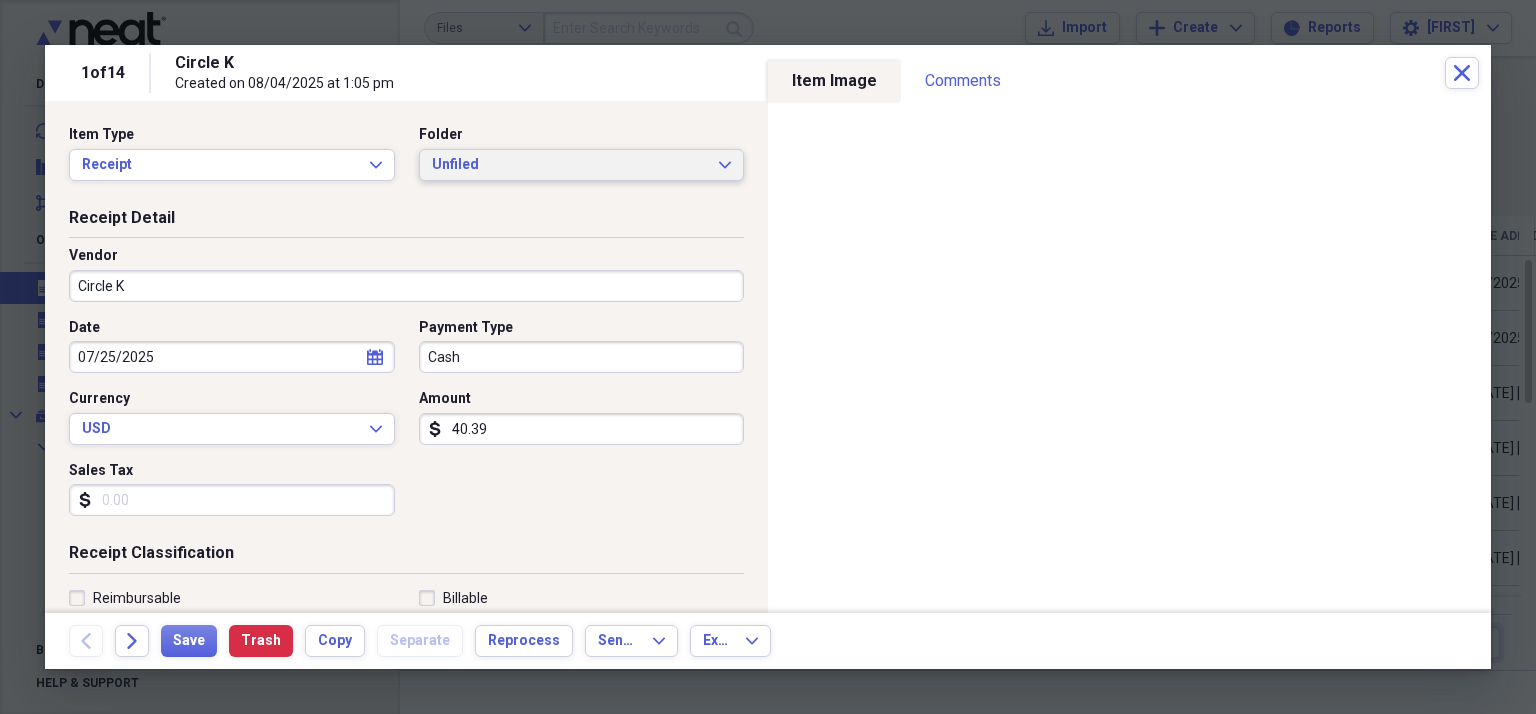 click on "Unfiled" at bounding box center [570, 165] 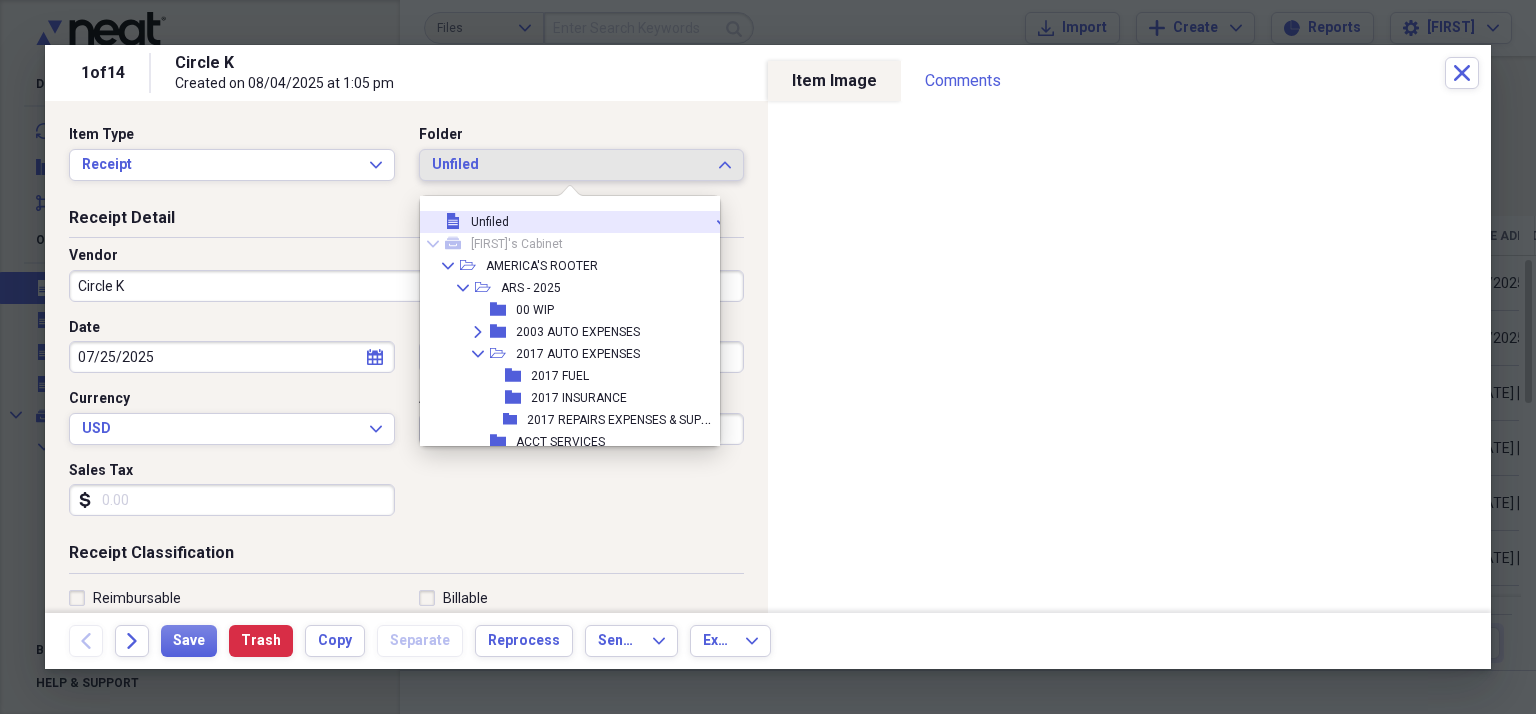 click on "Unfiled" at bounding box center (570, 165) 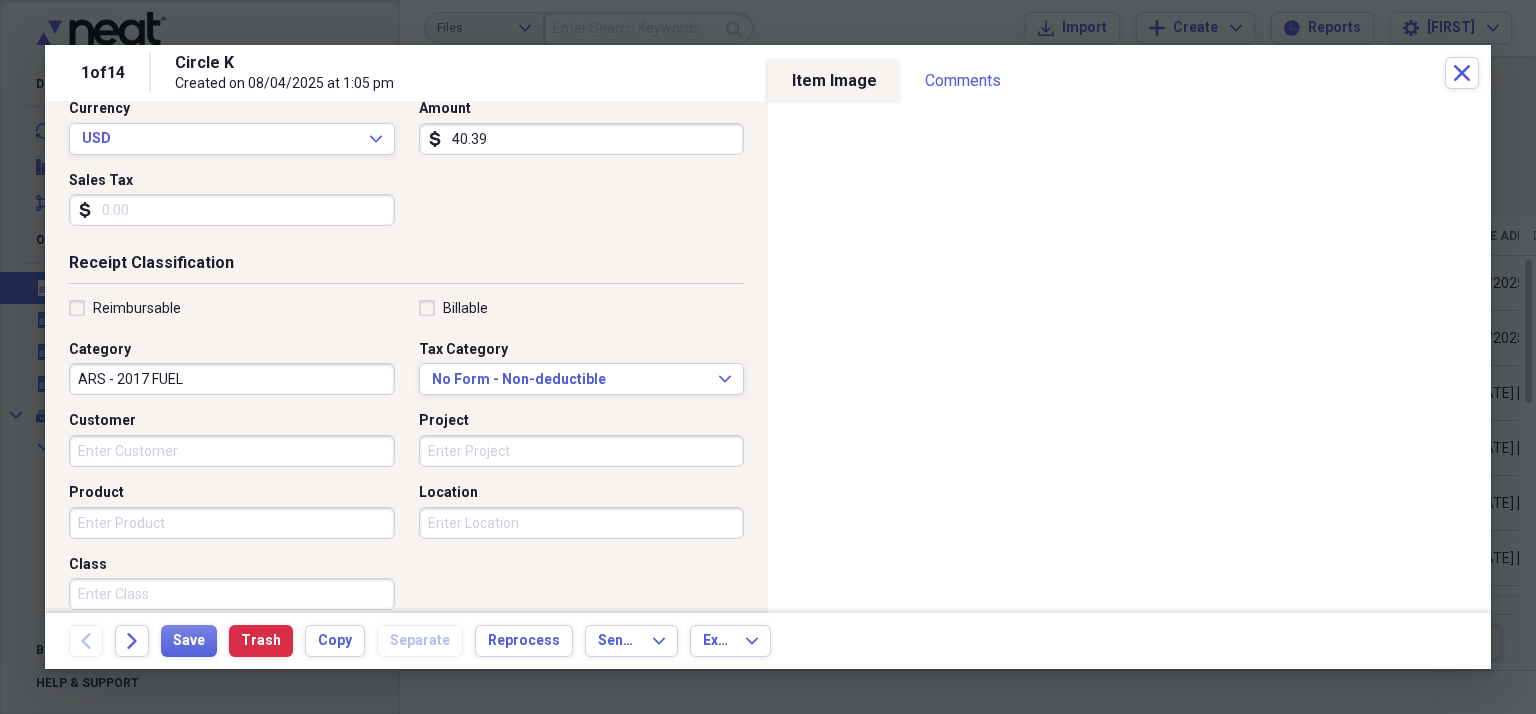 scroll, scrollTop: 500, scrollLeft: 0, axis: vertical 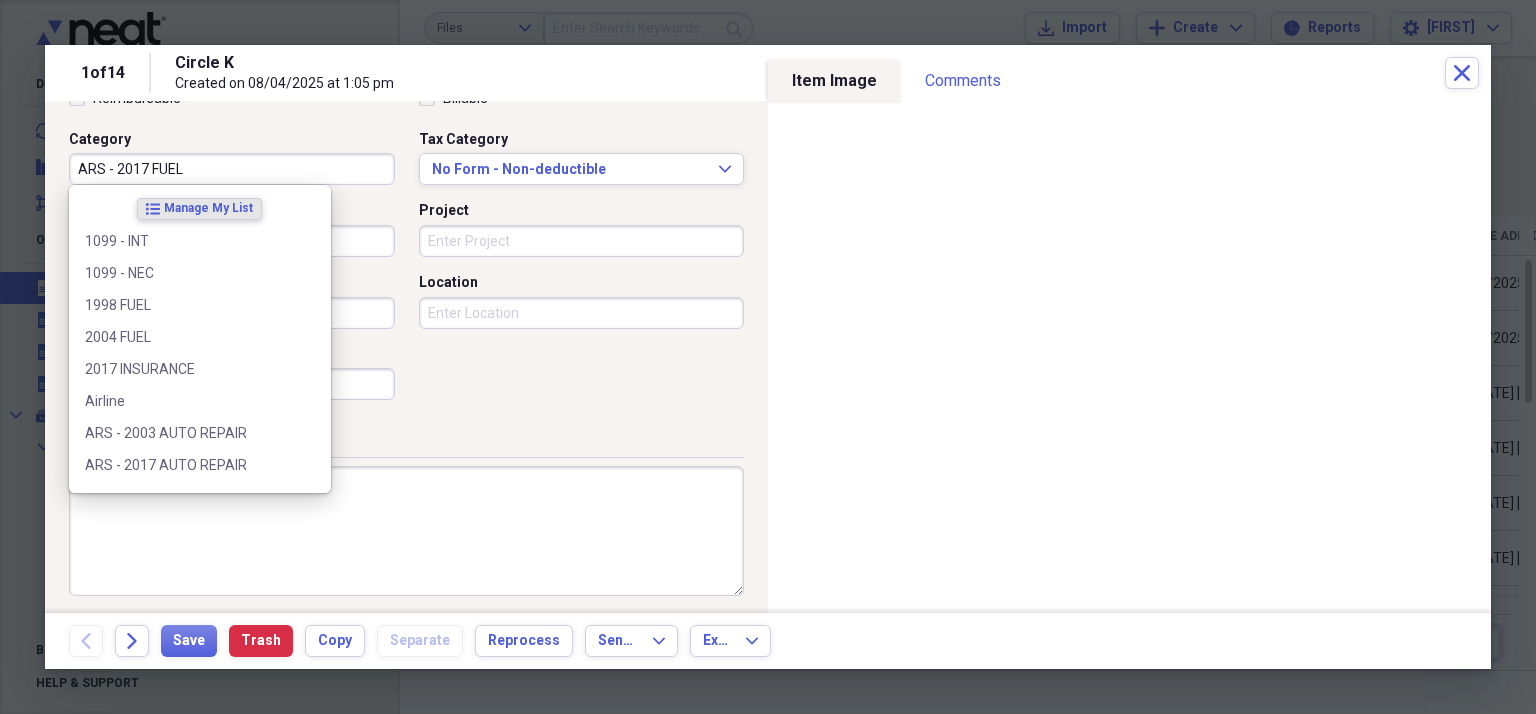 click on "ARS - 2017 FUEL" at bounding box center [232, 169] 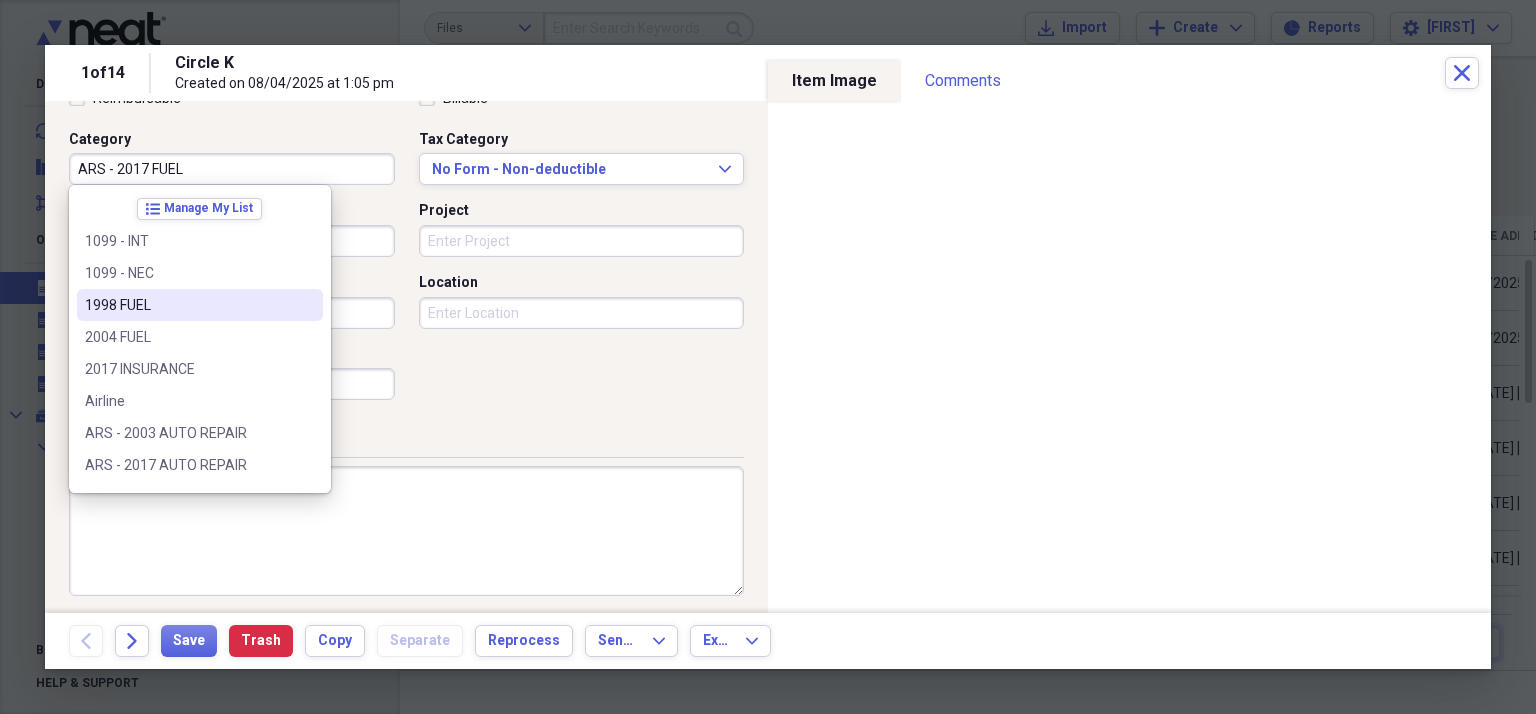 click on "1998 FUEL" at bounding box center [200, 305] 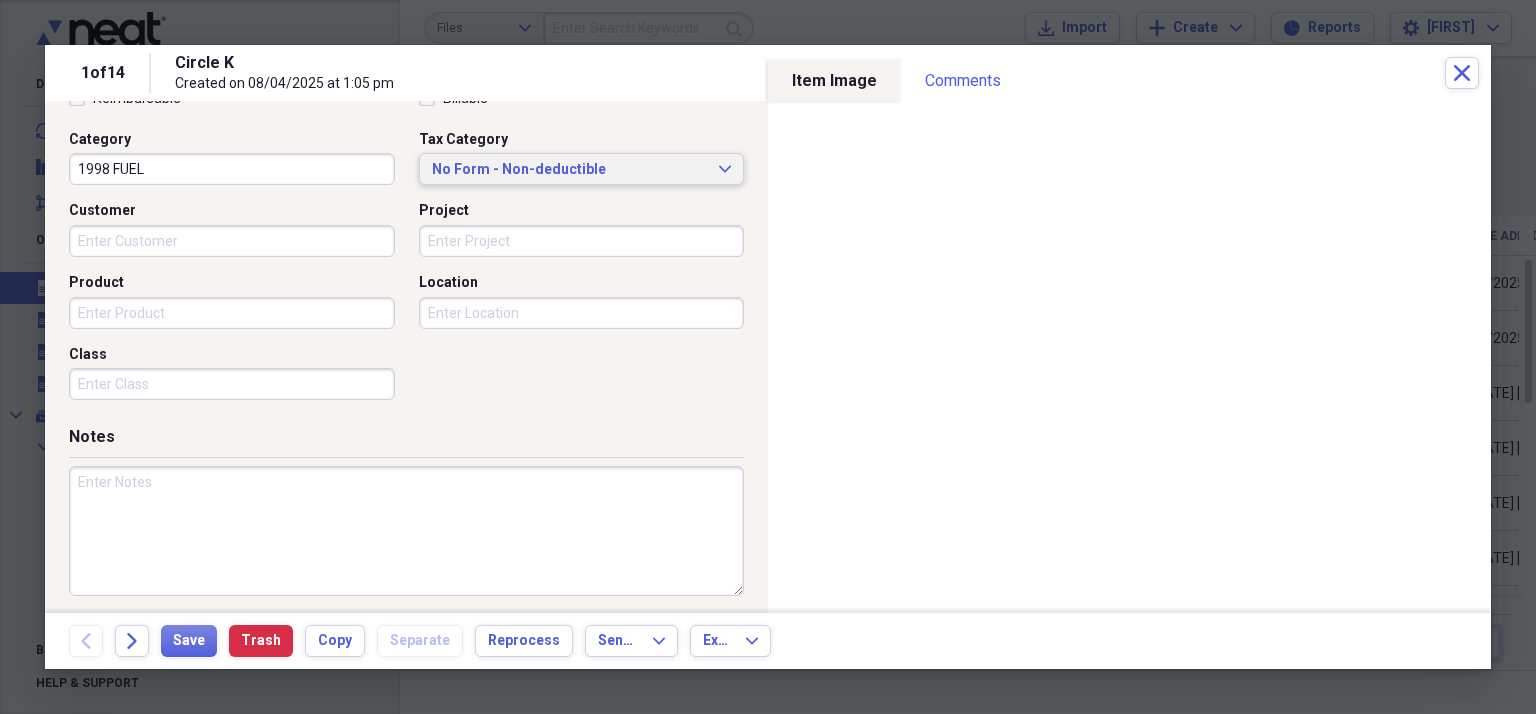 click on "No Form - Non-deductible Expand" at bounding box center [582, 169] 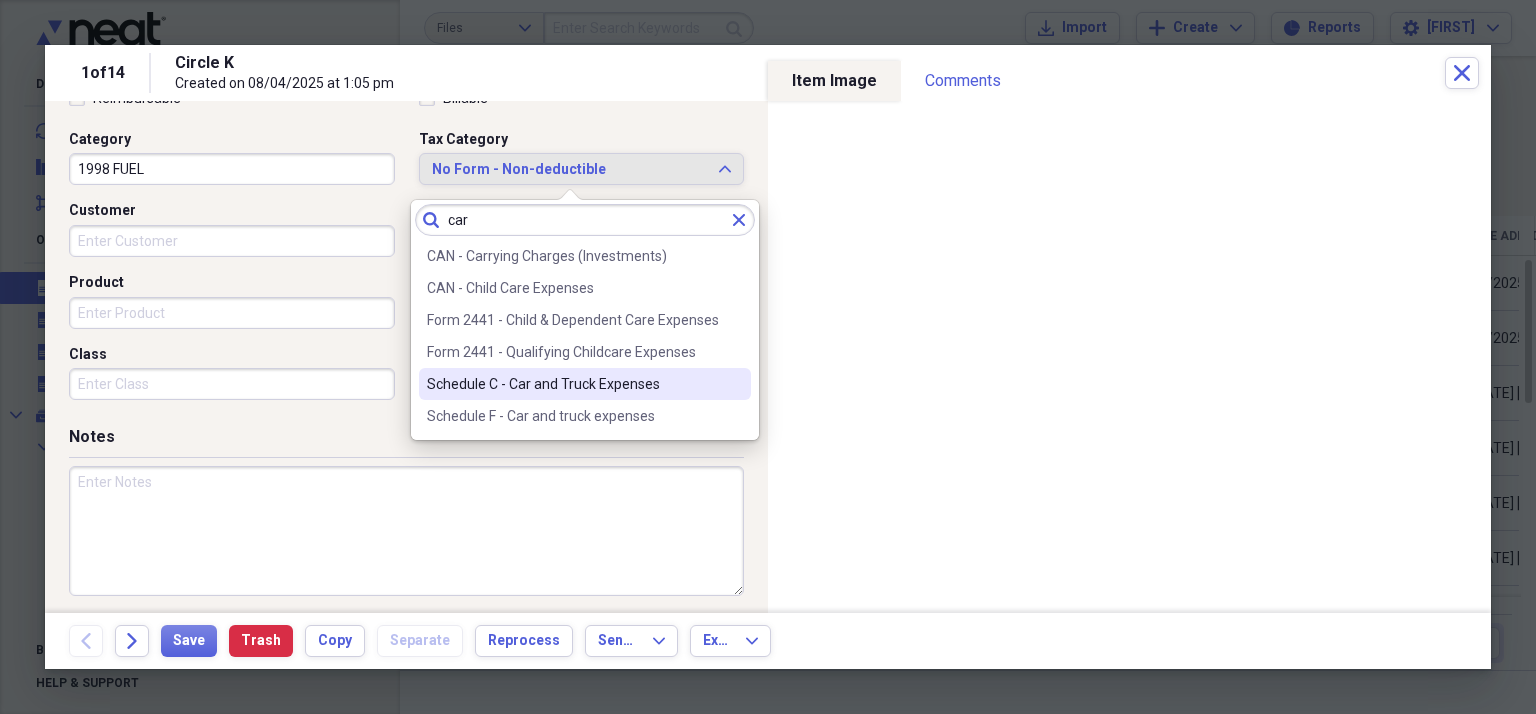 type on "car" 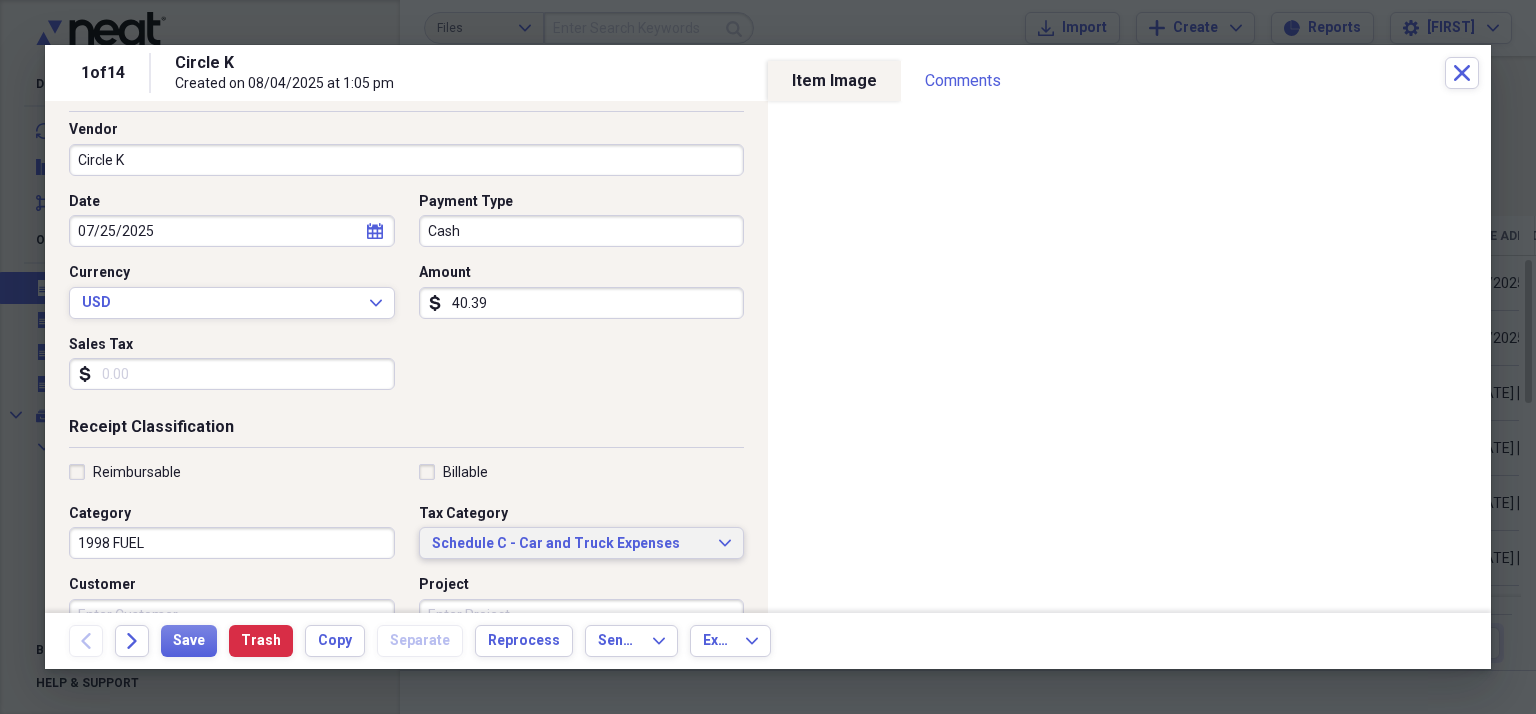 scroll, scrollTop: 100, scrollLeft: 0, axis: vertical 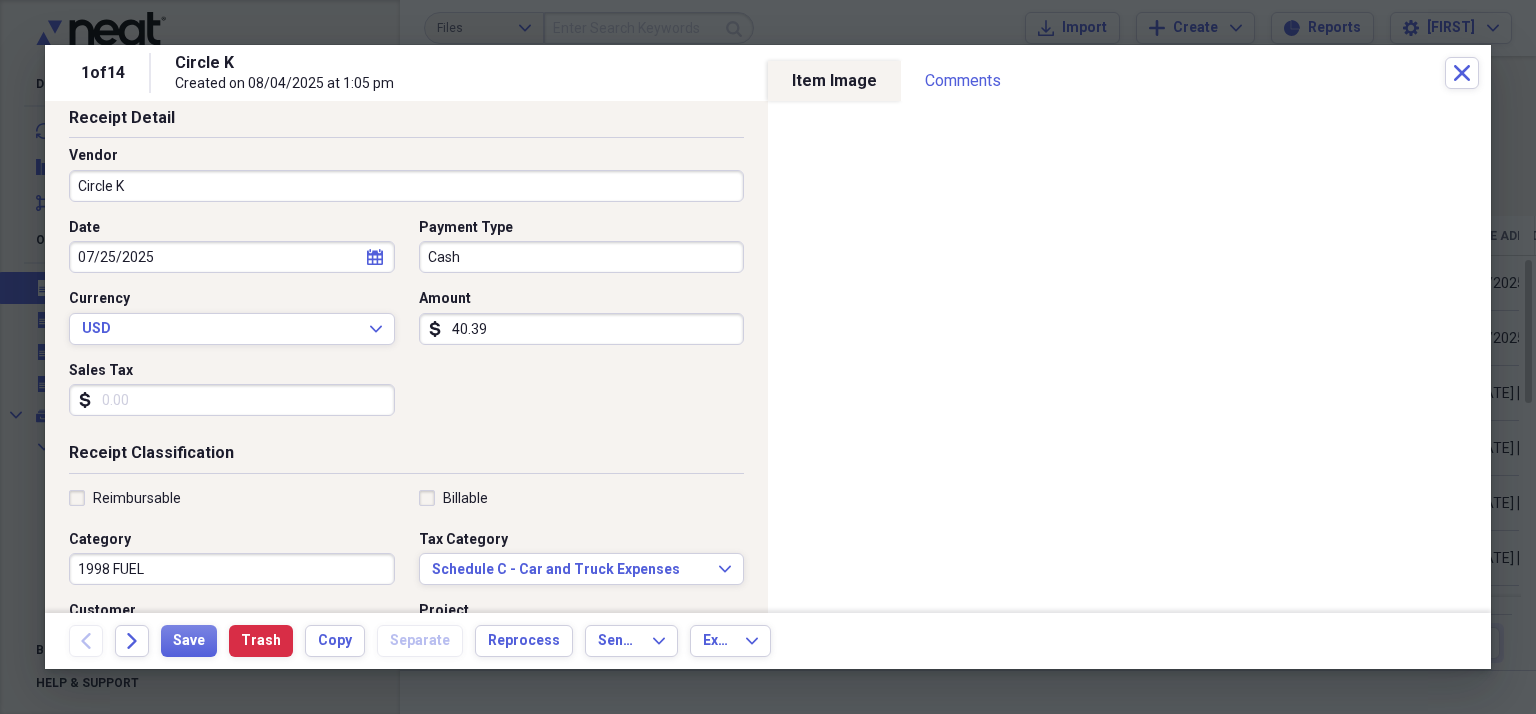 click on "Date [DATE] calendar Calendar Payment Type Cash Currency USD Expand Amount dollar-sign 40.39 Sales Tax dollar-sign" at bounding box center [406, 325] 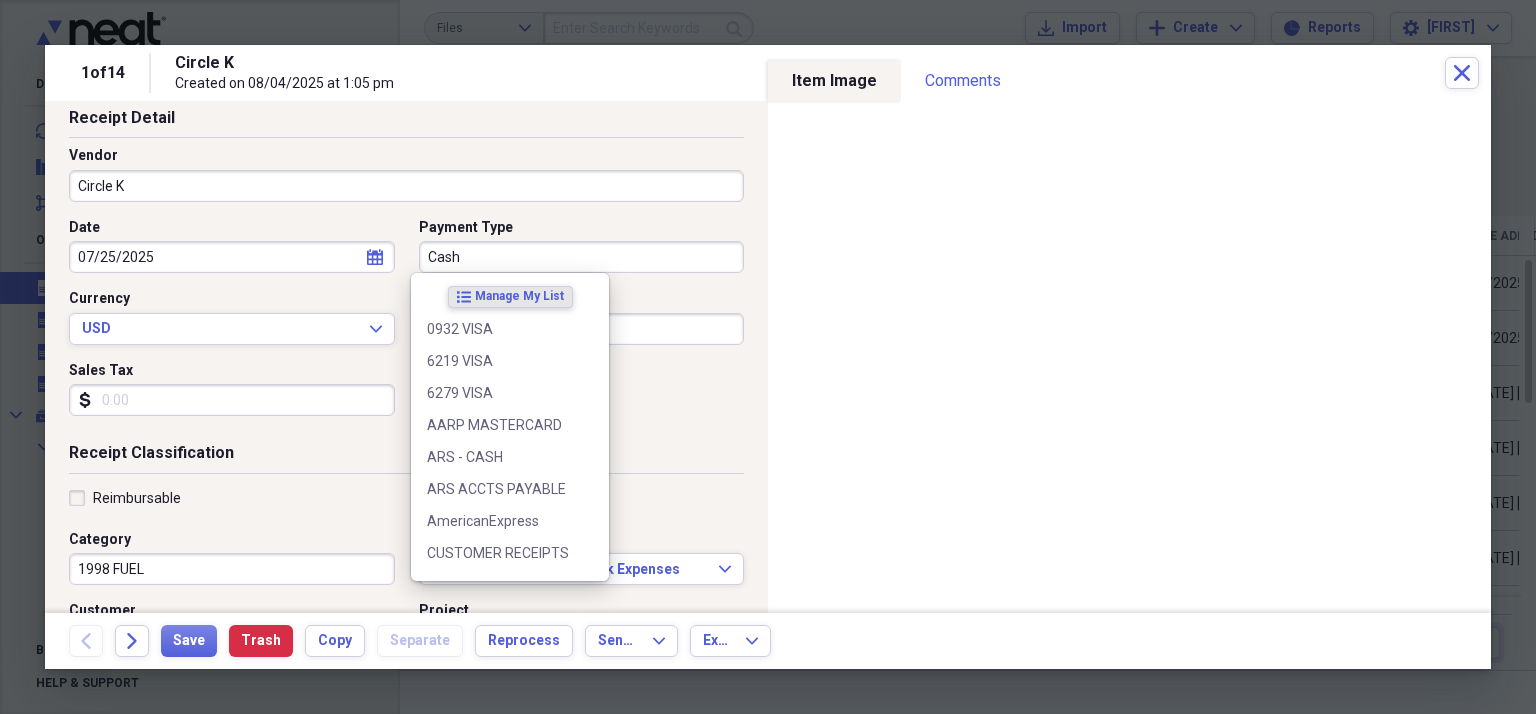 click on "Cash" at bounding box center (582, 257) 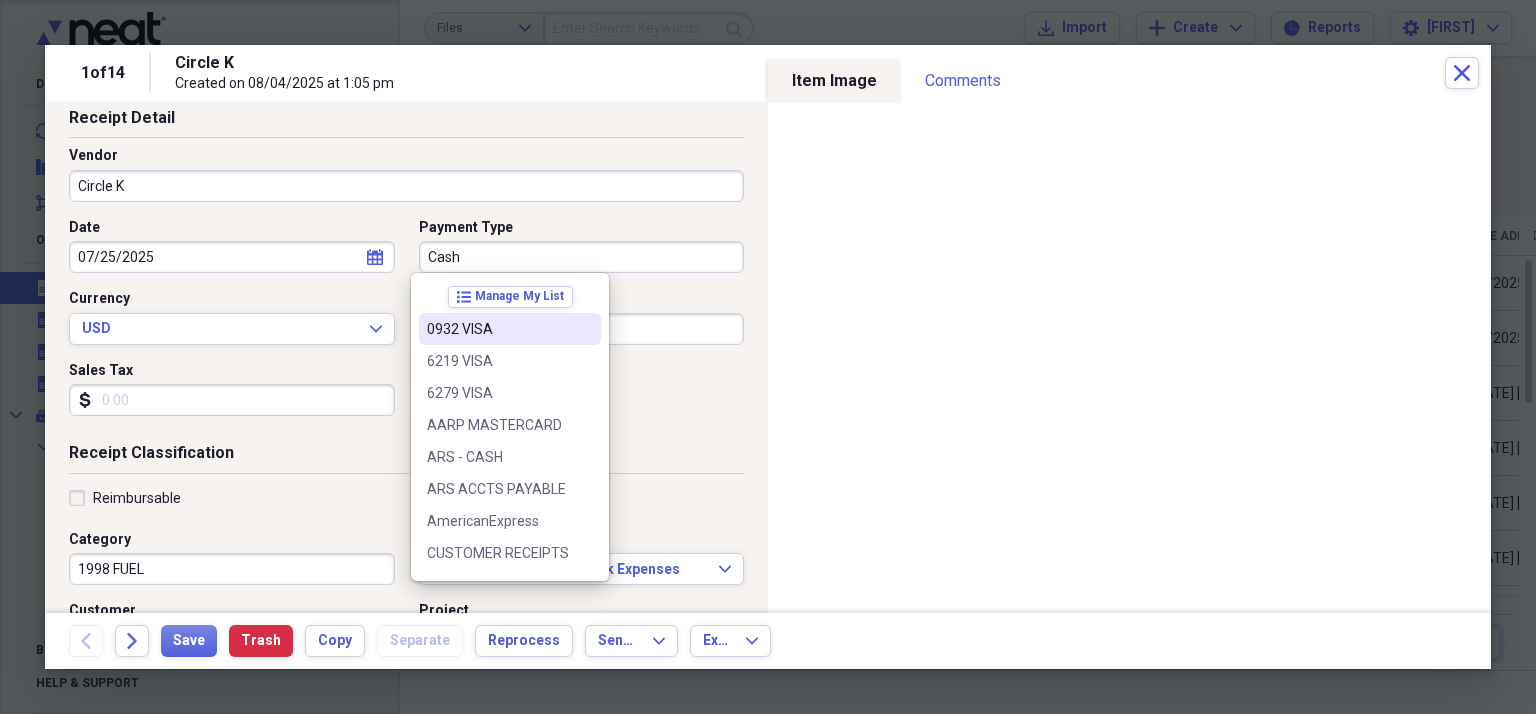 click on "0932 VISA" at bounding box center [498, 329] 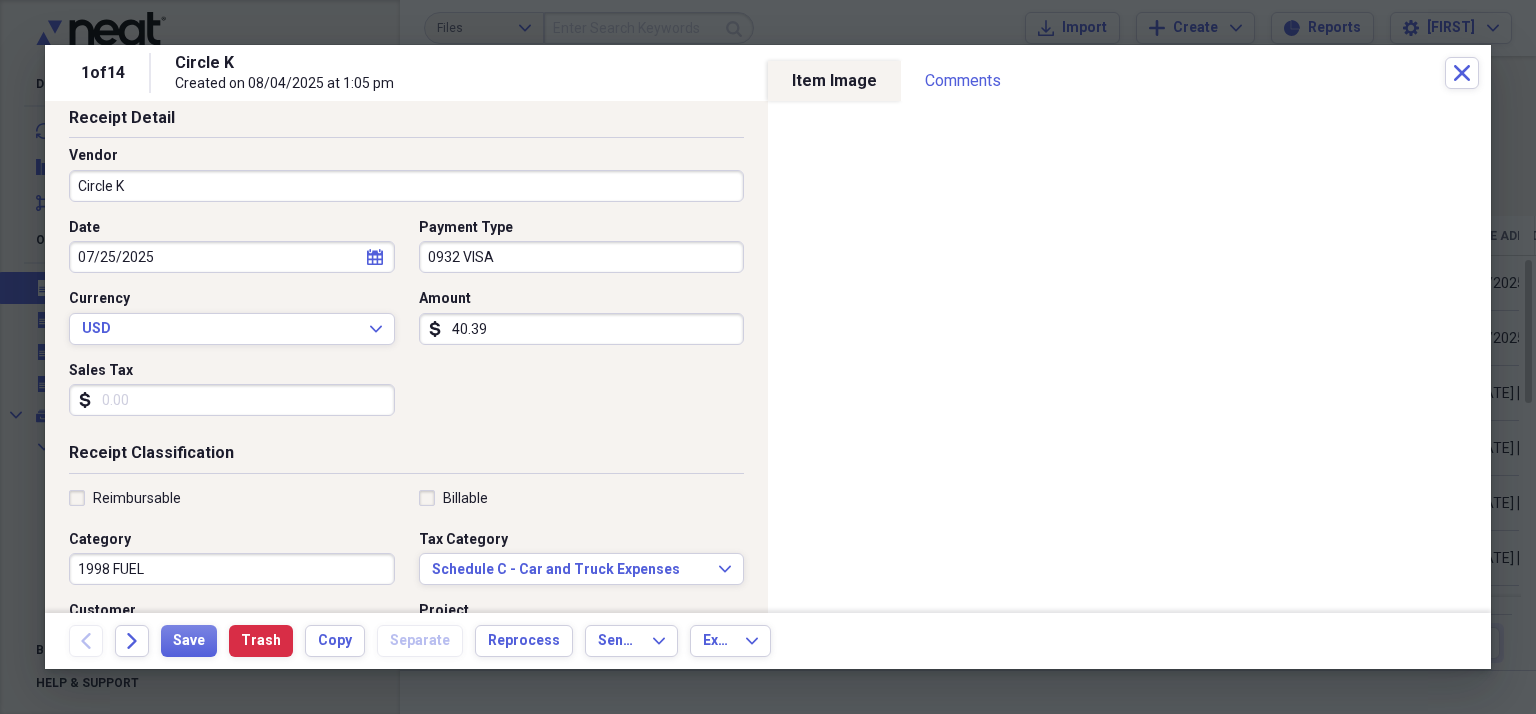 scroll, scrollTop: 200, scrollLeft: 0, axis: vertical 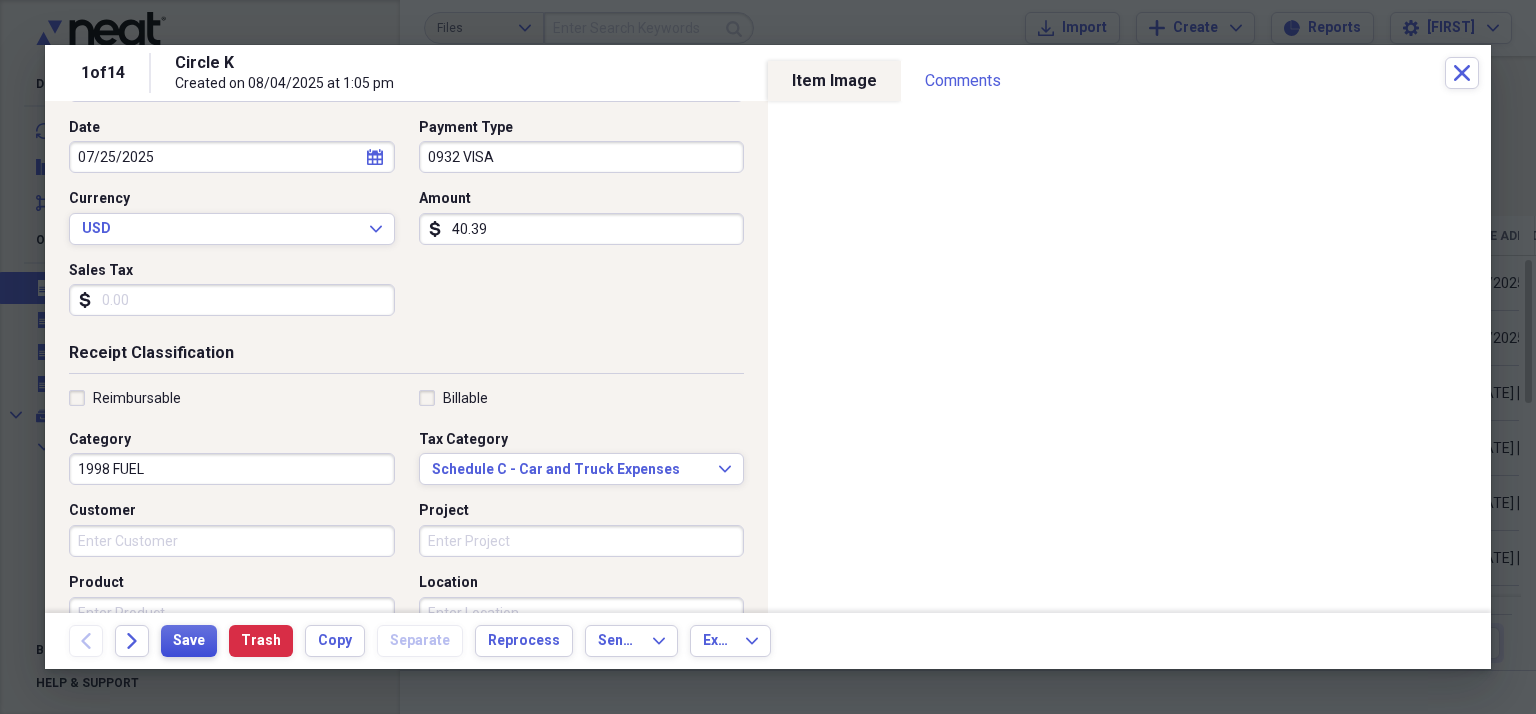 click on "Save" at bounding box center [189, 641] 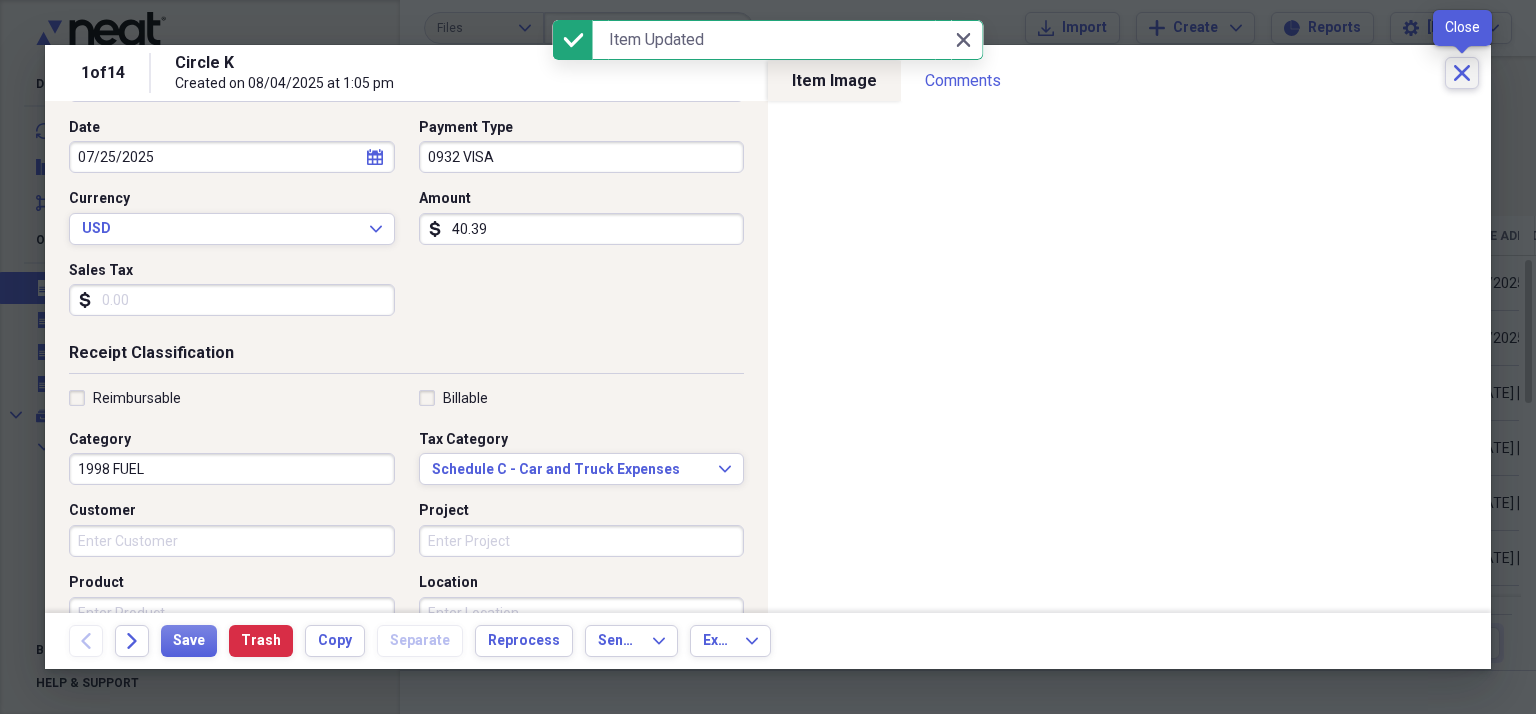 click 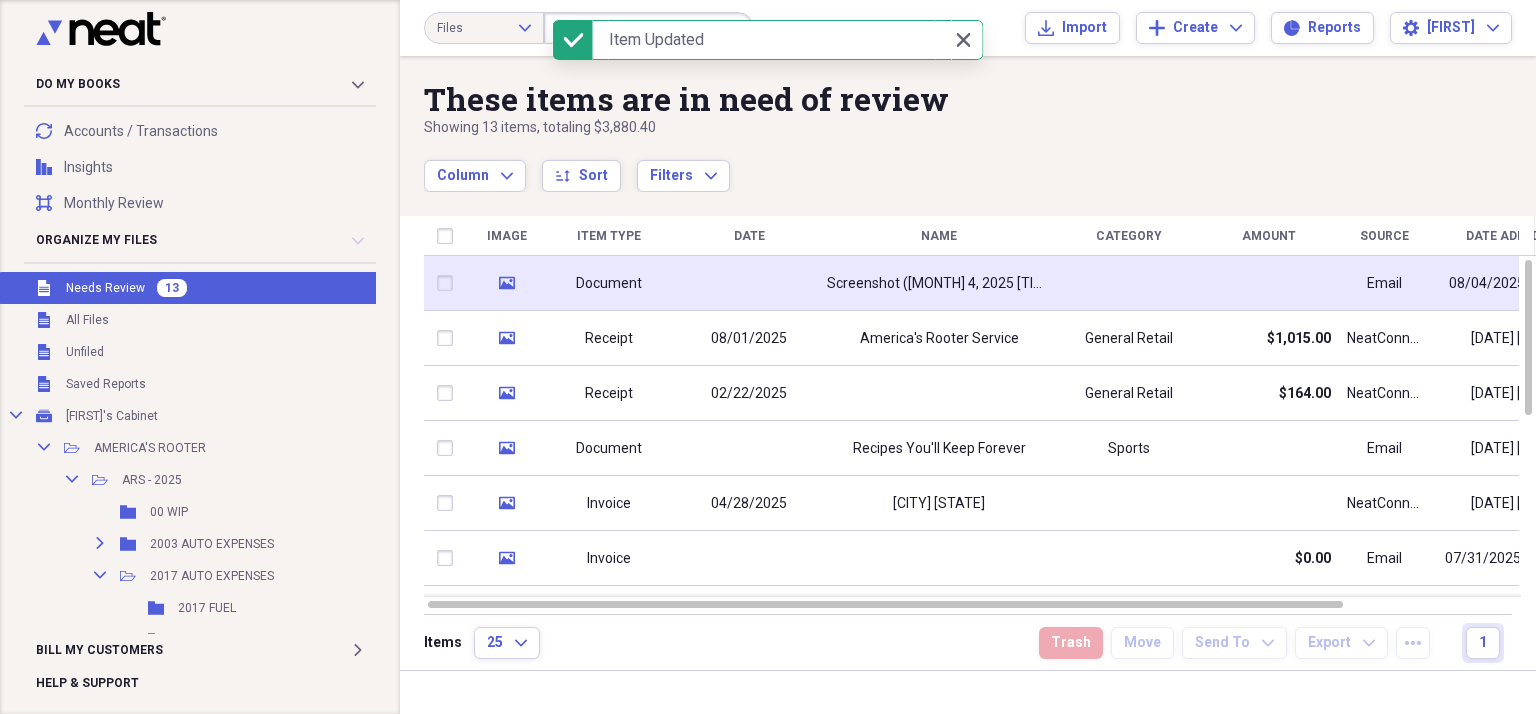 click on "Screenshot ([MONTH] 4, 2025 [TIME])" at bounding box center (939, 284) 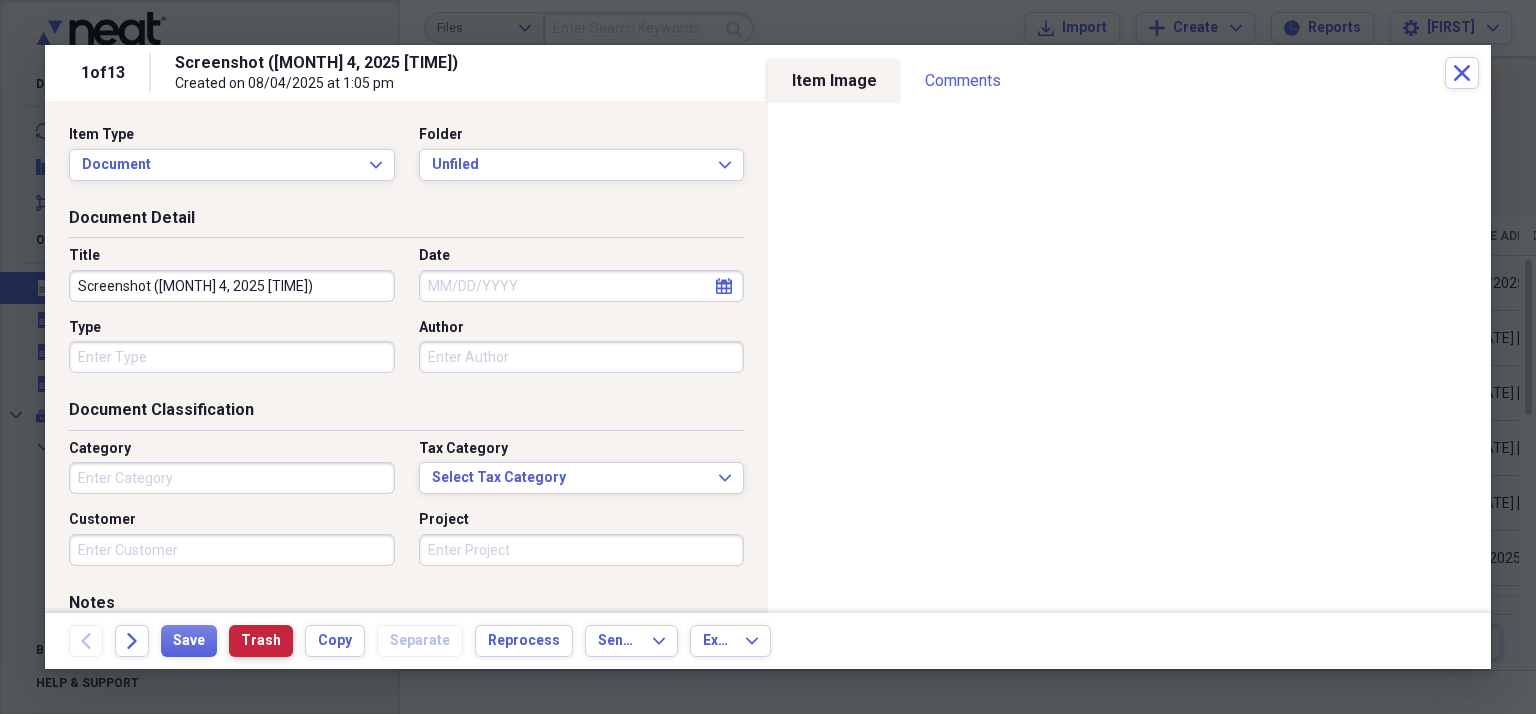 click on "Trash" at bounding box center [261, 641] 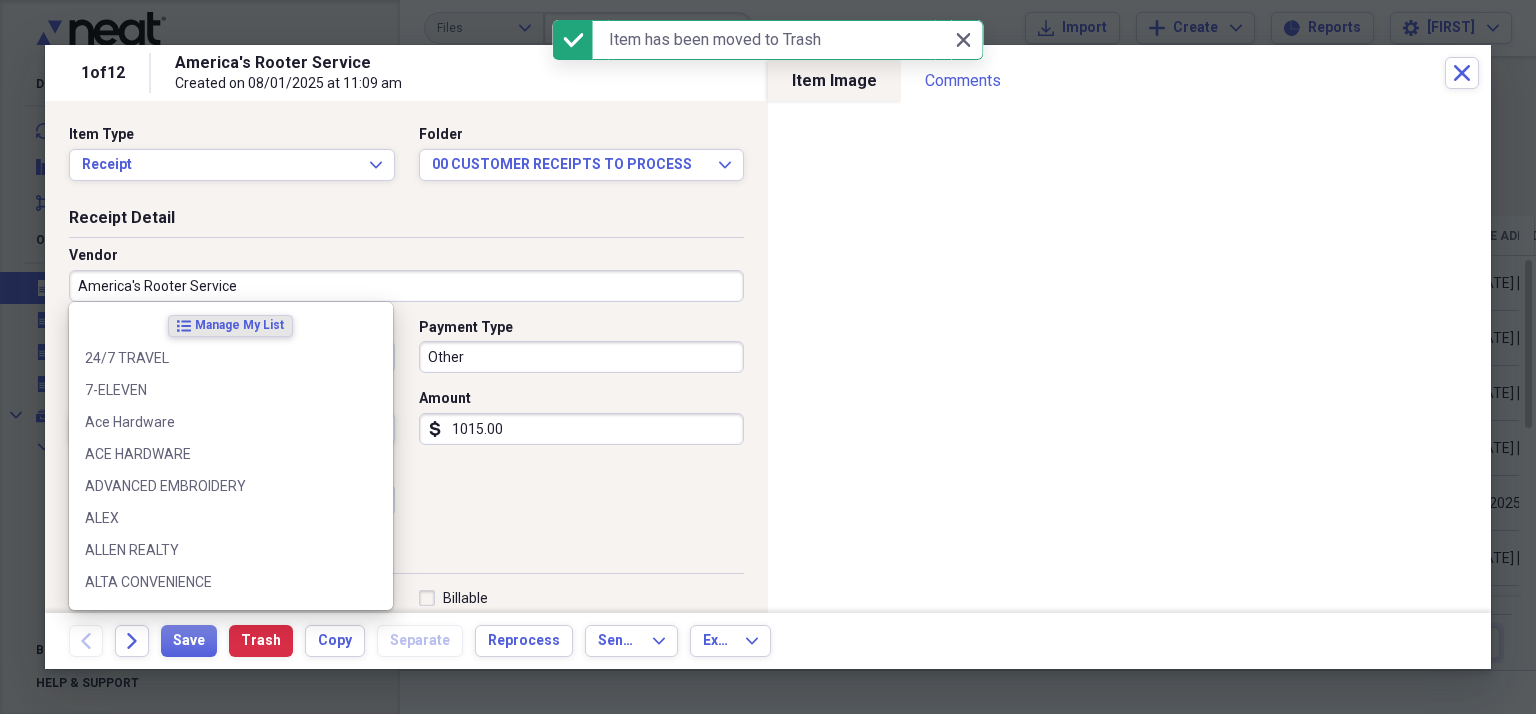 click on "America's Rooter Service" at bounding box center [406, 286] 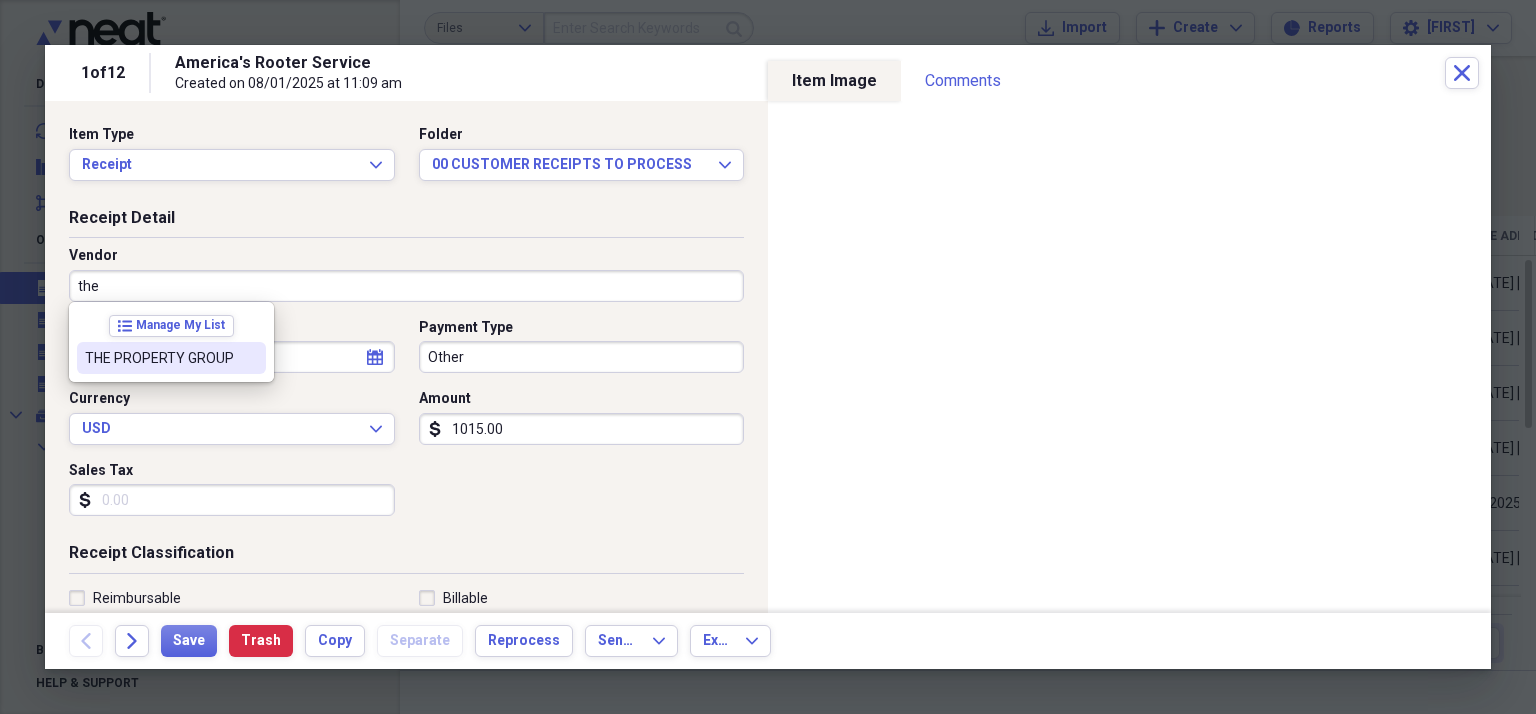 click on "THE PROPERTY GROUP" at bounding box center (159, 358) 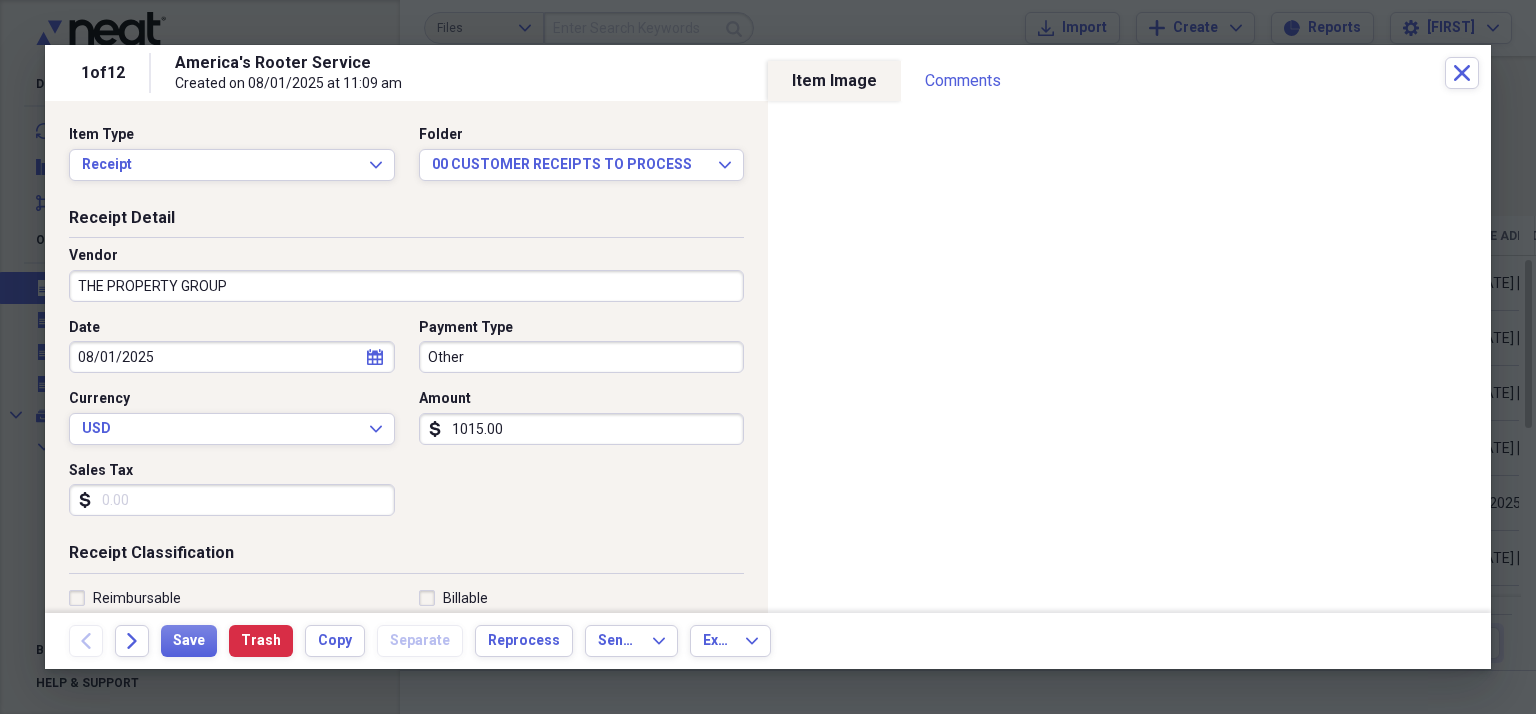 type on "CUSTOMER RECEIPT" 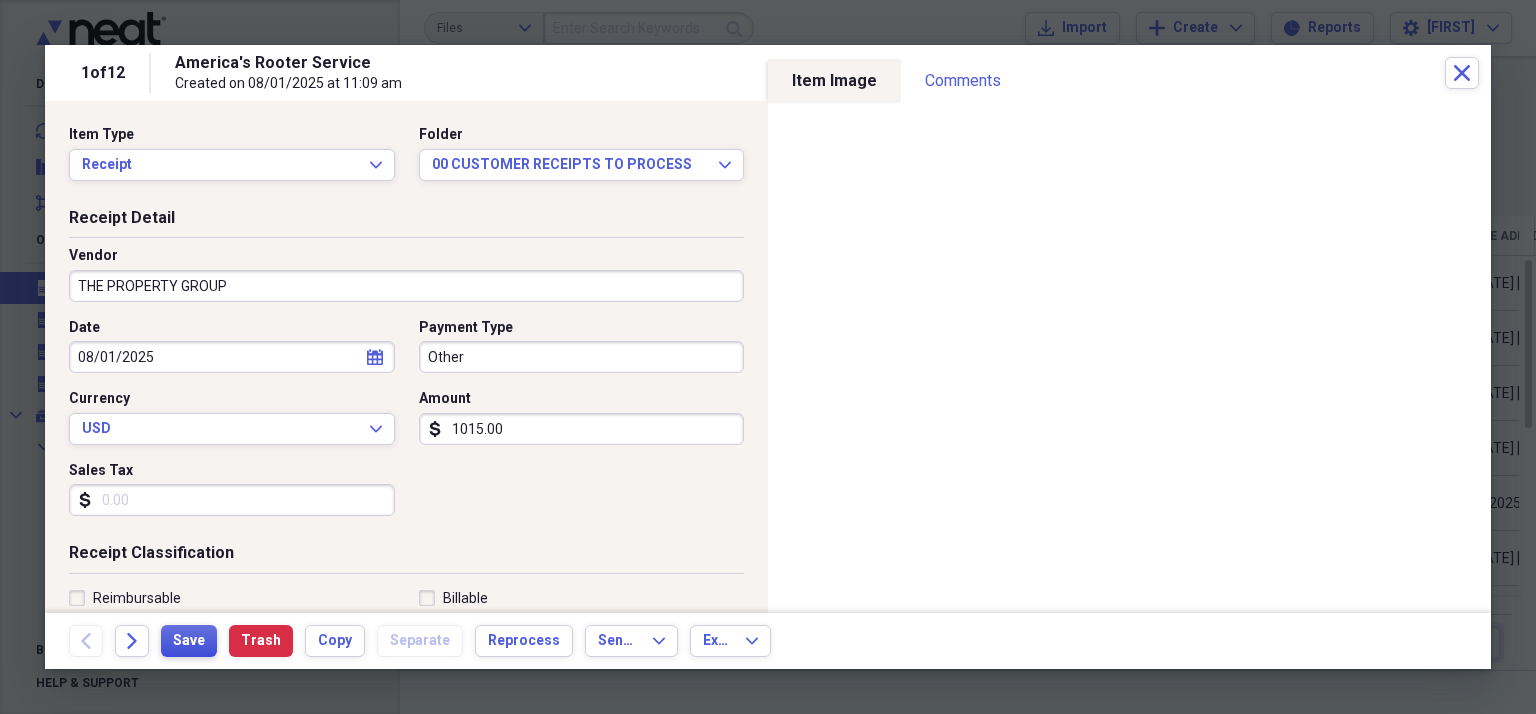 click on "Save" at bounding box center [189, 641] 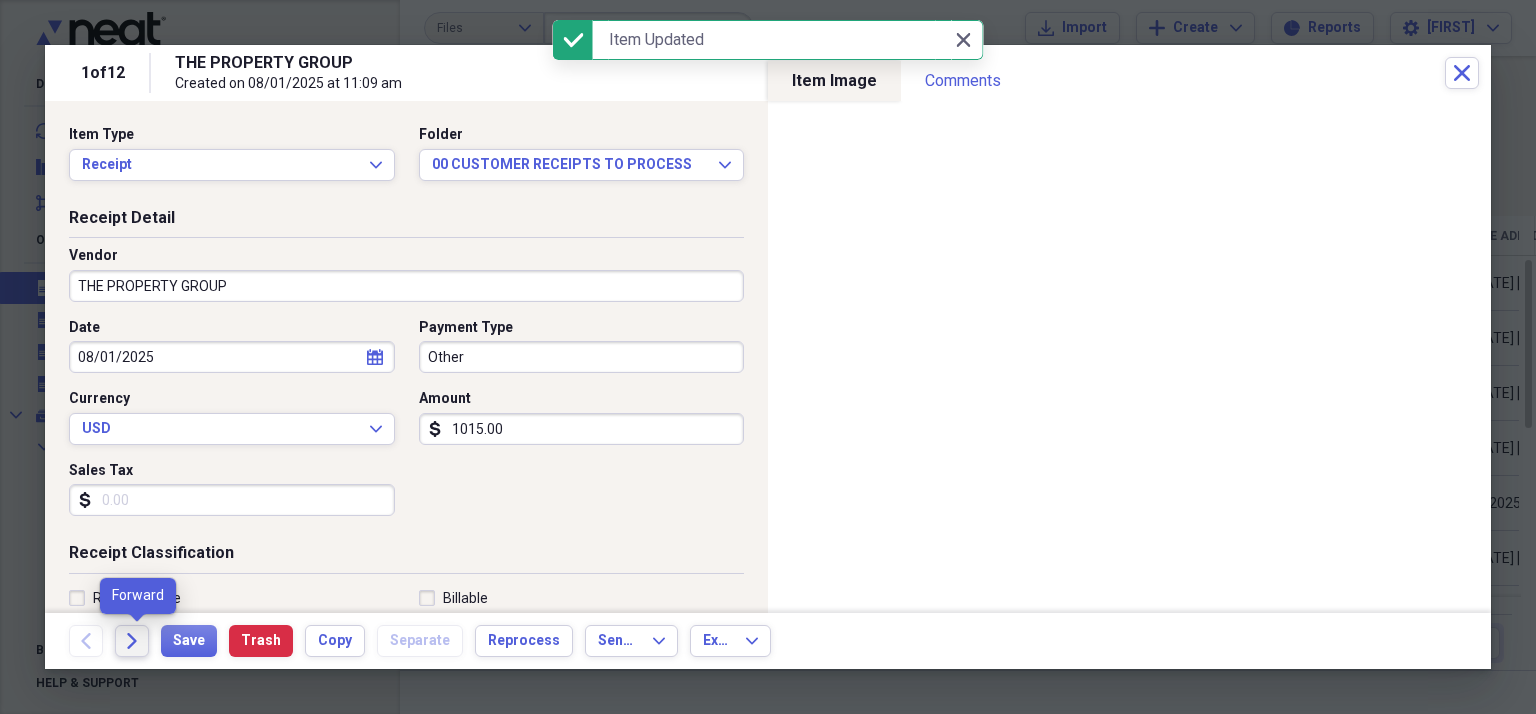 click on "Forward" at bounding box center [132, 641] 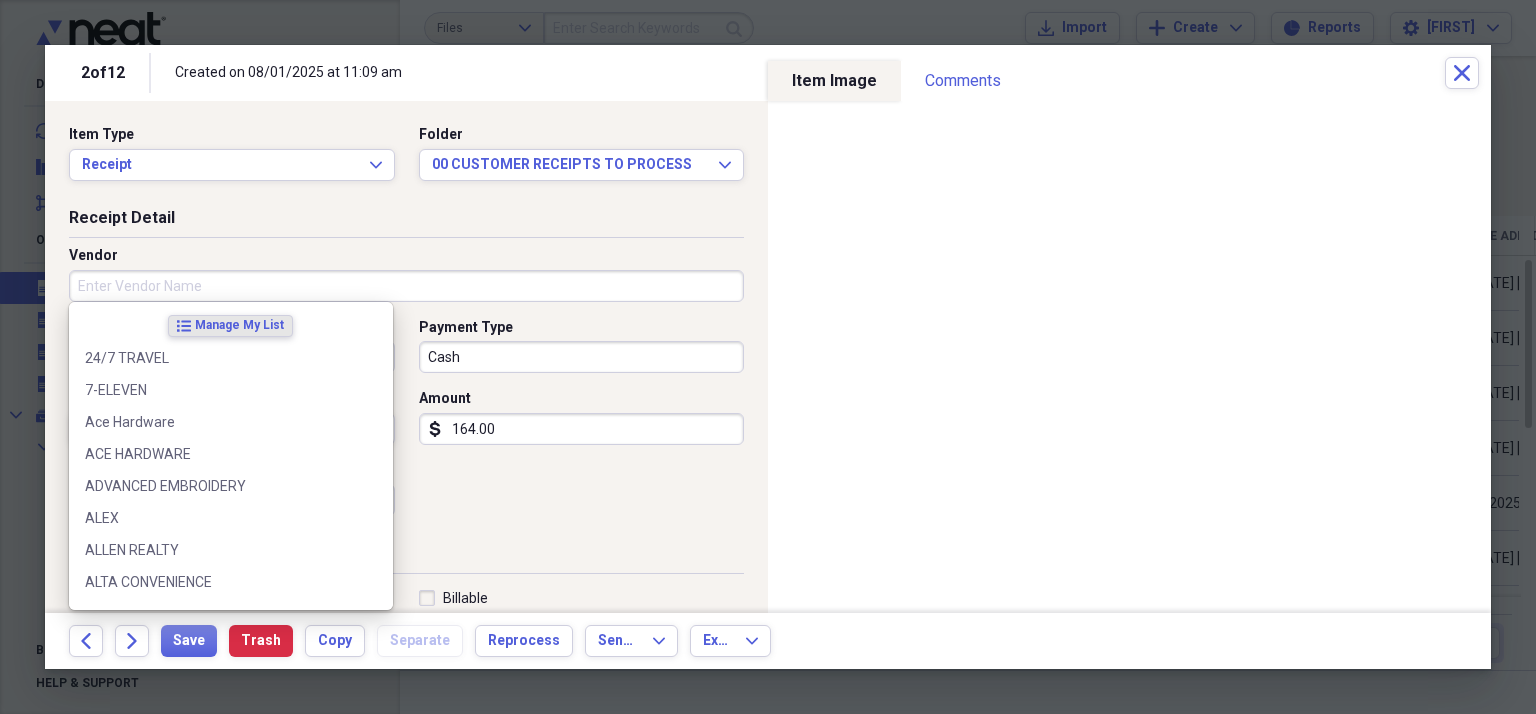 click on "Vendor" at bounding box center [406, 286] 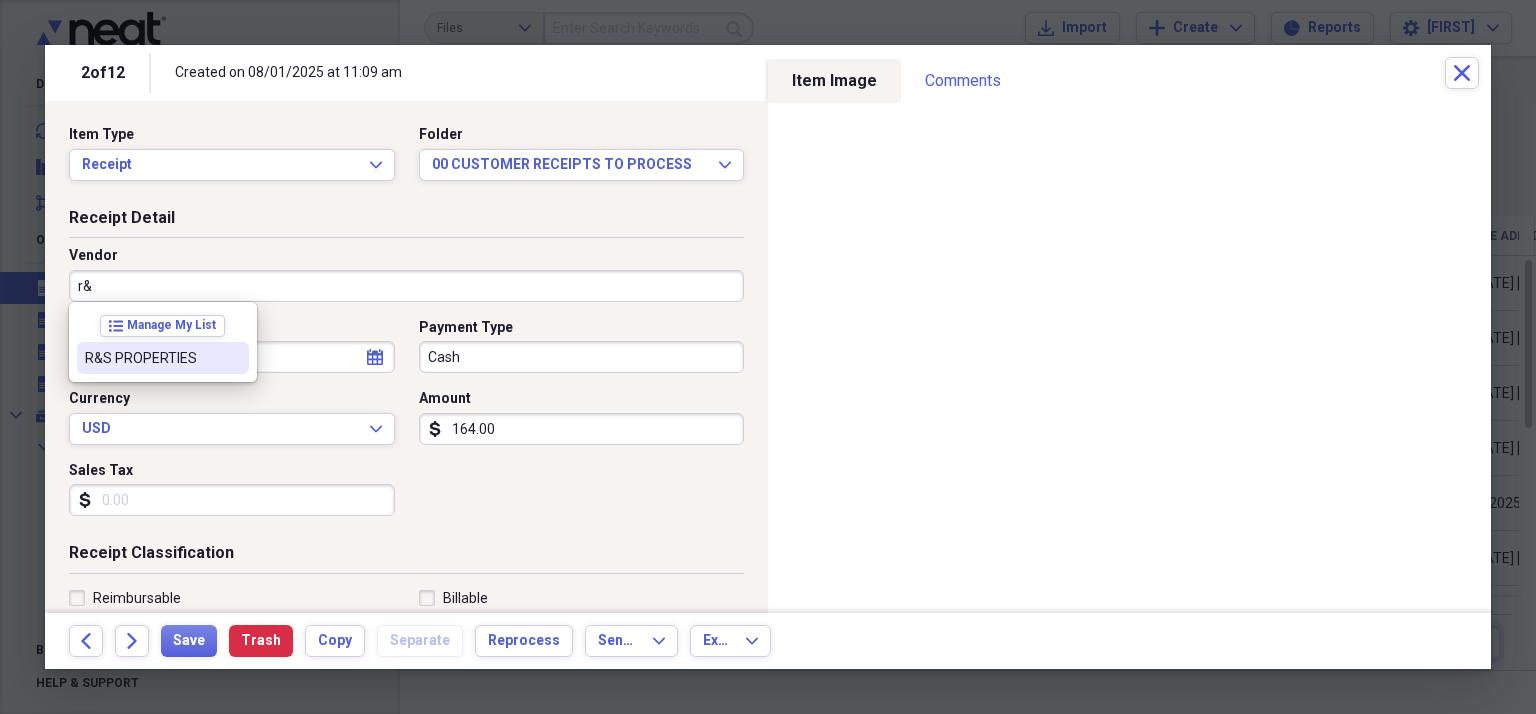 click on "list Manage My List" at bounding box center (163, 326) 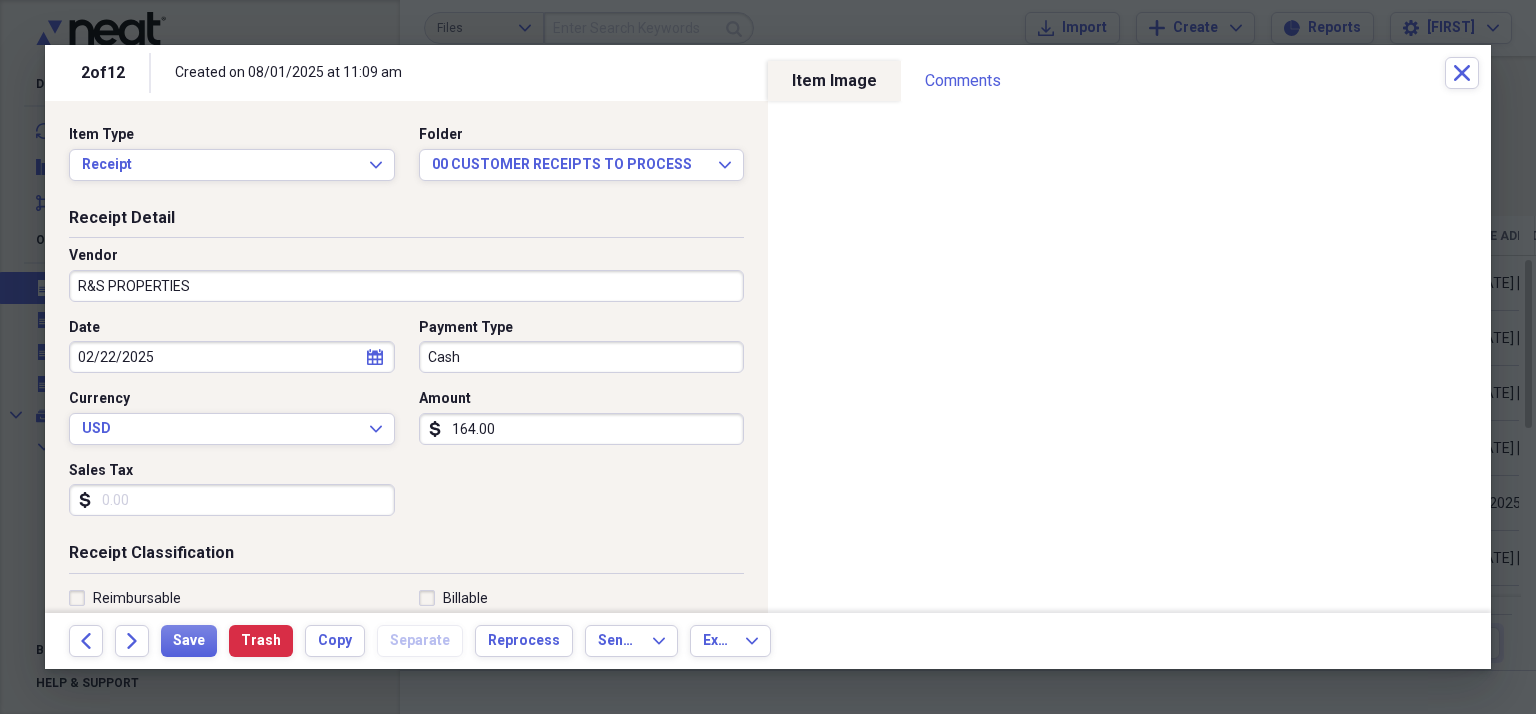 type on "CUSTOMER RECEIPT" 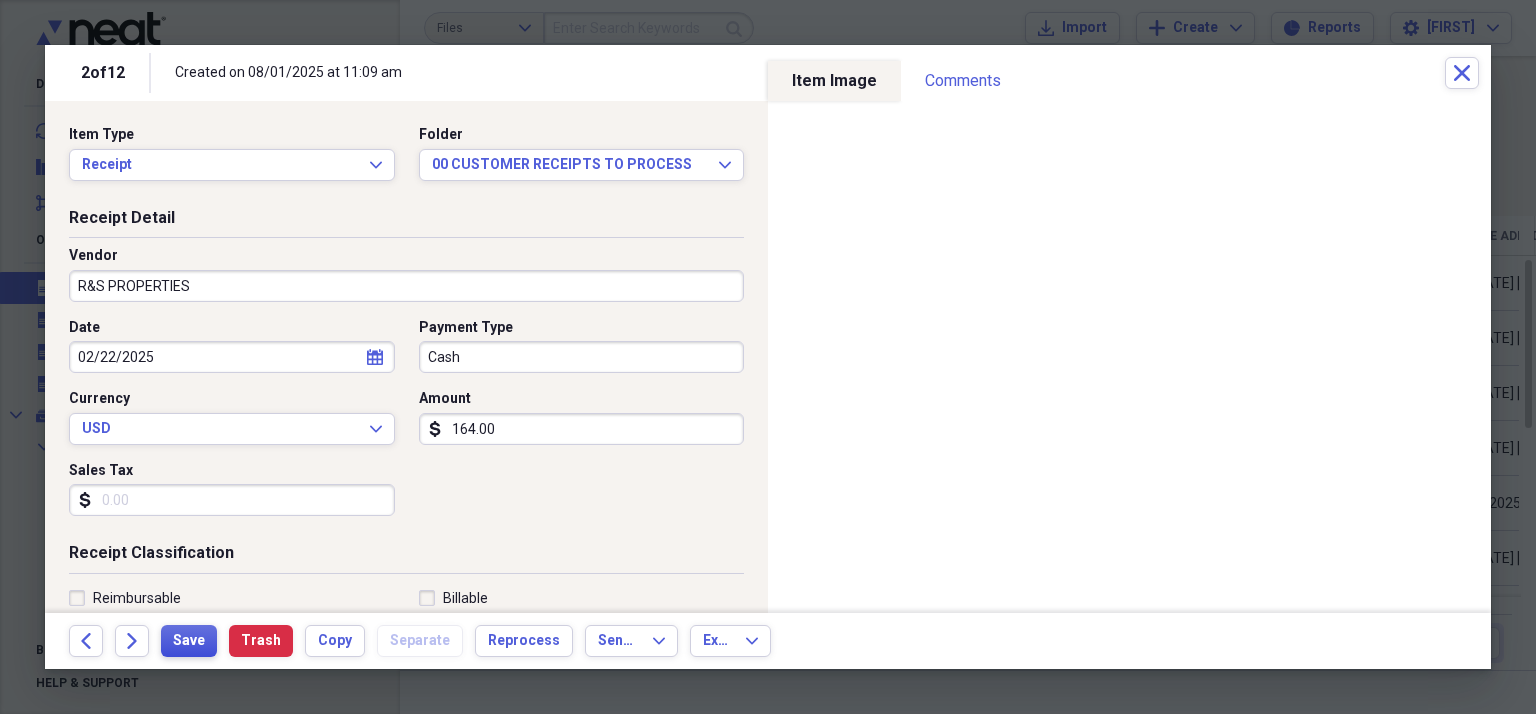 click on "Save" at bounding box center (189, 641) 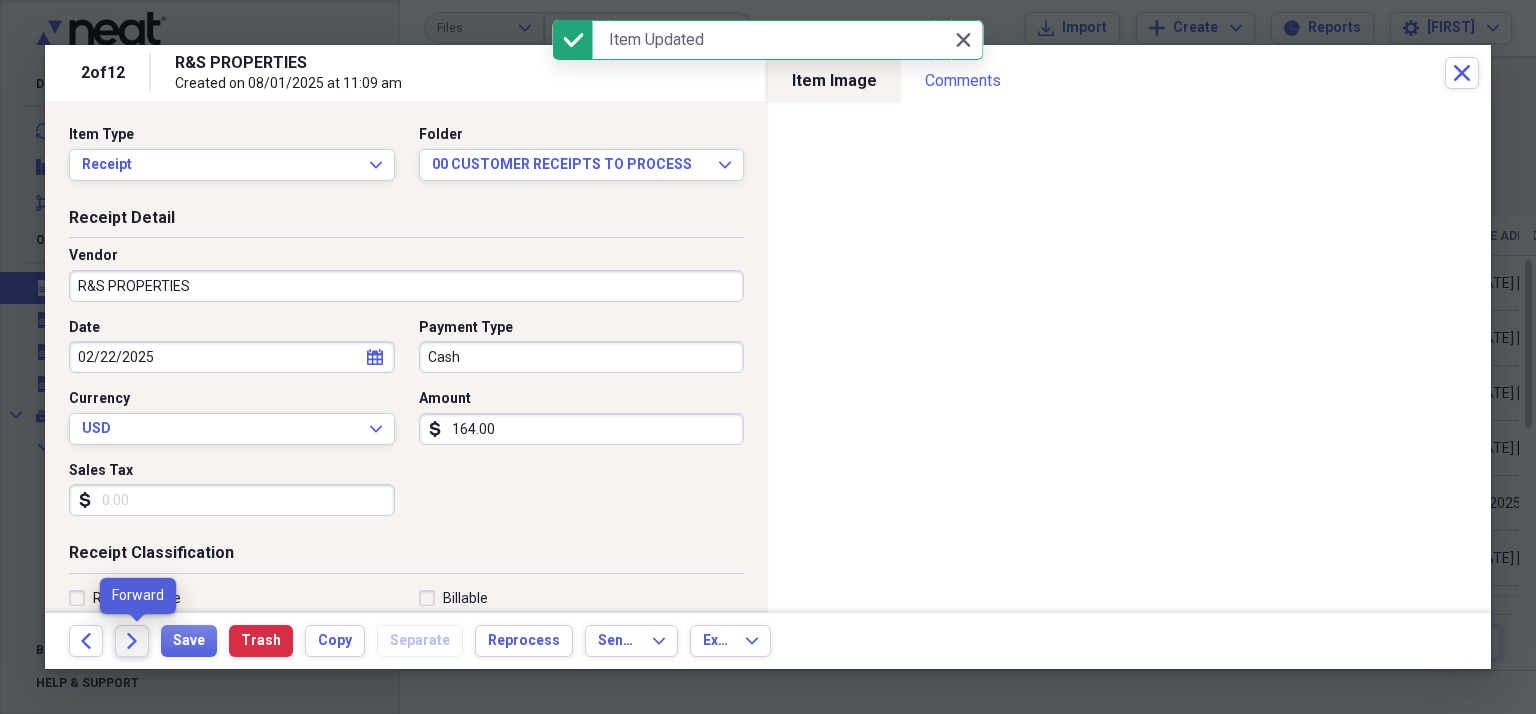click on "Forward" 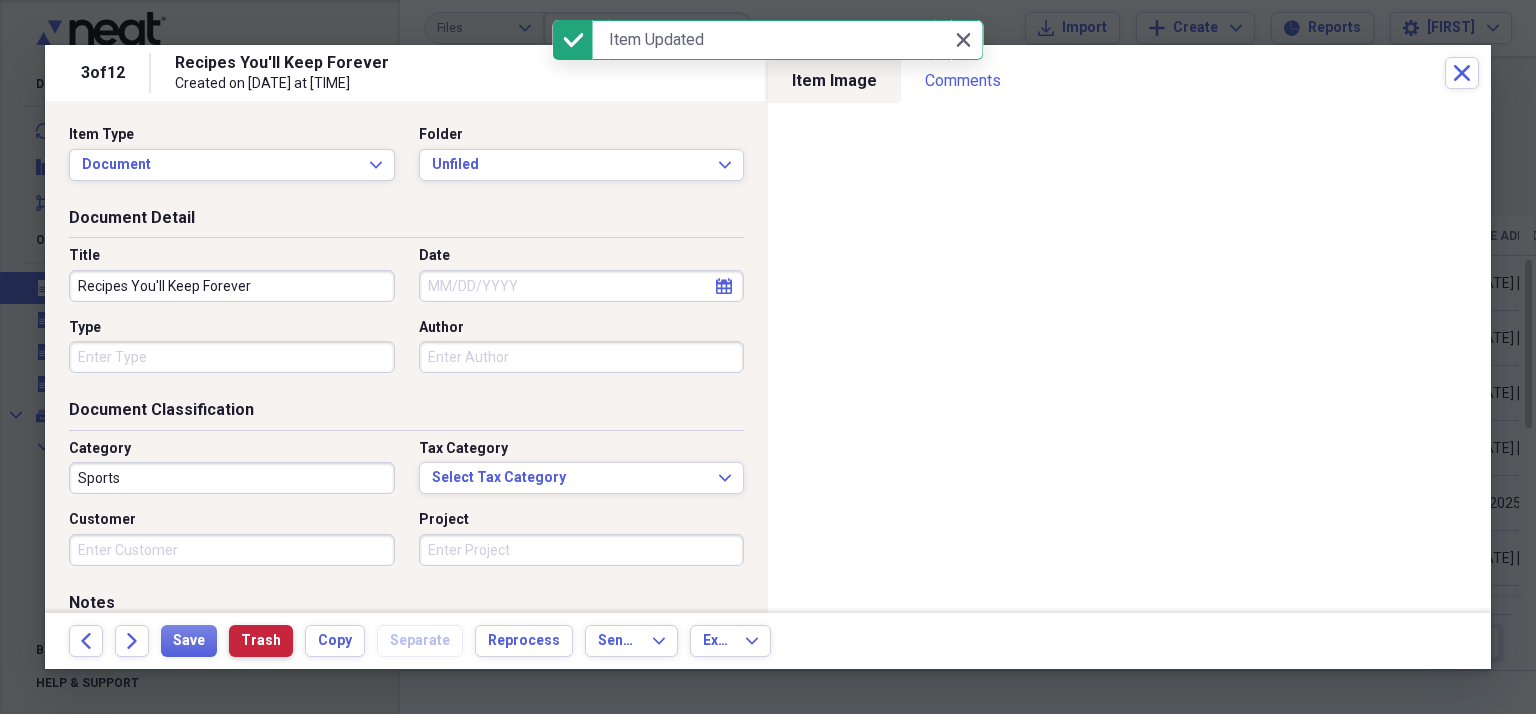 click on "Trash" at bounding box center [261, 641] 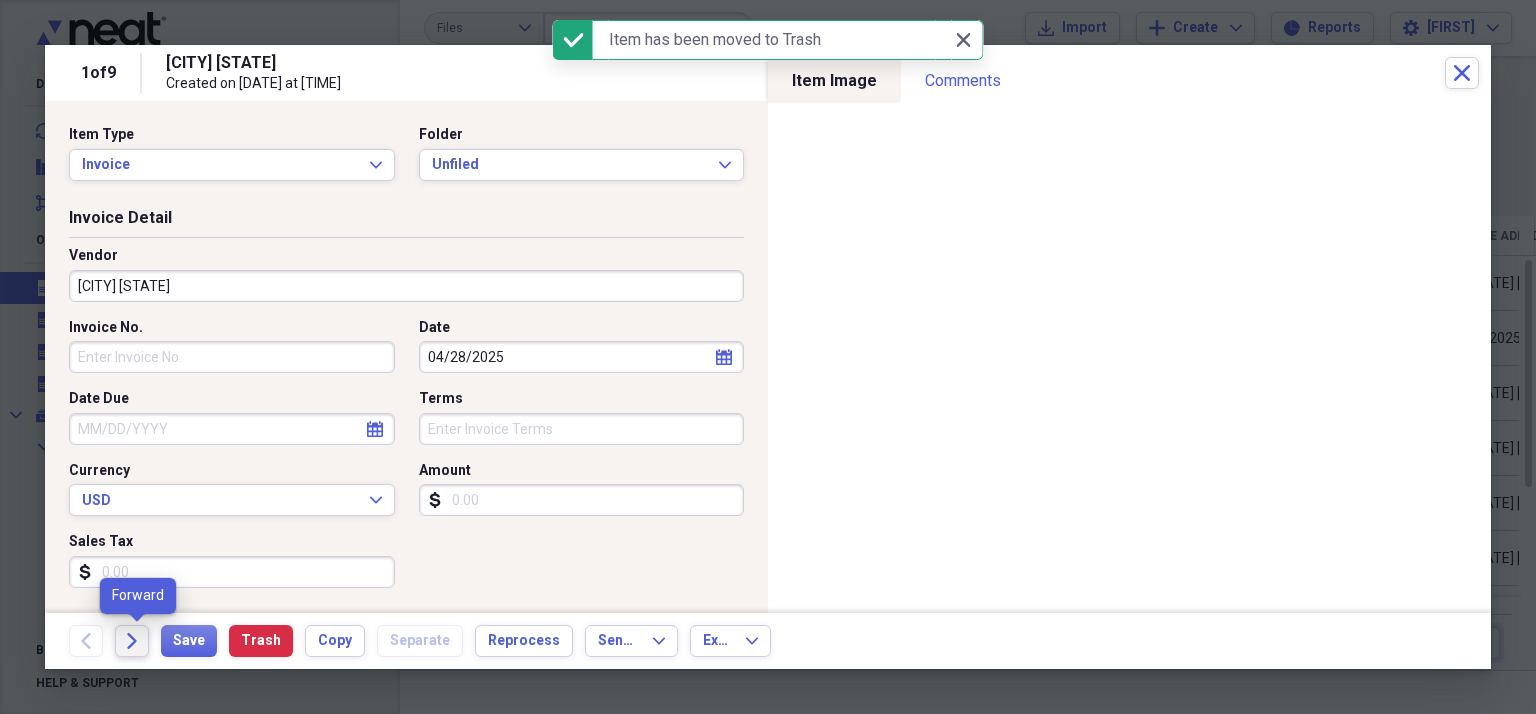 click on "Forward" at bounding box center (132, 641) 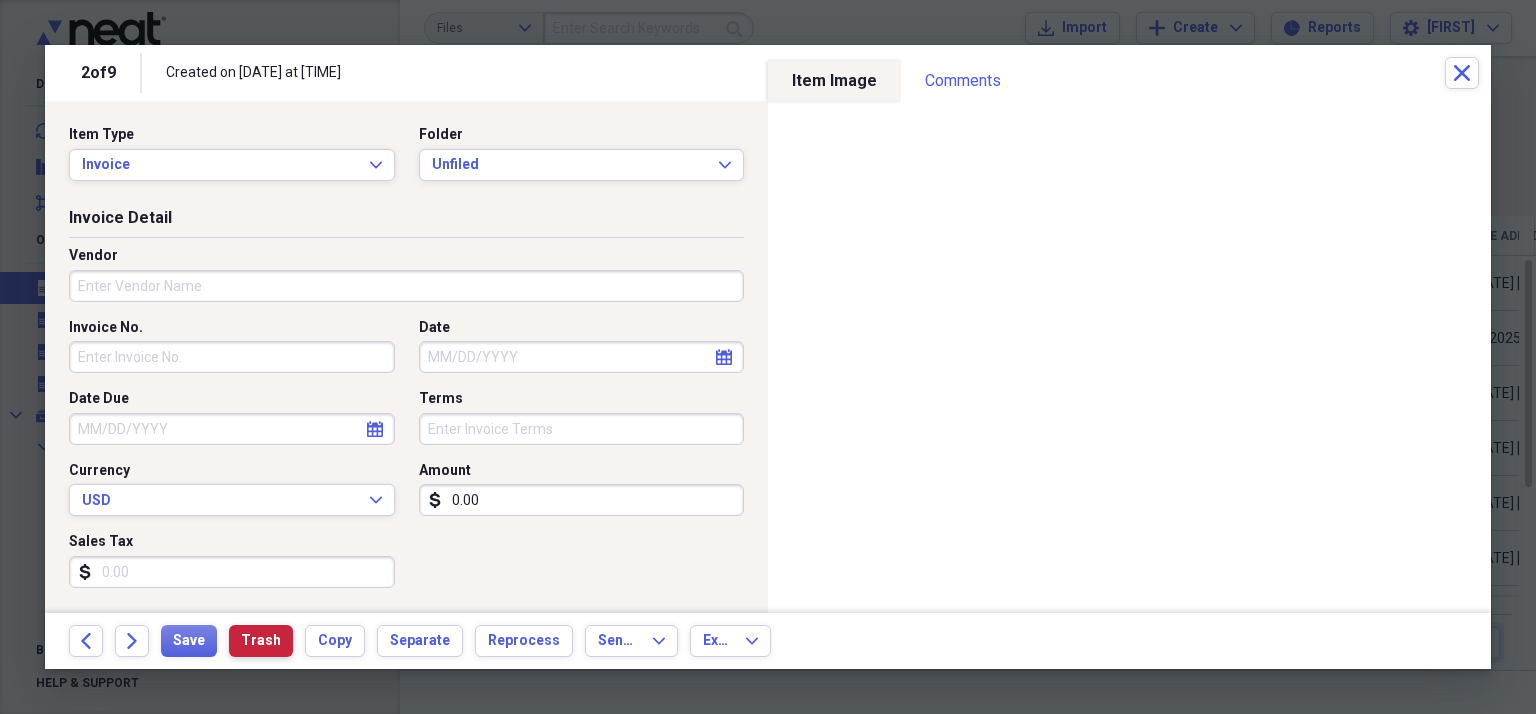 click on "Trash" at bounding box center (261, 641) 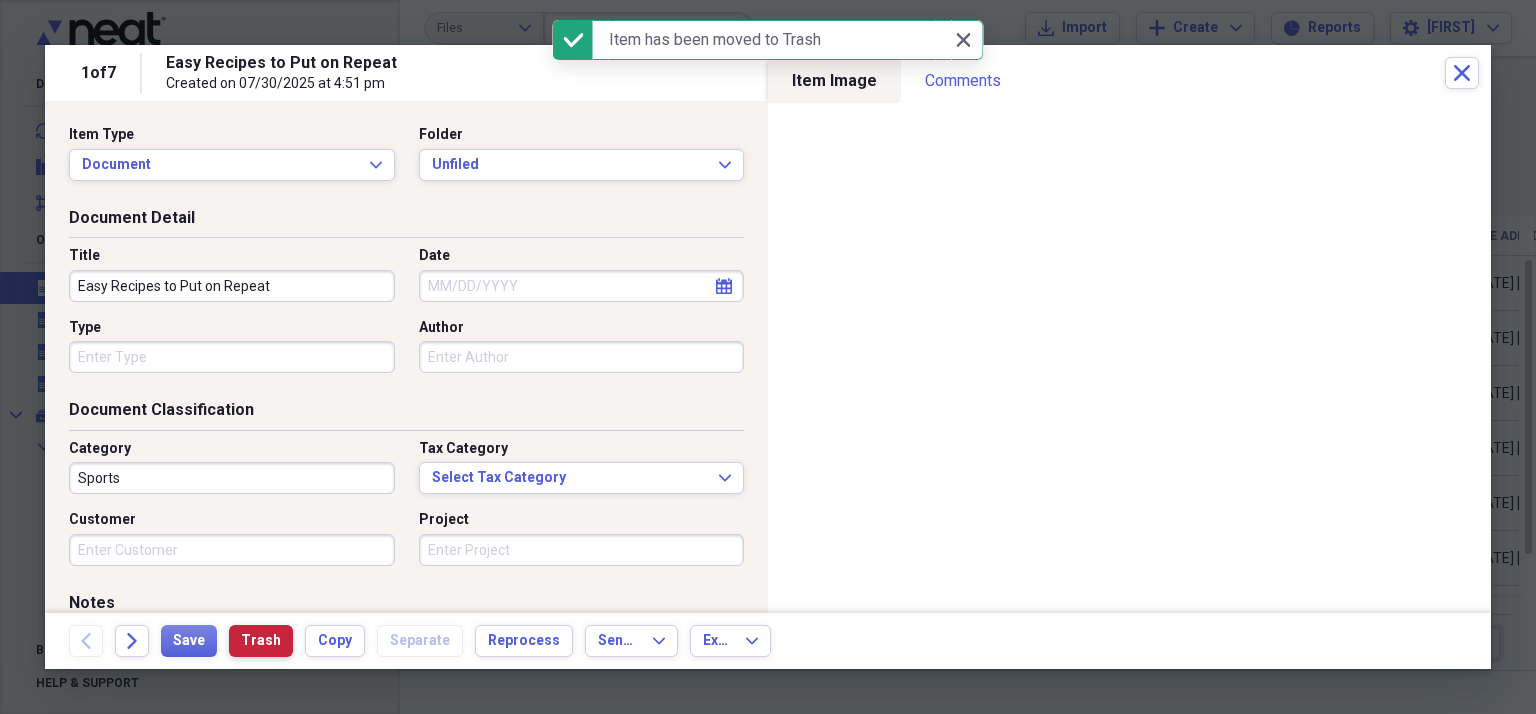 click on "Trash" at bounding box center [261, 641] 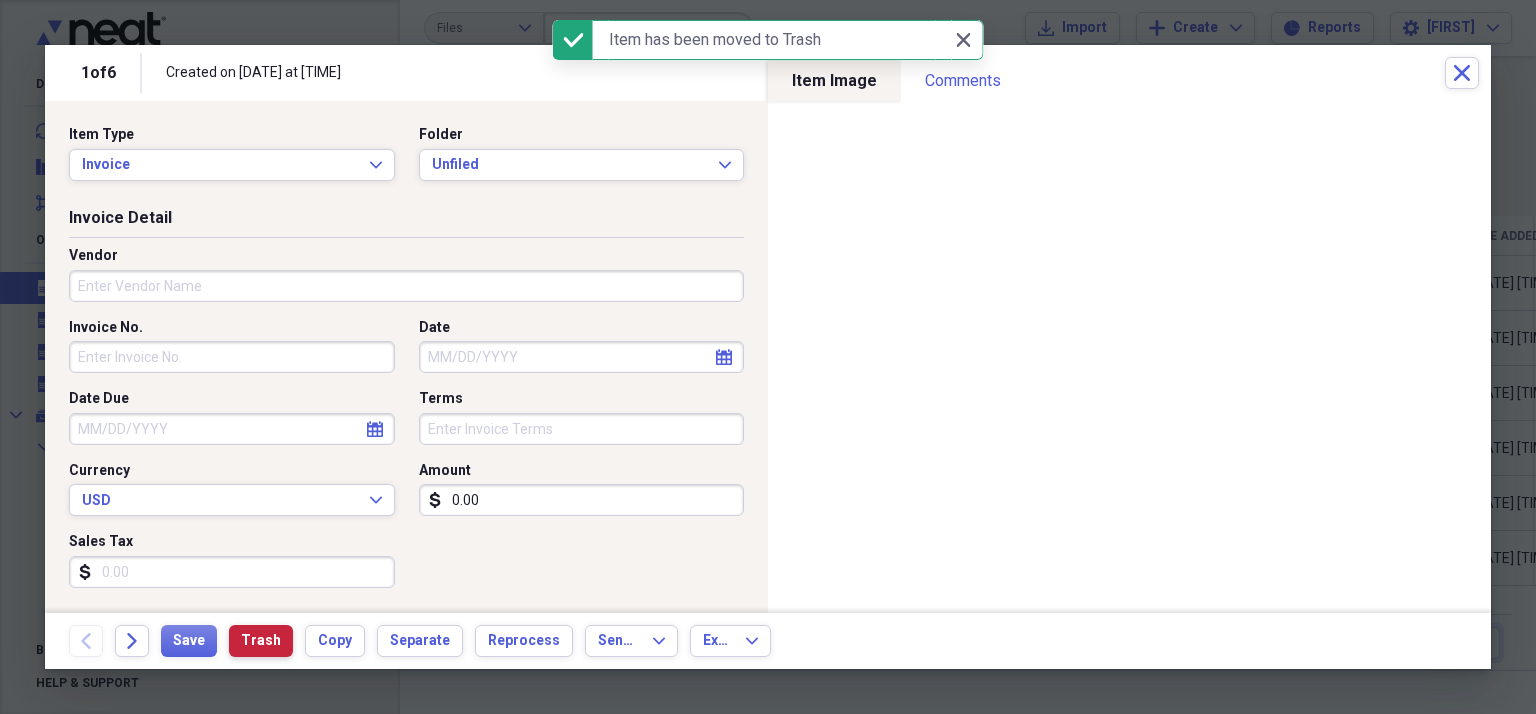 click on "Trash" at bounding box center [261, 641] 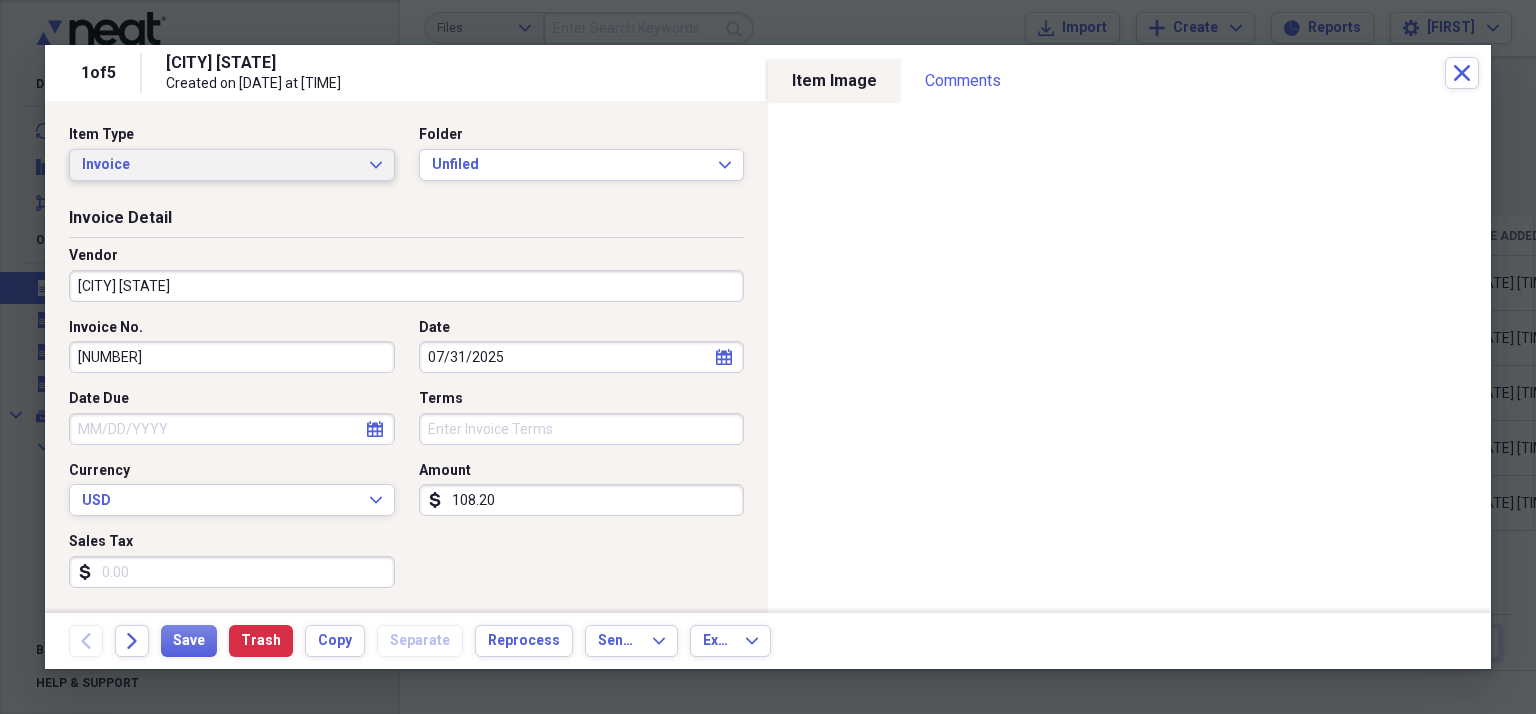 click on "Invoice Expand" at bounding box center (232, 165) 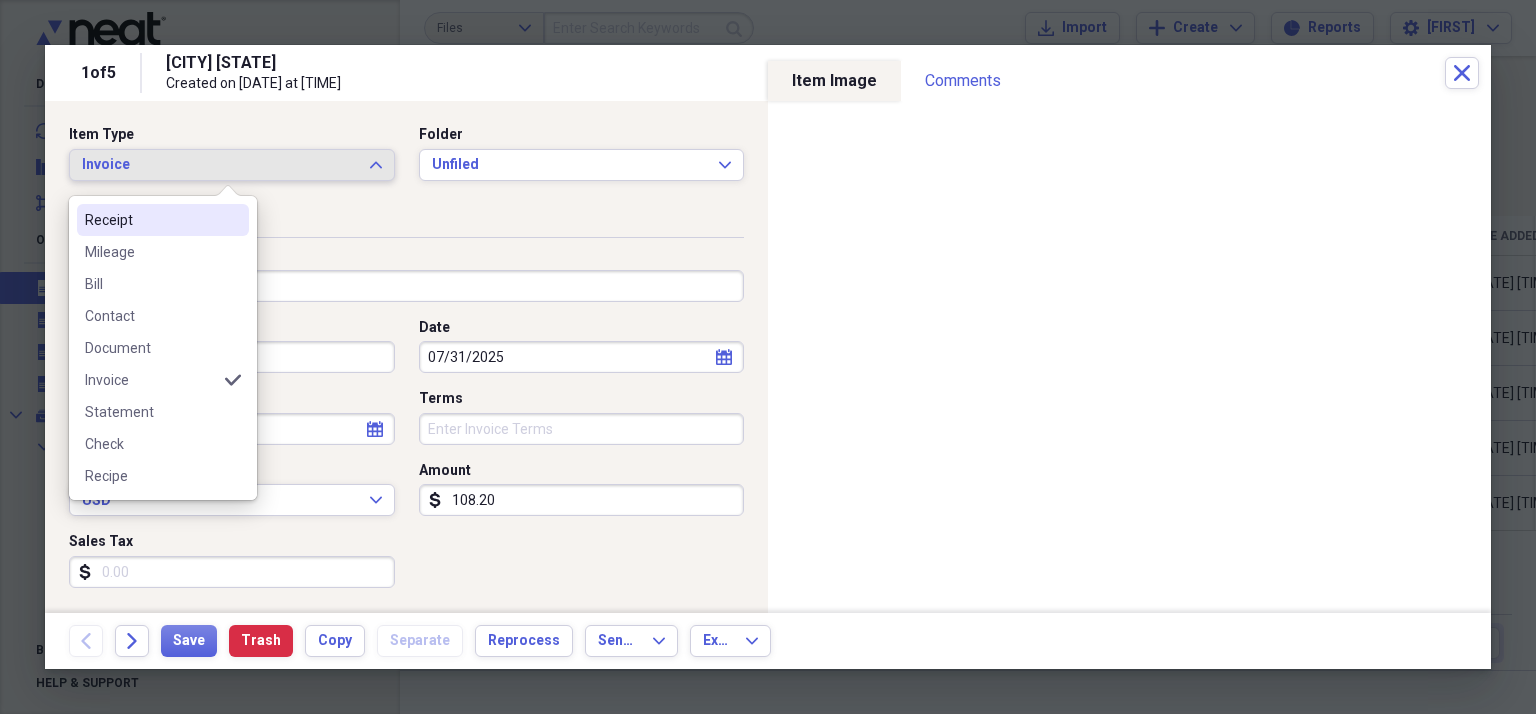 click on "Receipt" at bounding box center (163, 220) 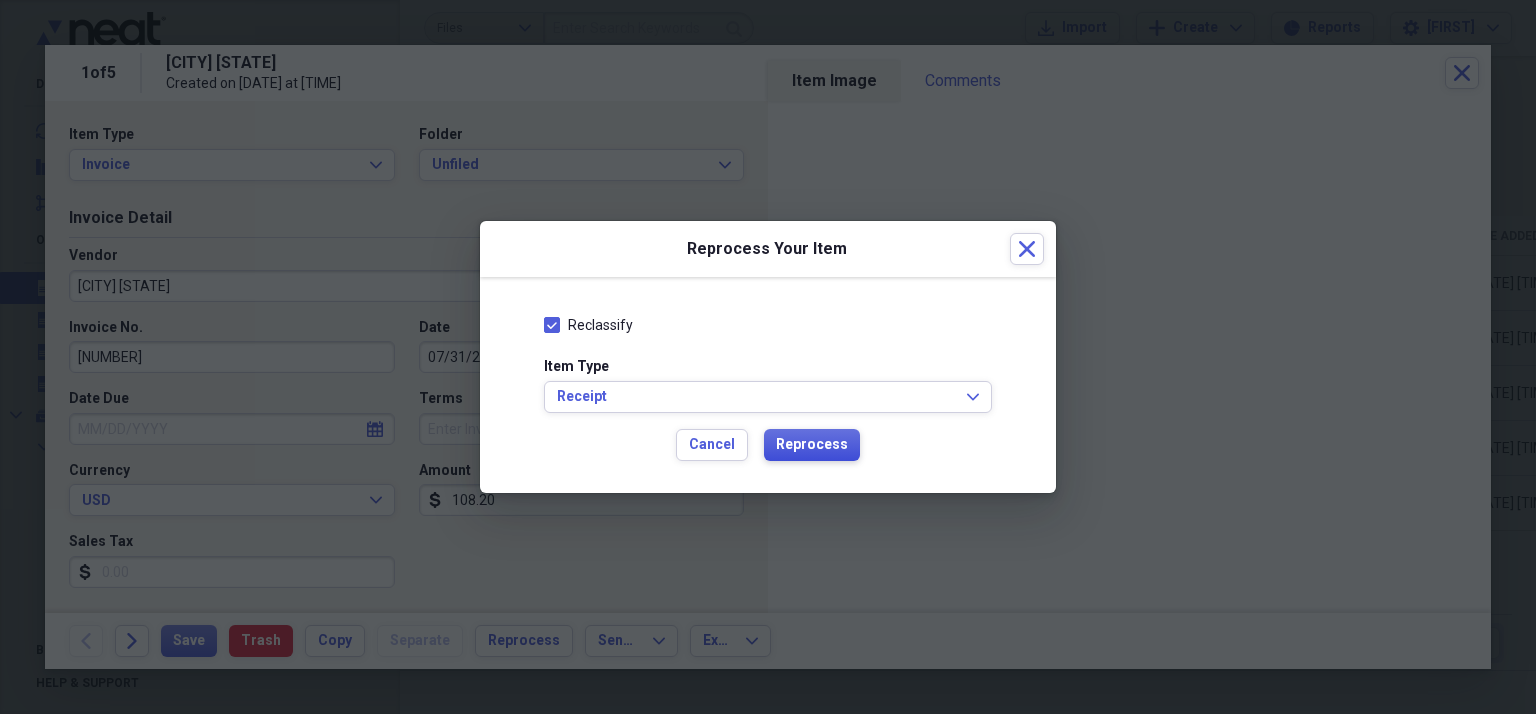 click on "Reprocess" at bounding box center (812, 445) 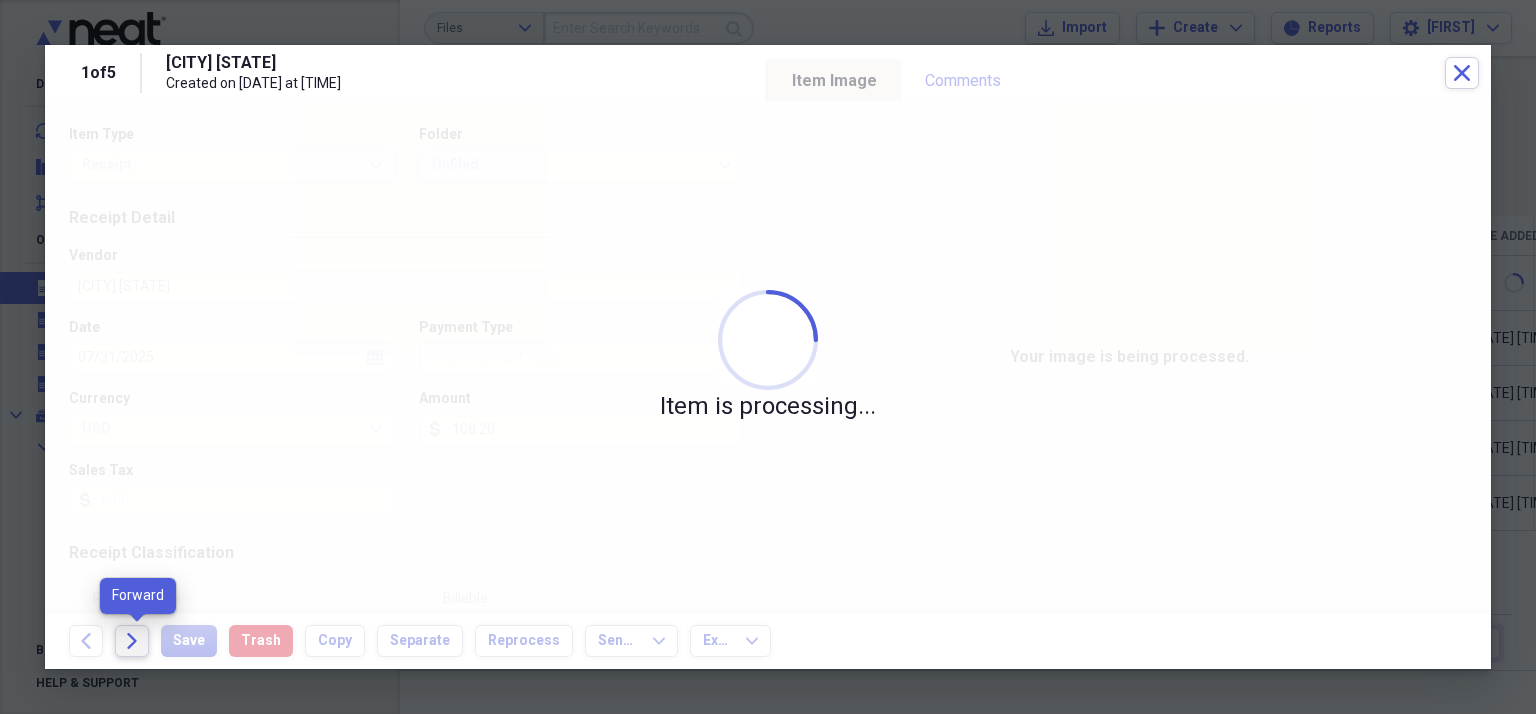 click on "Forward" at bounding box center (132, 641) 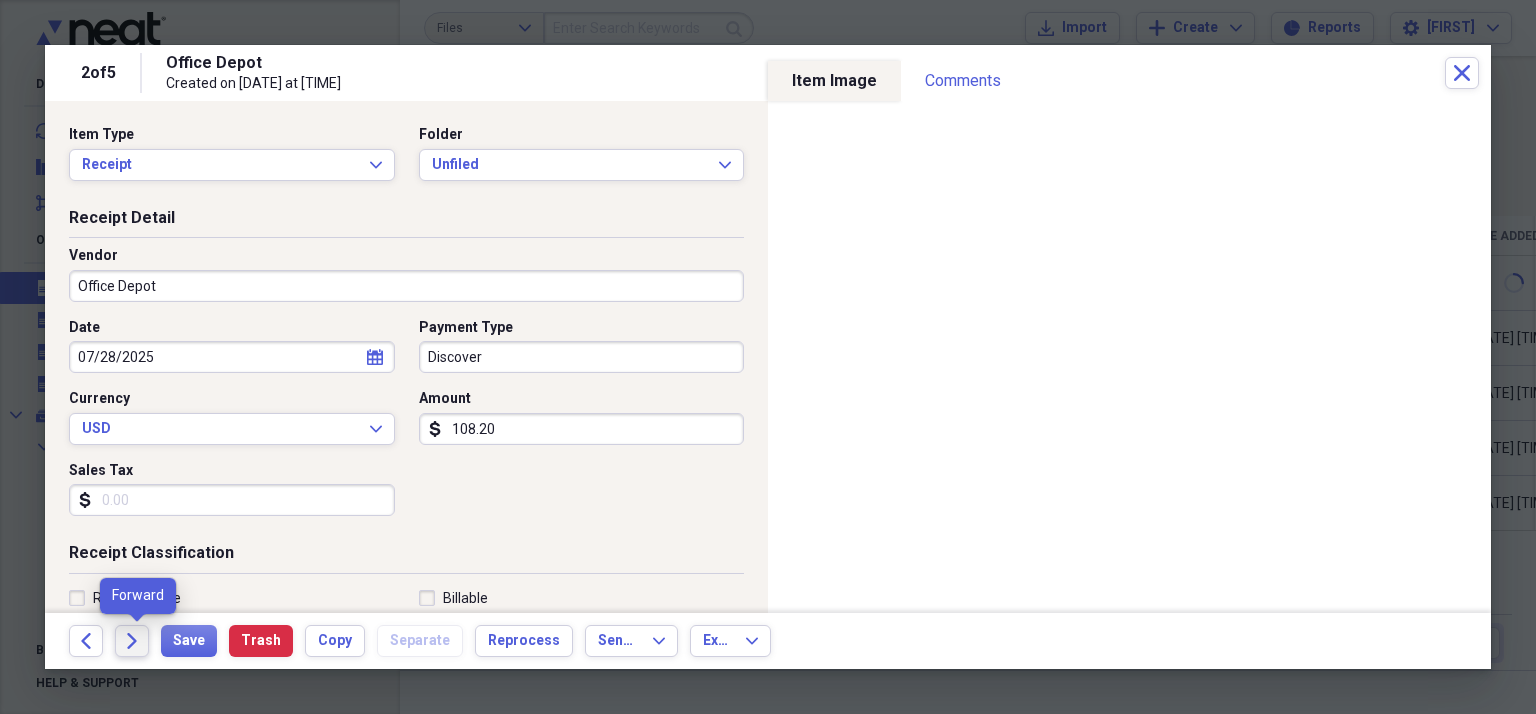 click on "Forward" 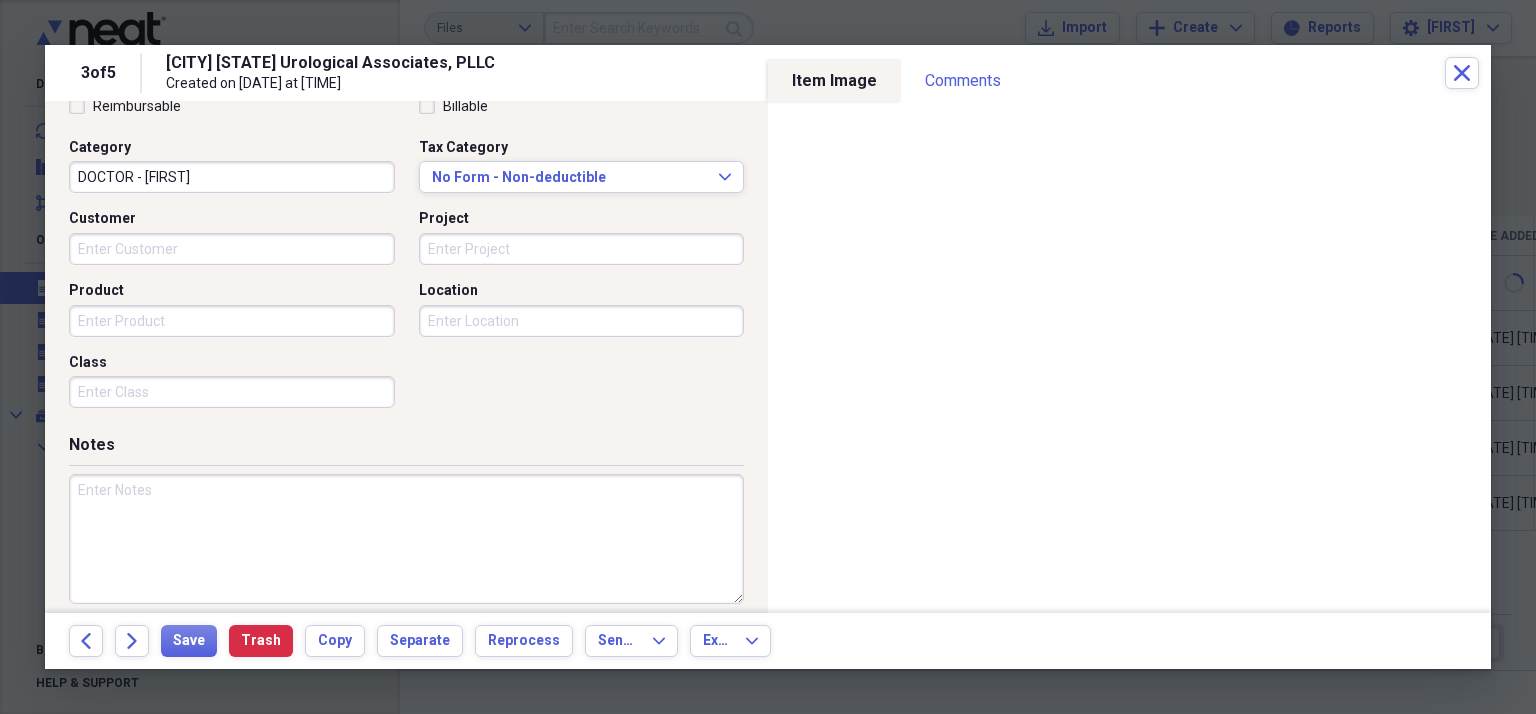 scroll, scrollTop: 500, scrollLeft: 0, axis: vertical 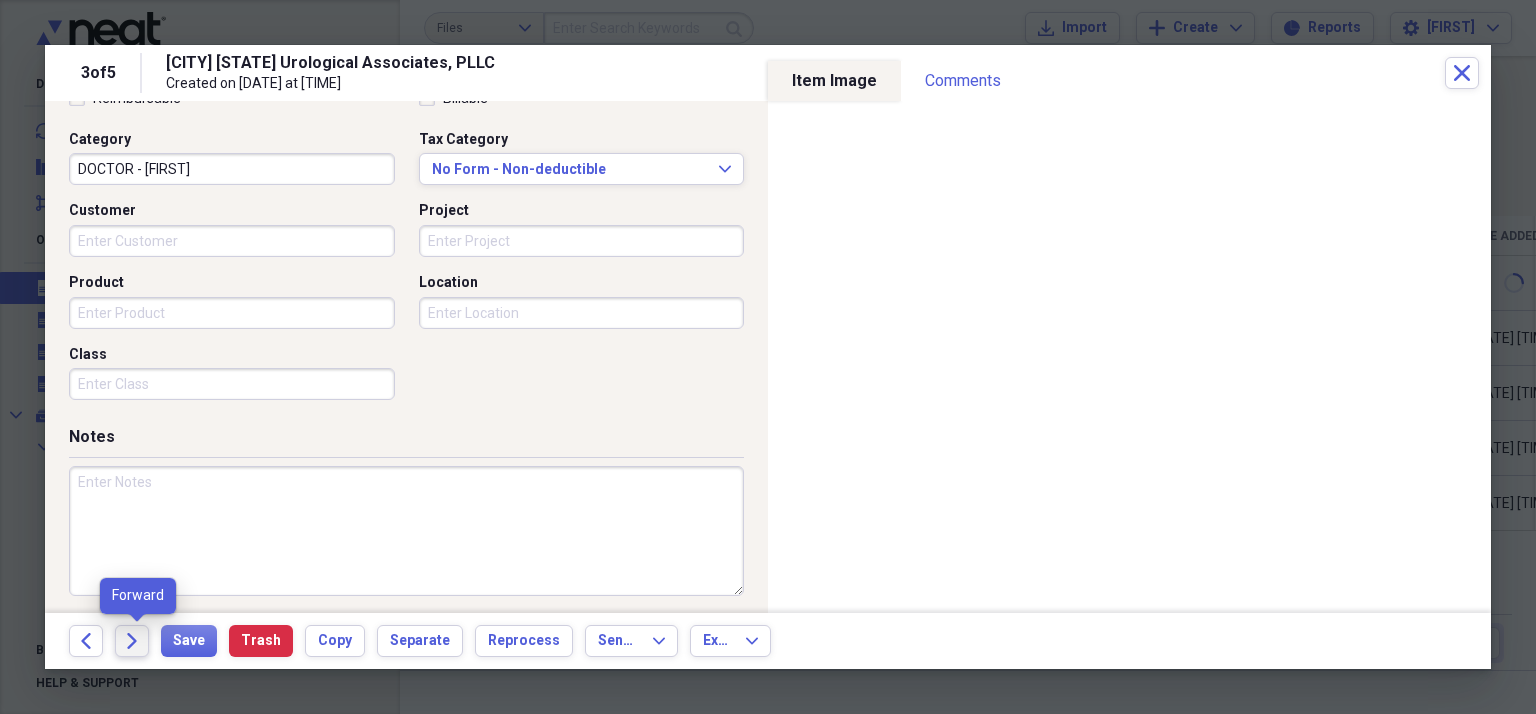 click on "Forward" at bounding box center (132, 641) 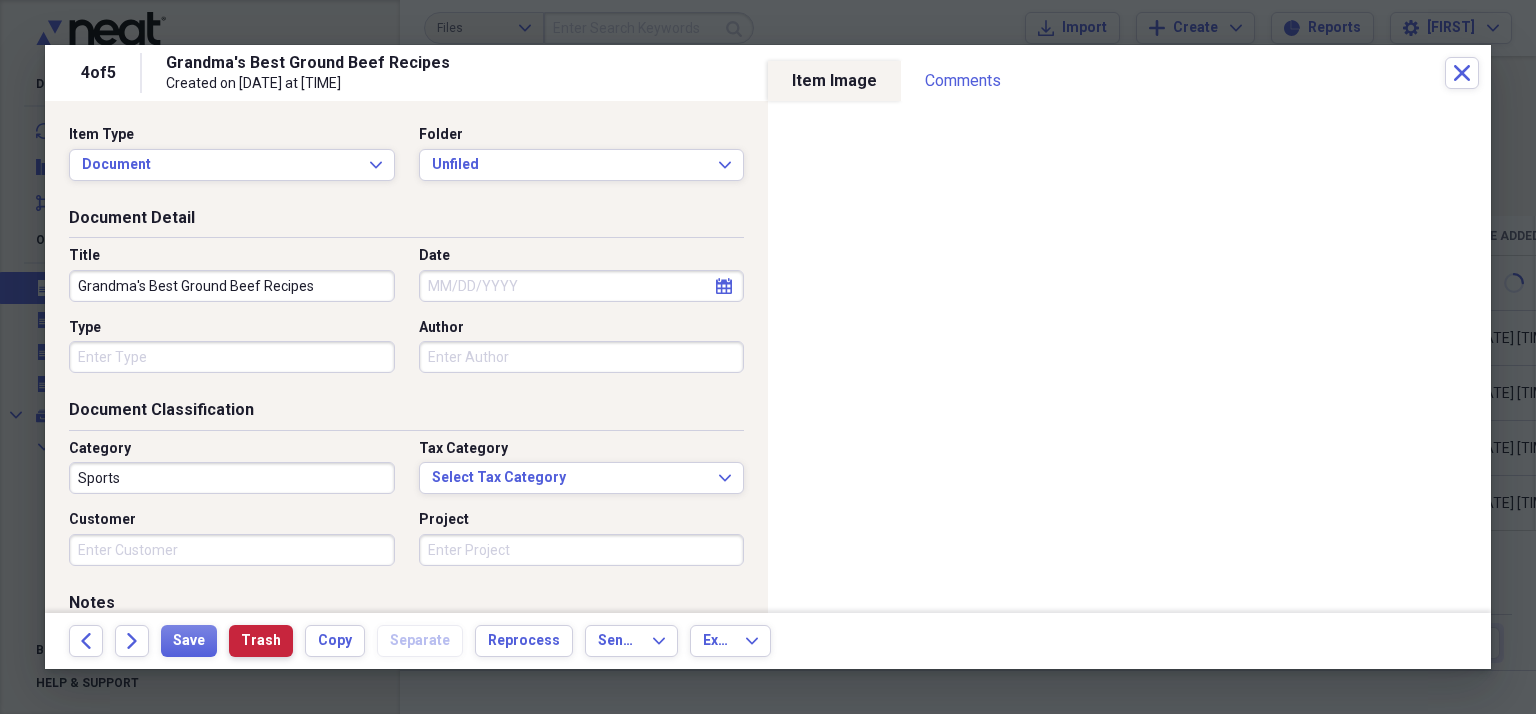 click on "Trash" at bounding box center (261, 641) 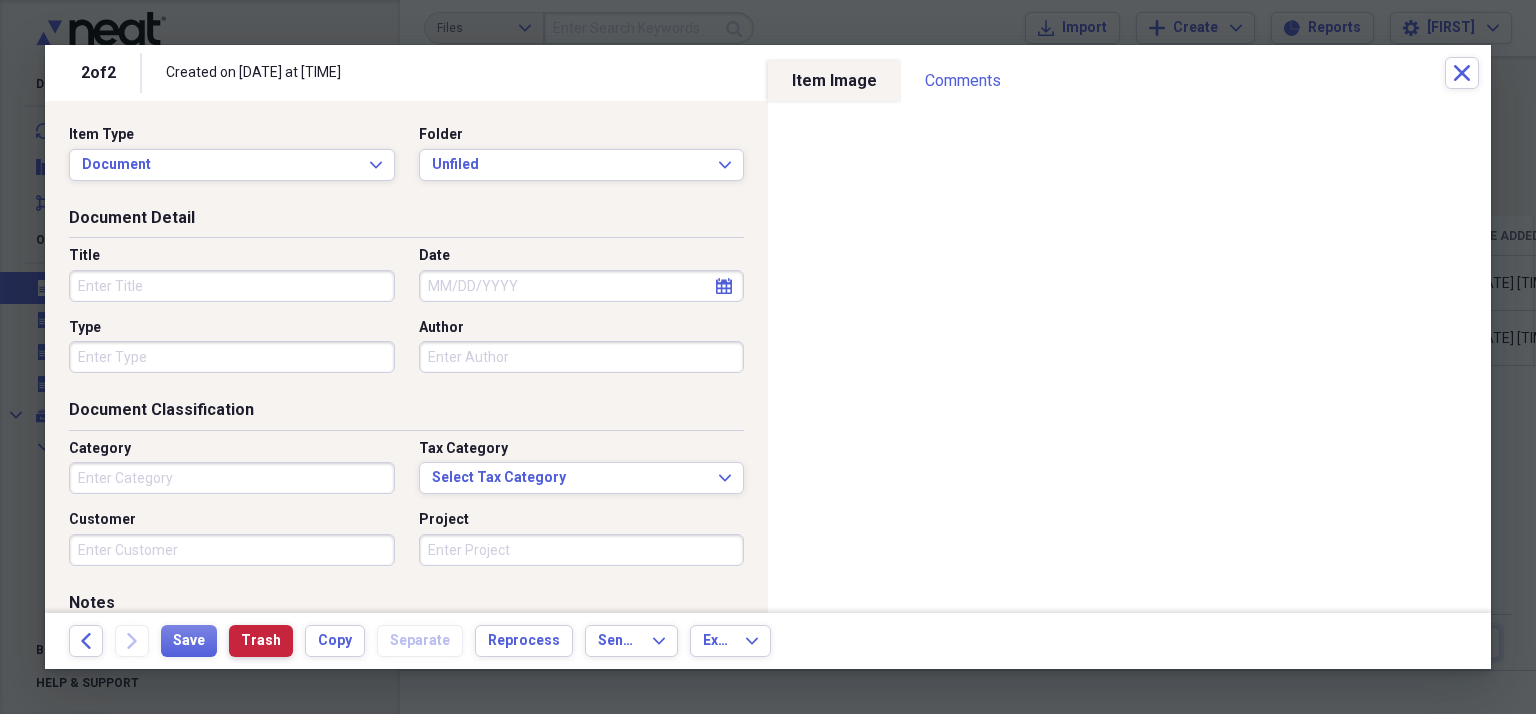 click on "Trash" at bounding box center (261, 641) 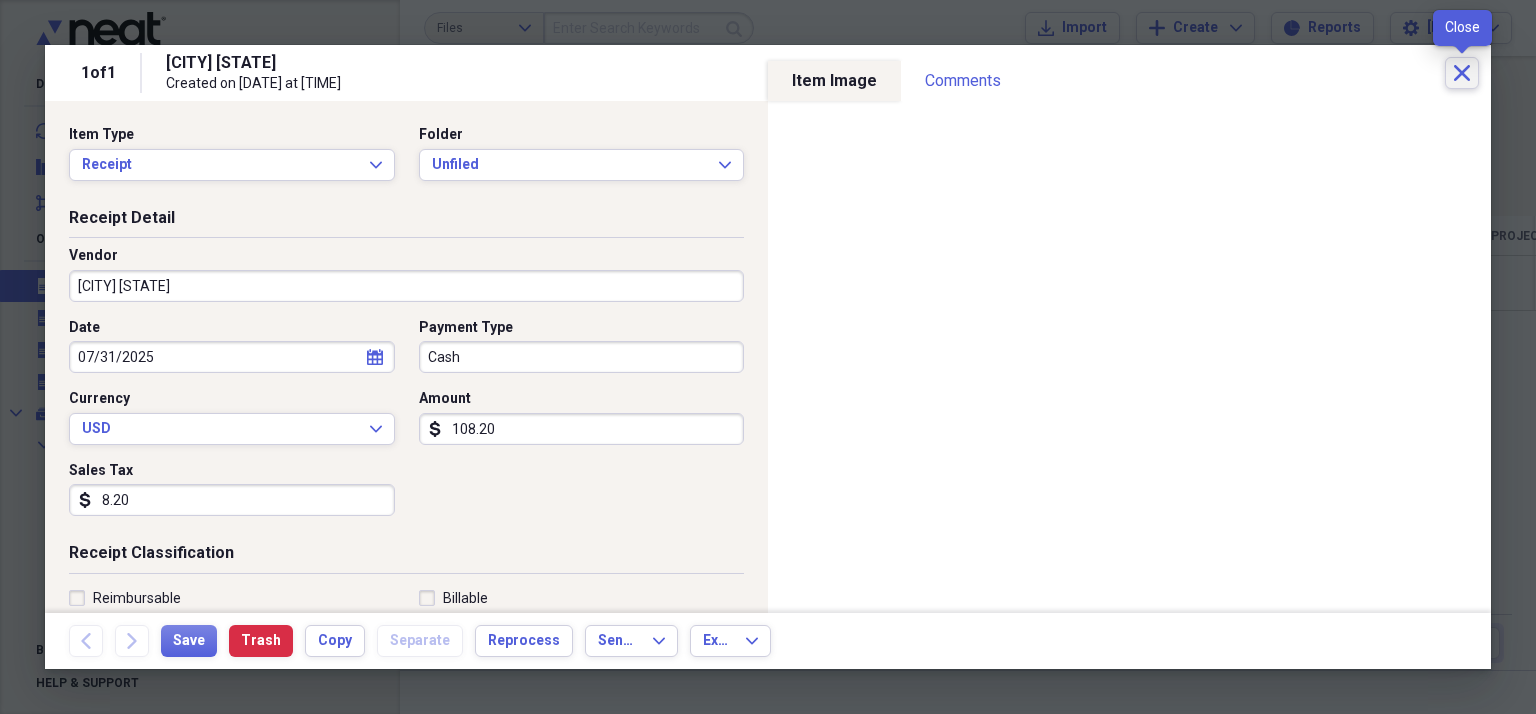 click on "Close" 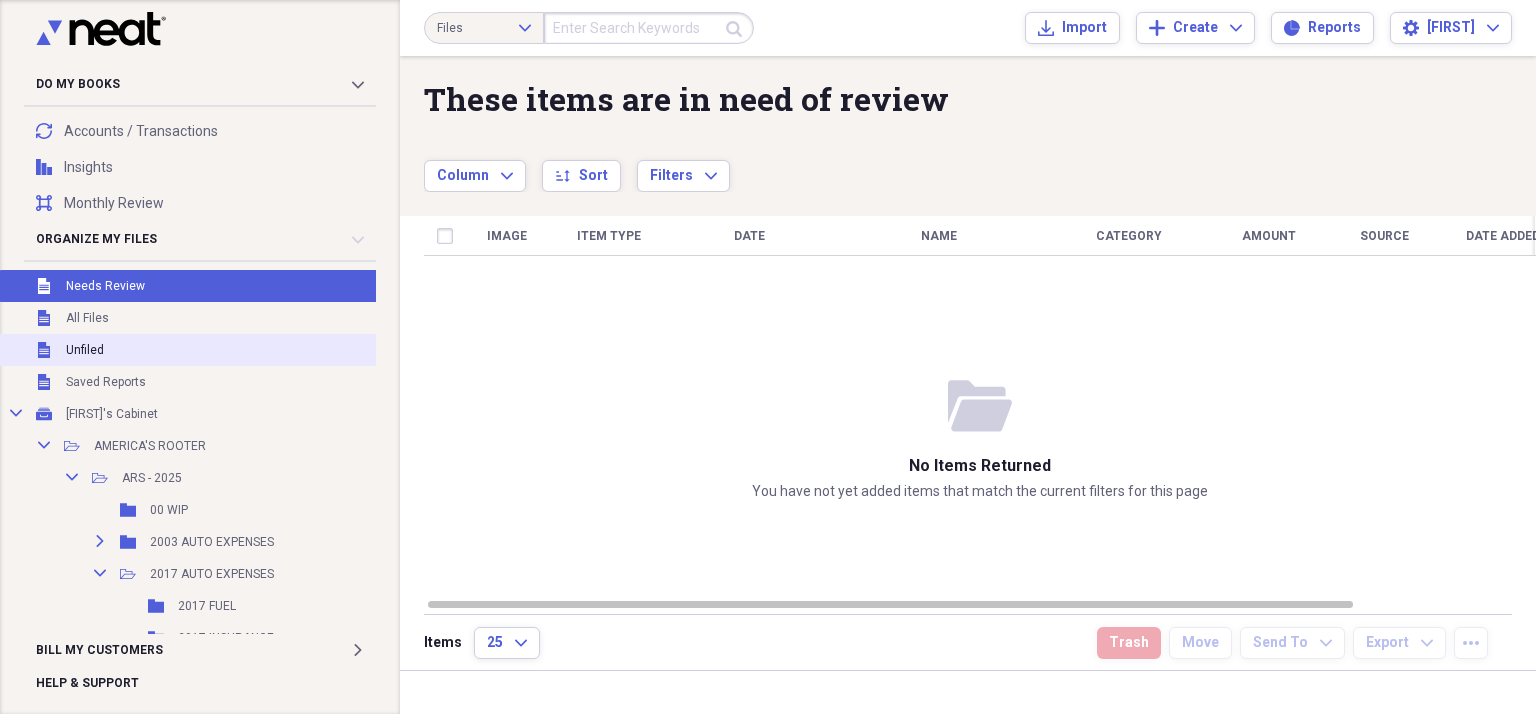 click on "Unfiled Unfiled" at bounding box center (236, 350) 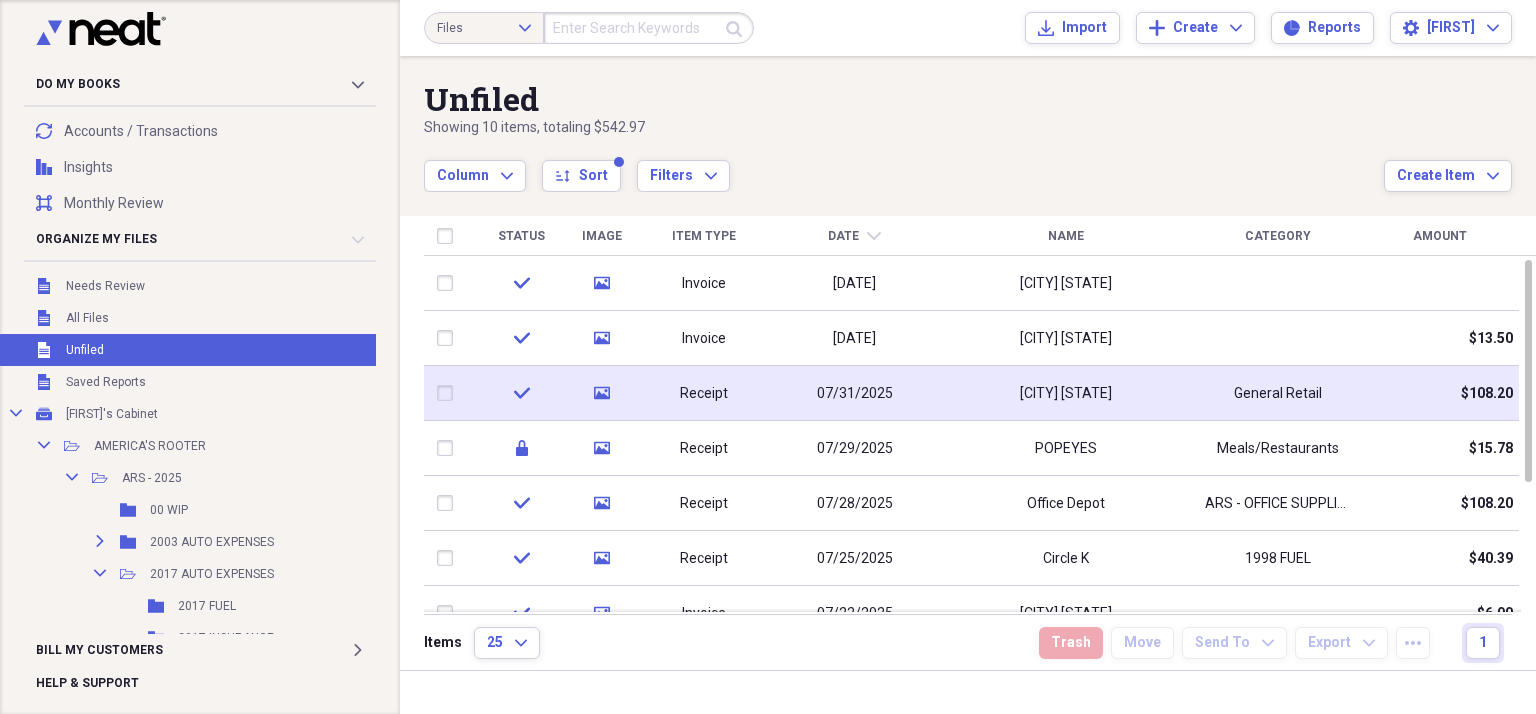 click at bounding box center (449, 393) 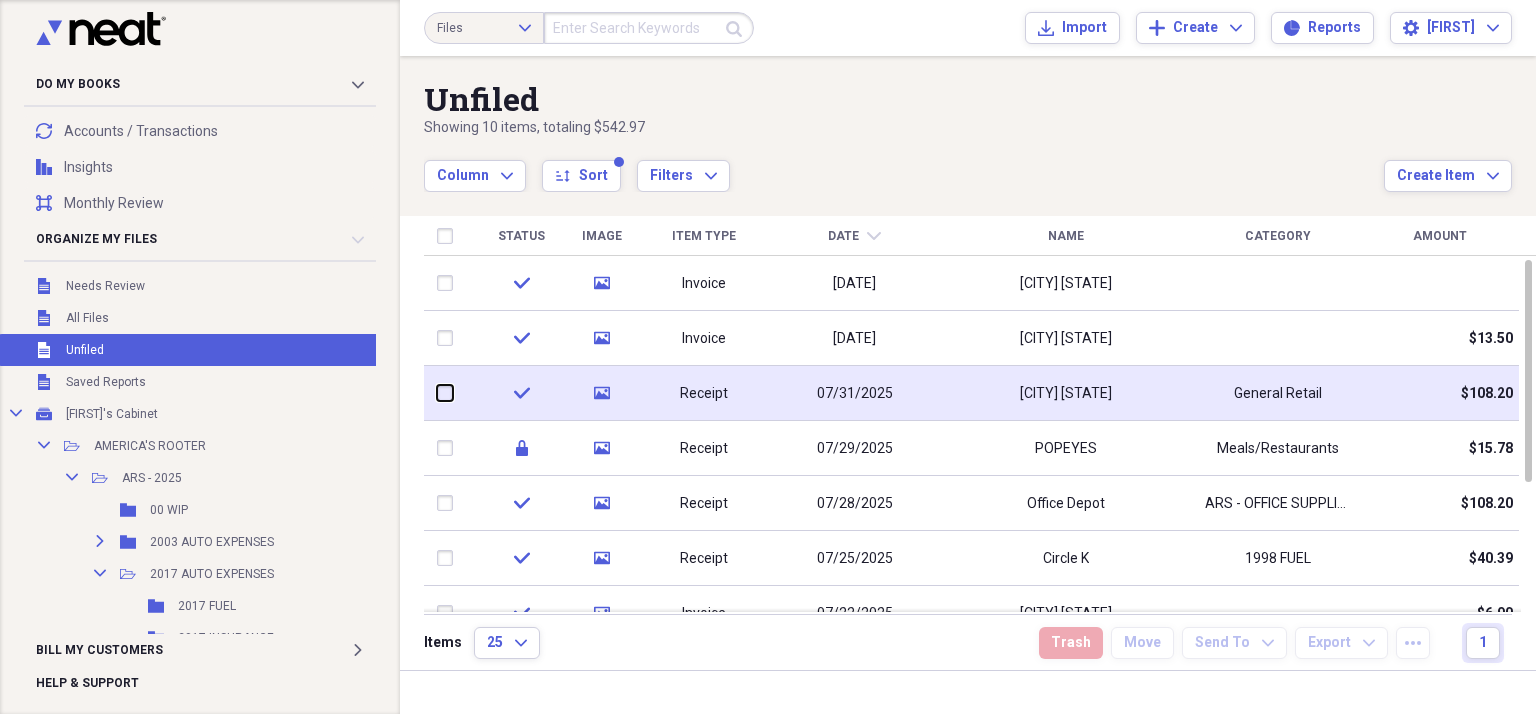 click at bounding box center [437, 393] 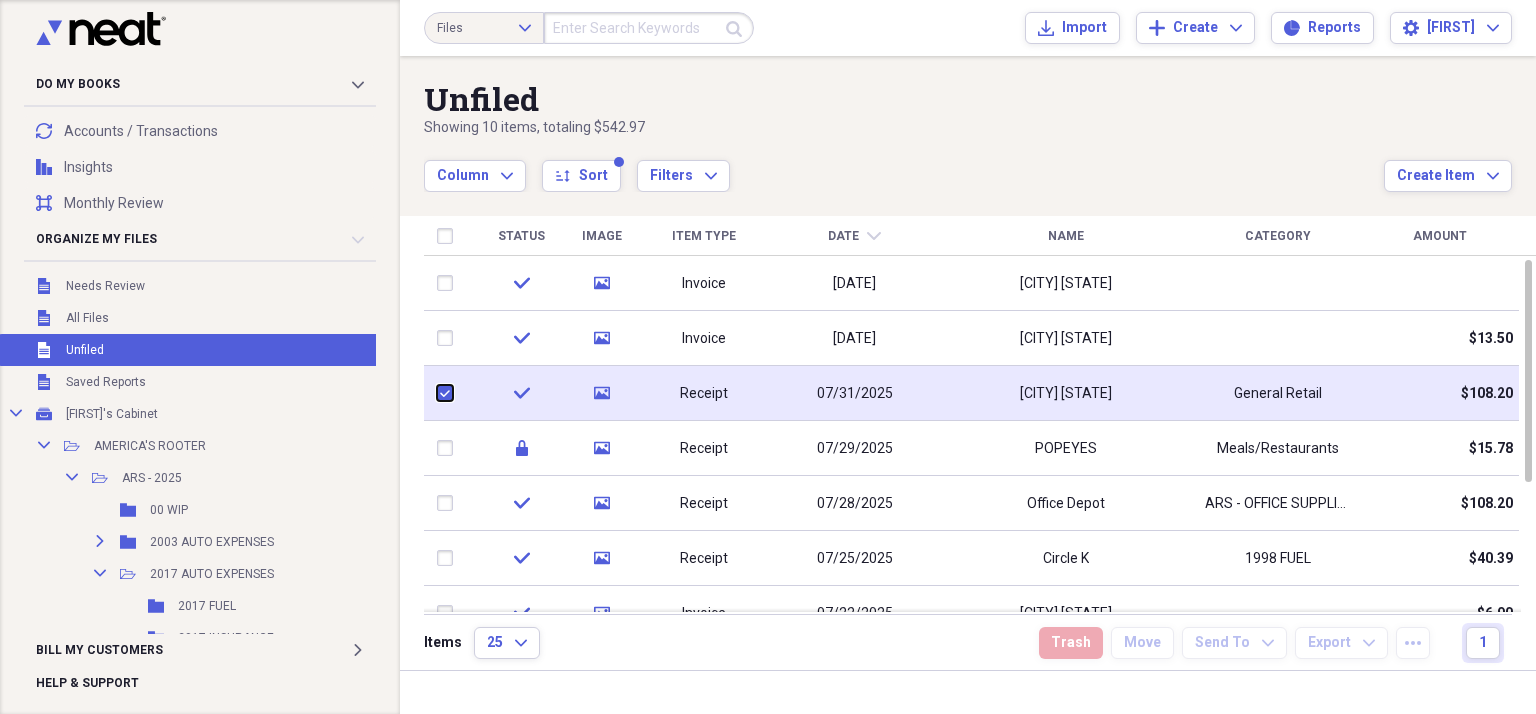 checkbox on "true" 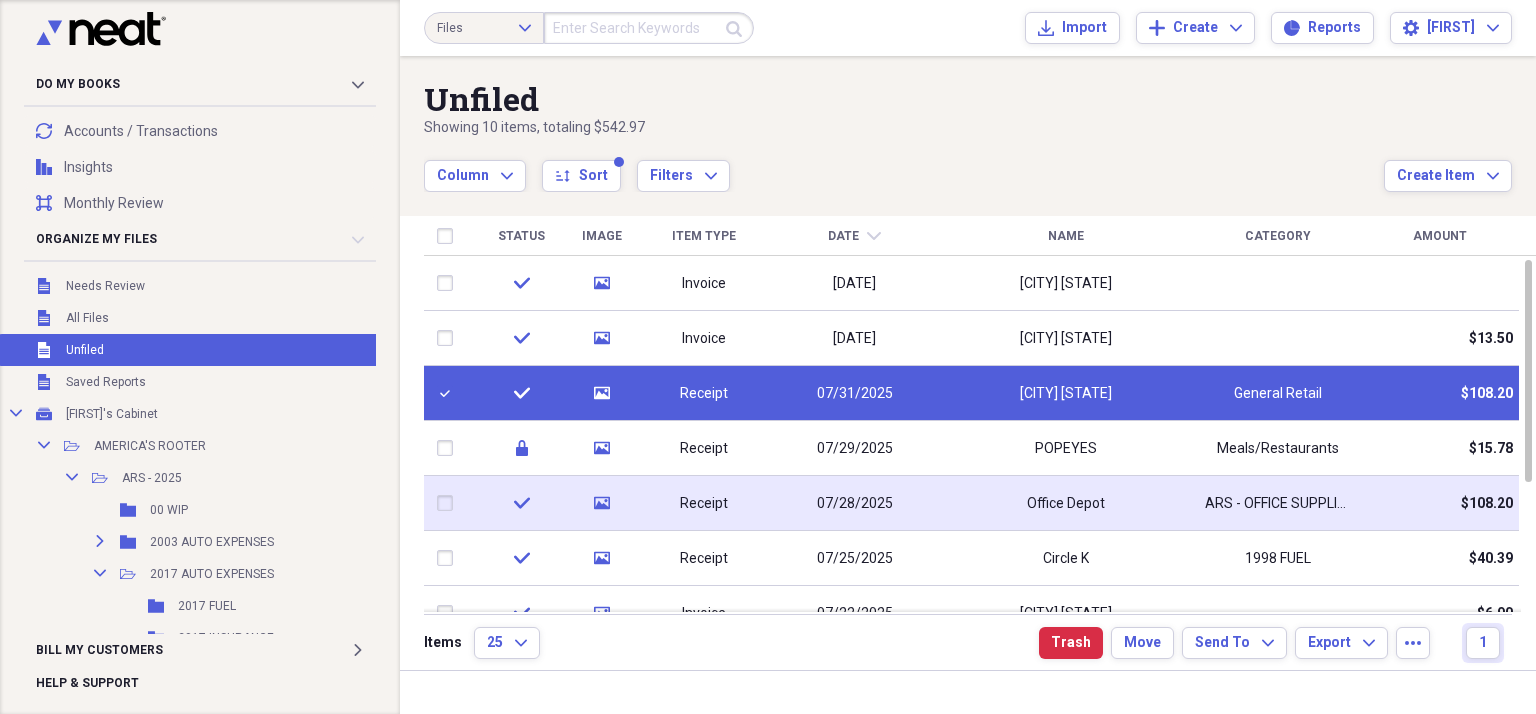 click at bounding box center (449, 503) 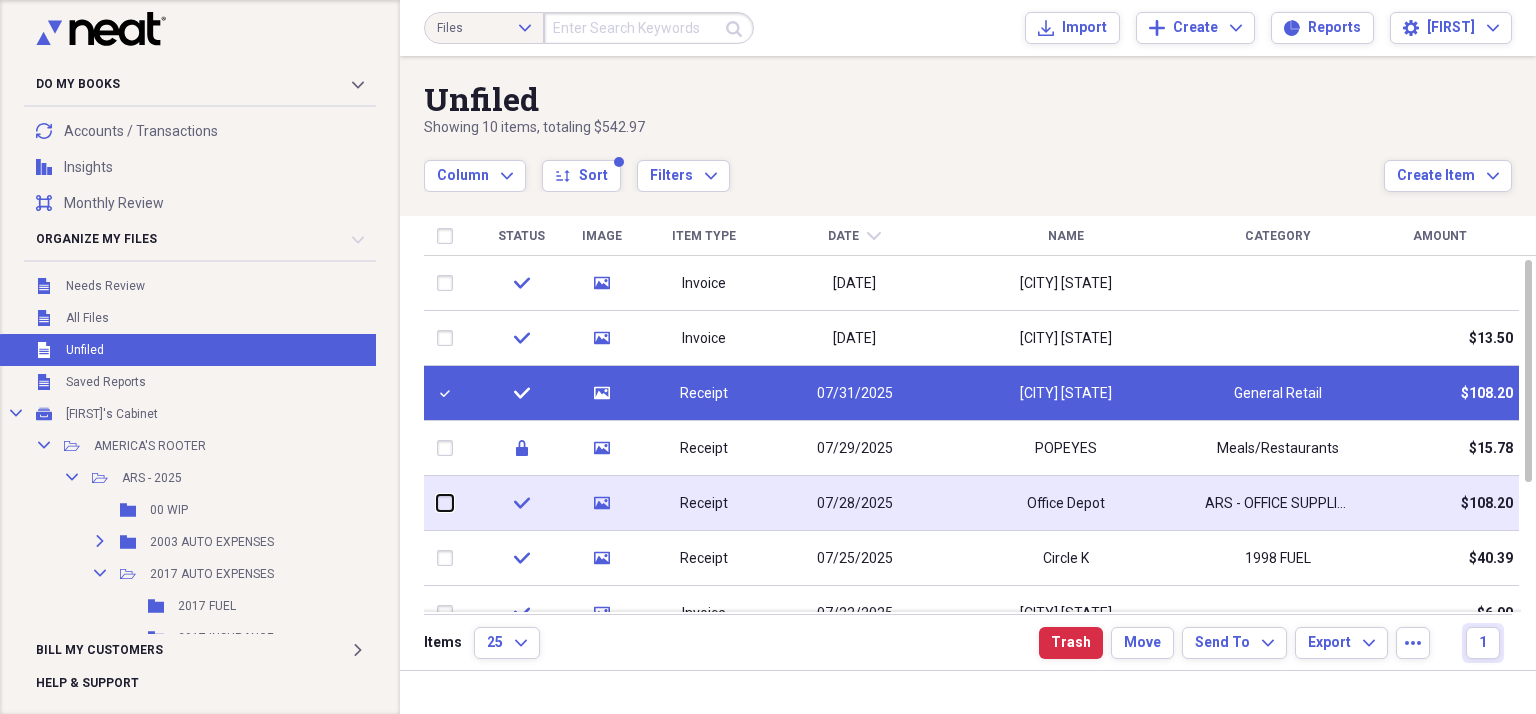 click at bounding box center [437, 503] 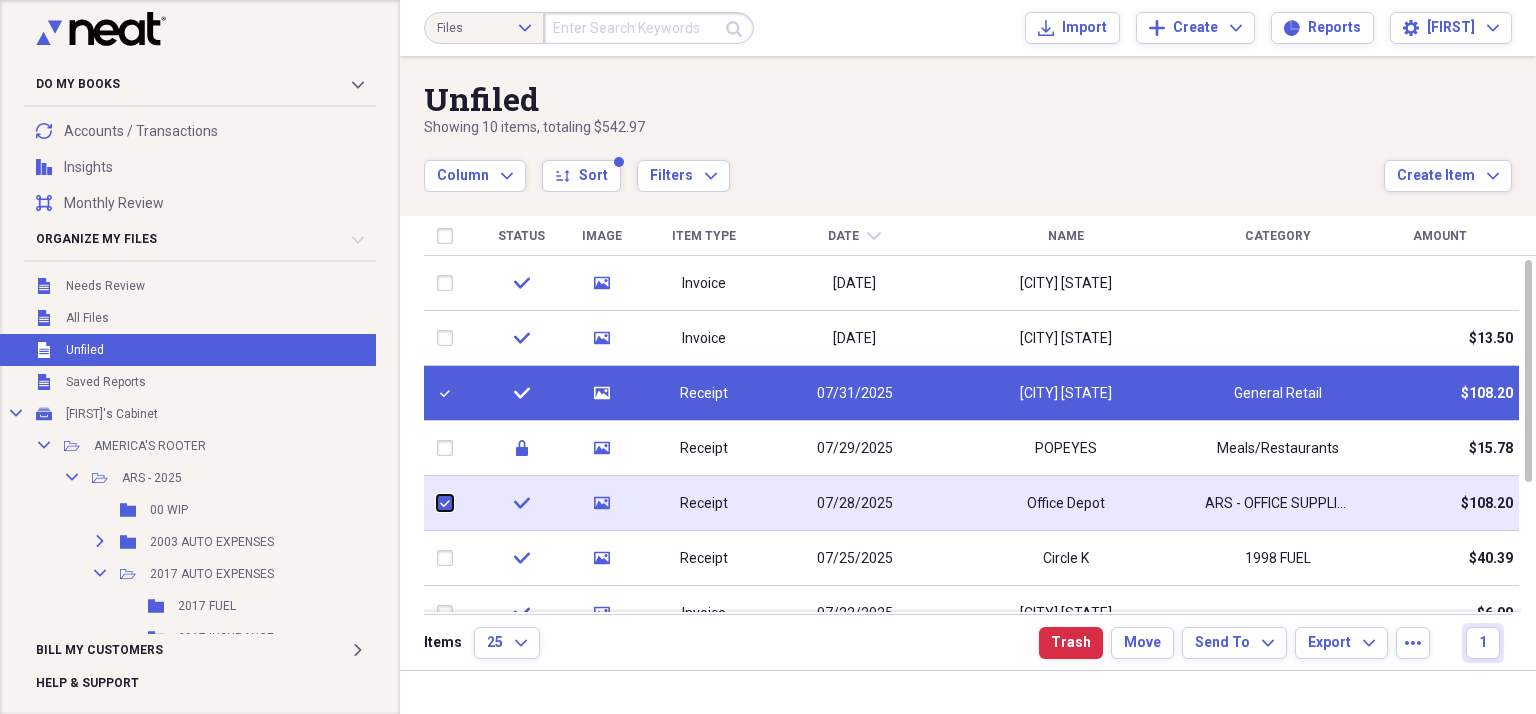 checkbox on "true" 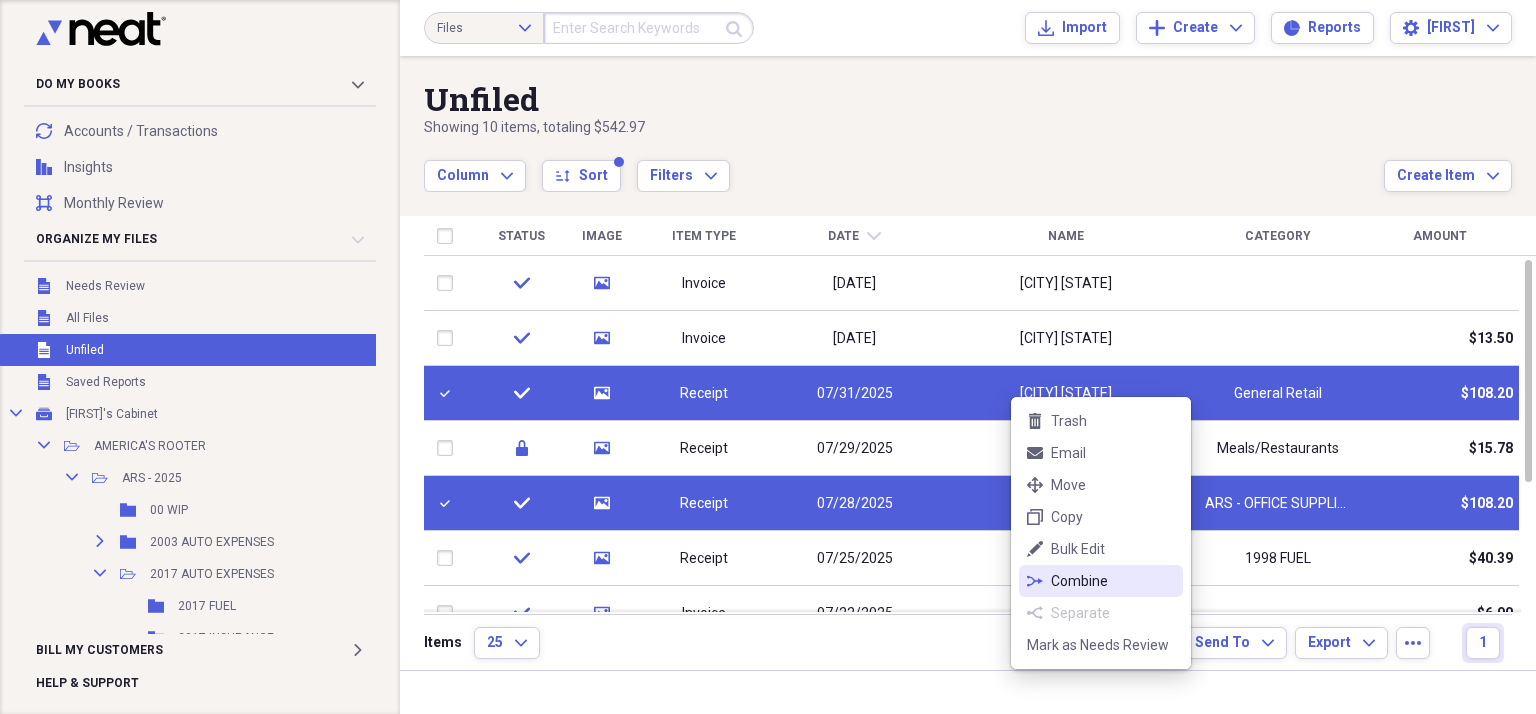 click on "Combine" at bounding box center (1113, 581) 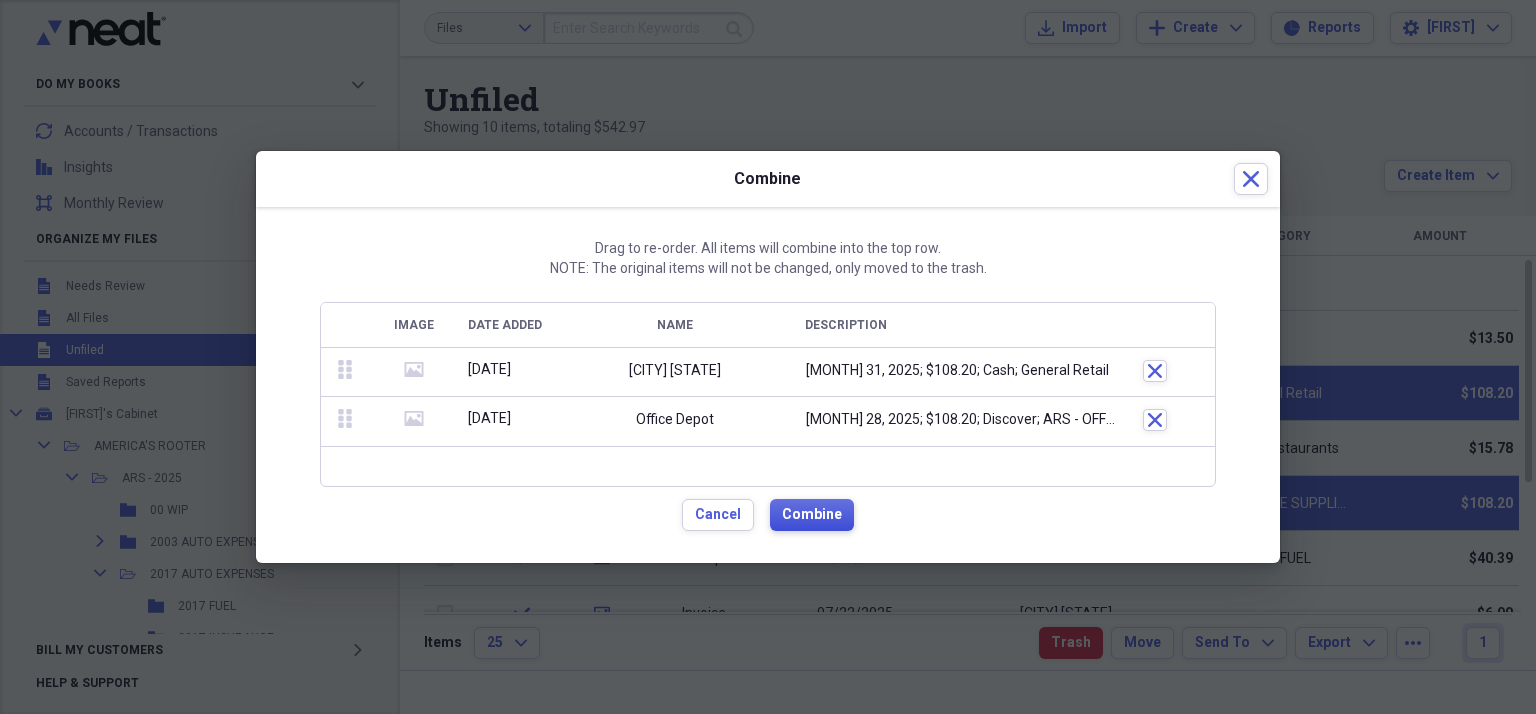 click on "Combine" at bounding box center (812, 515) 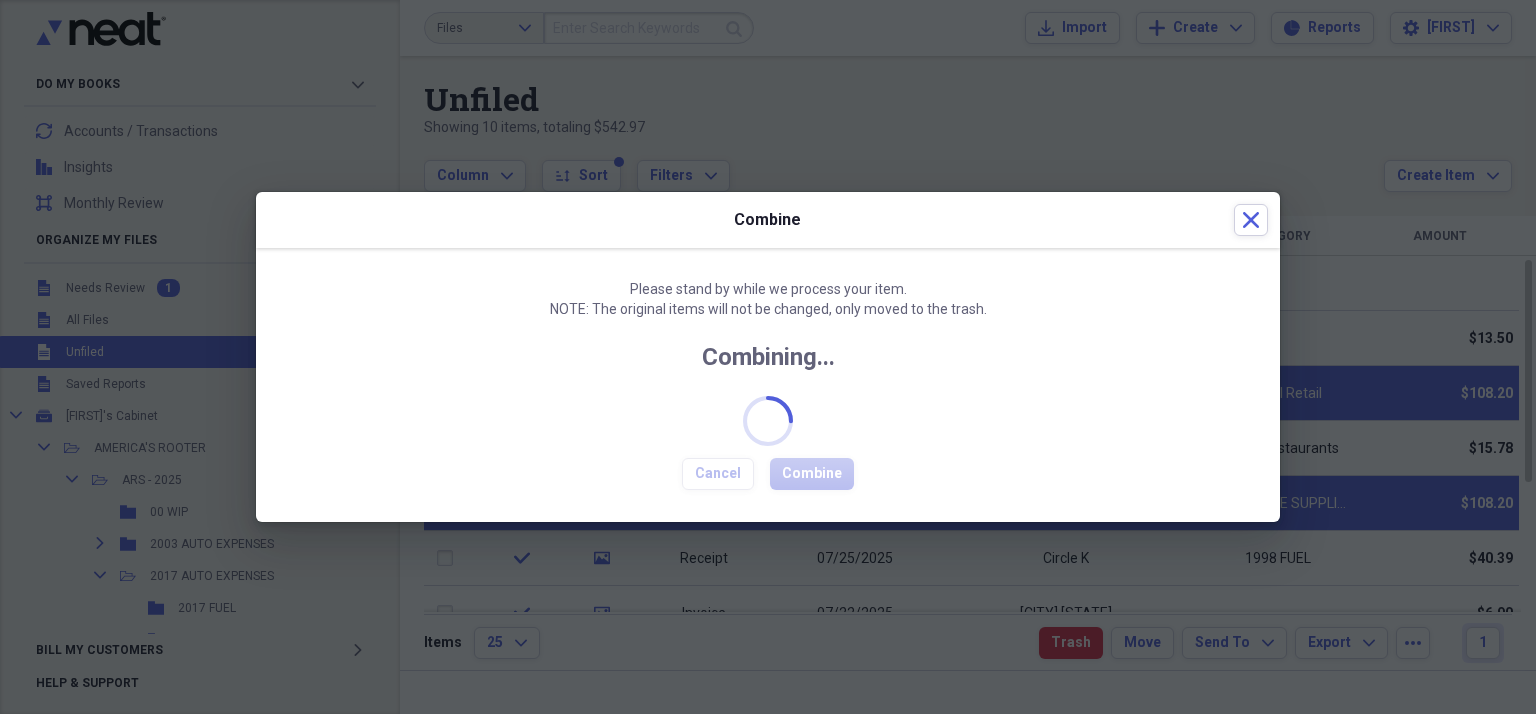 checkbox on "false" 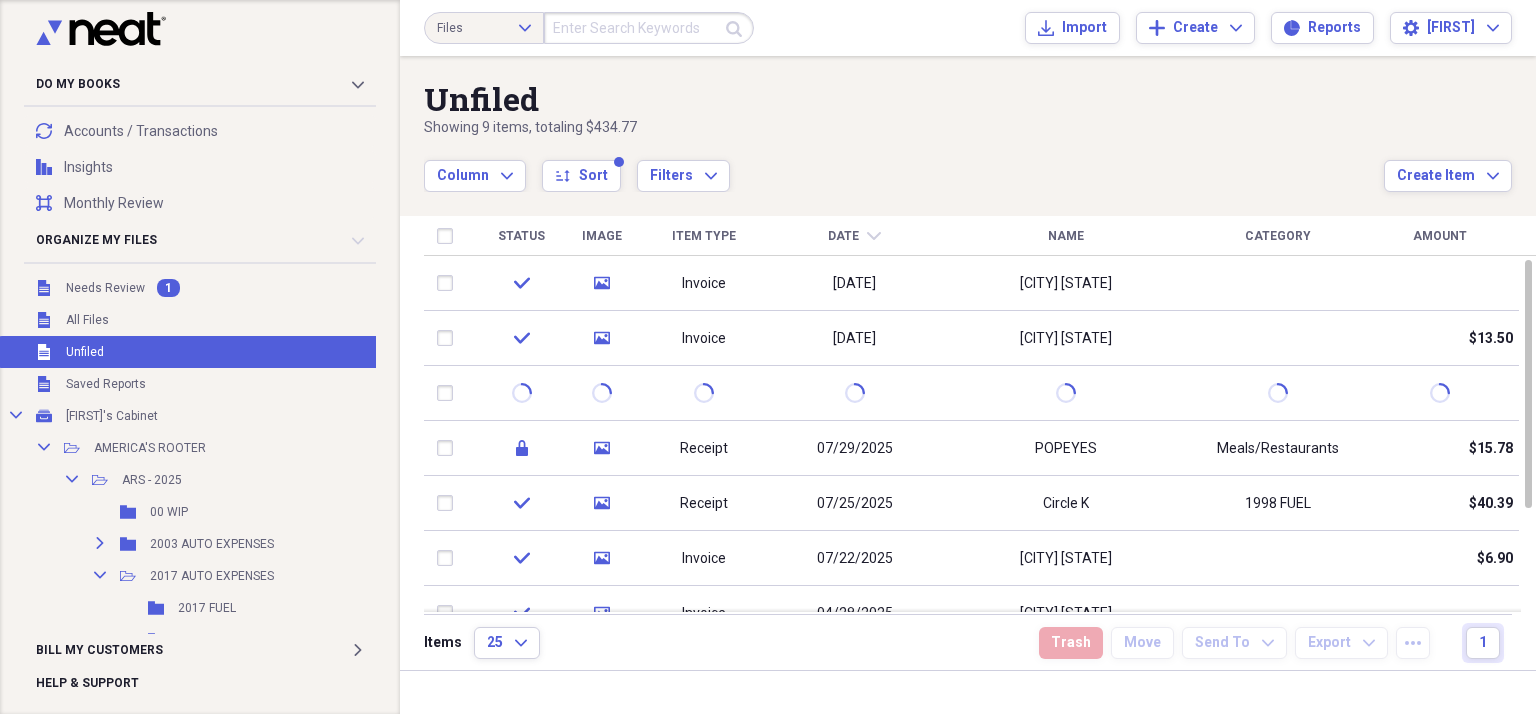 click on "Item Type" at bounding box center [704, 236] 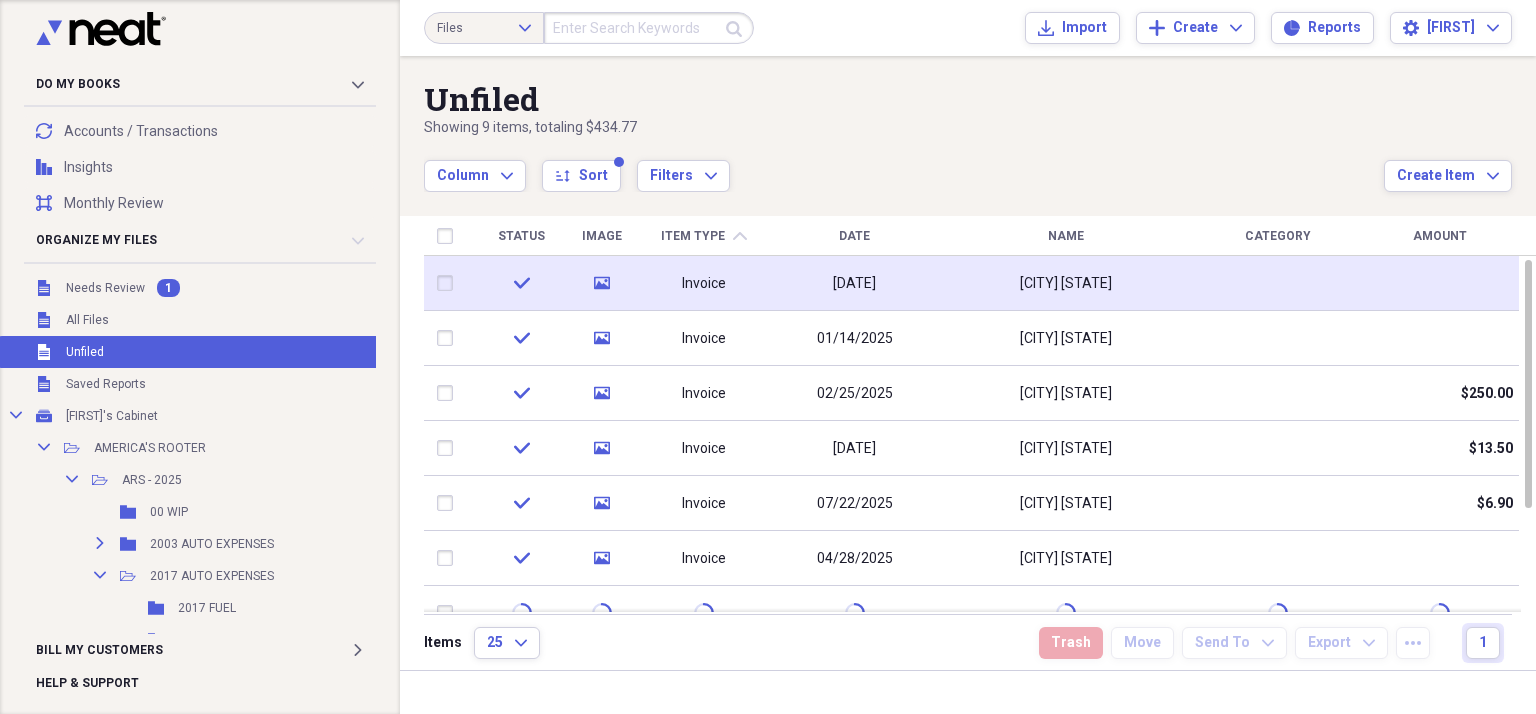 click at bounding box center (449, 283) 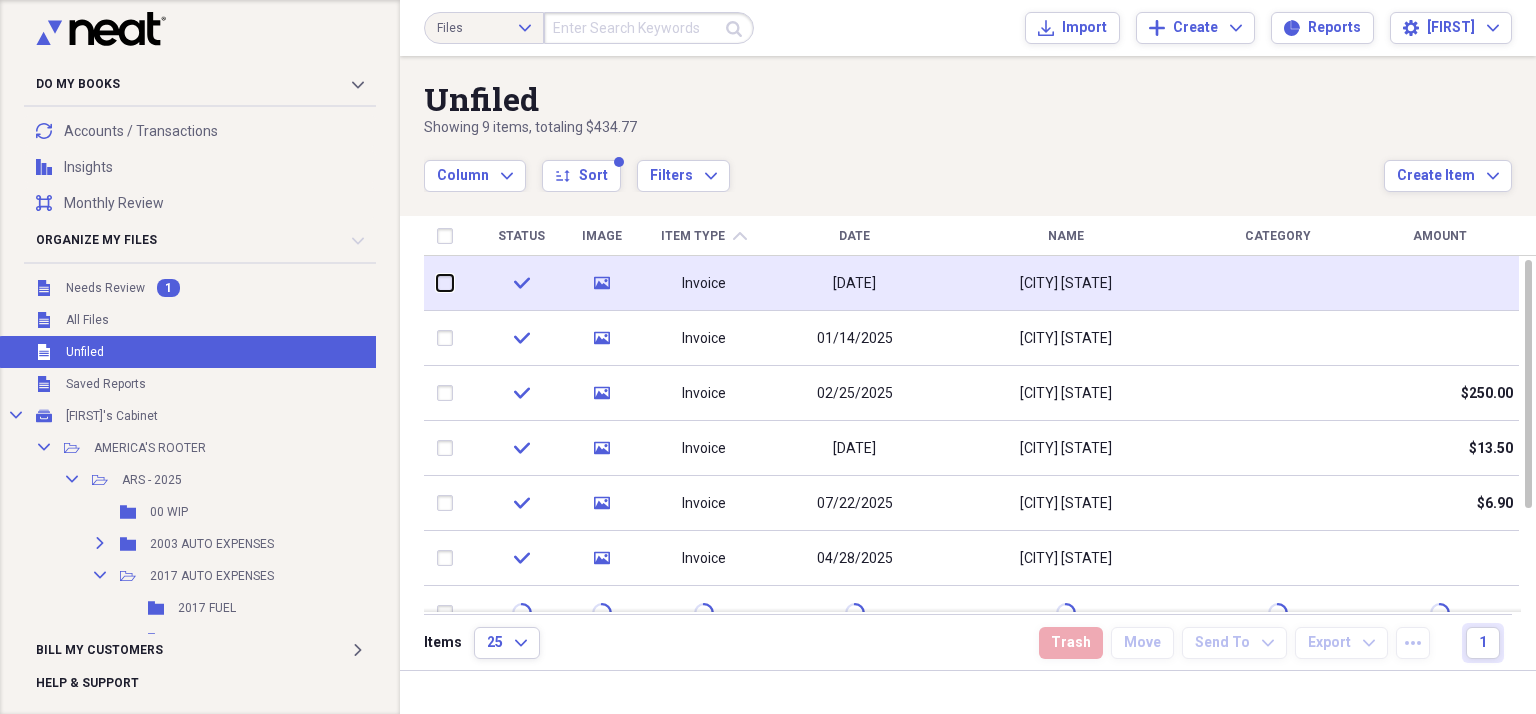 click at bounding box center [437, 283] 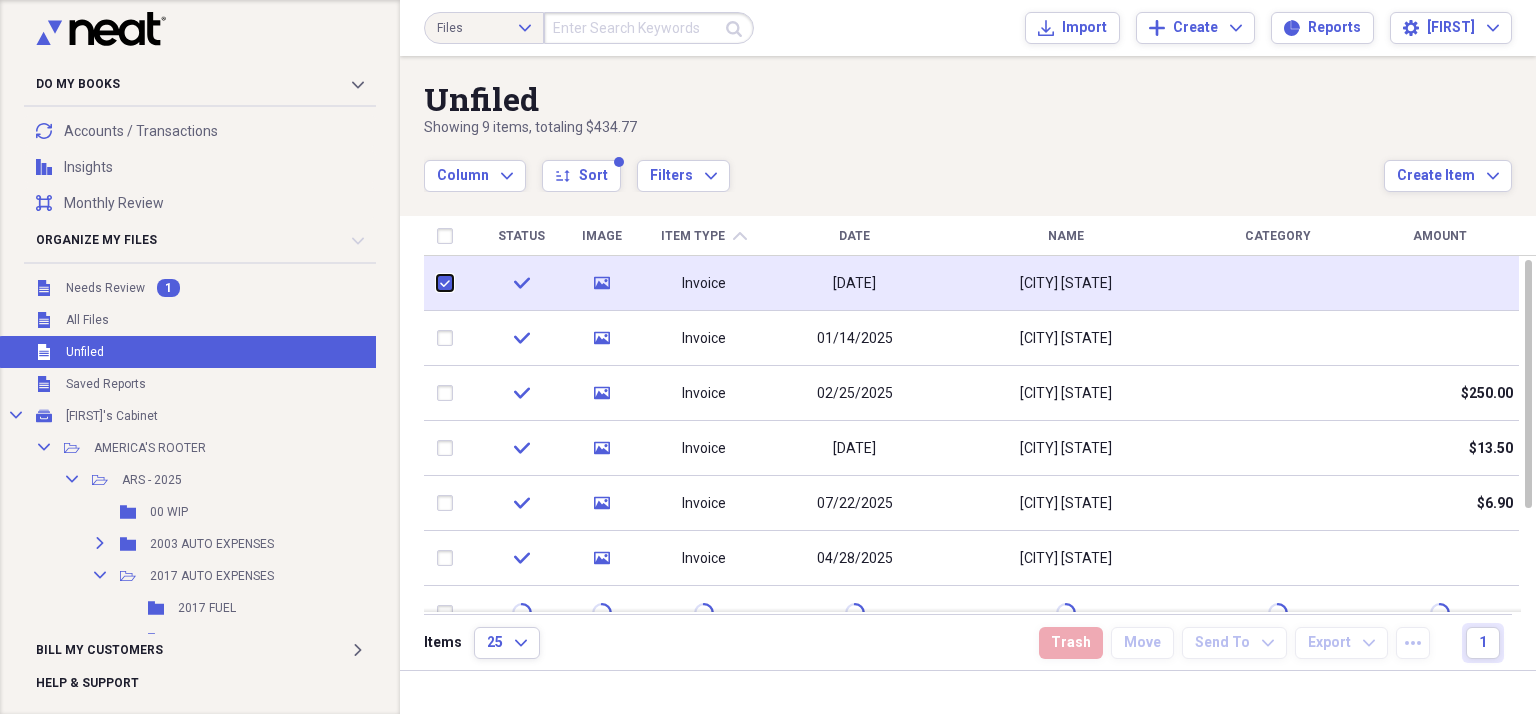 checkbox on "true" 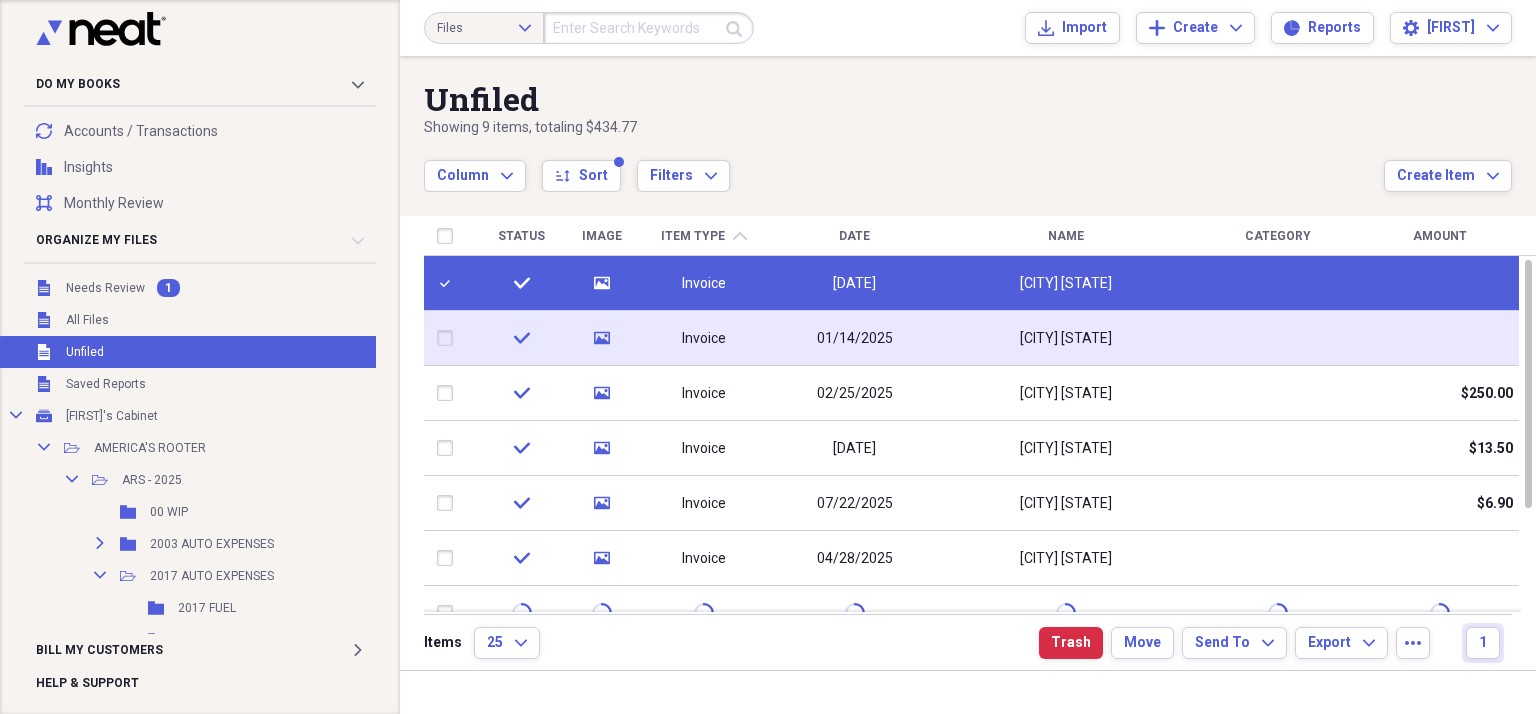 click at bounding box center [449, 338] 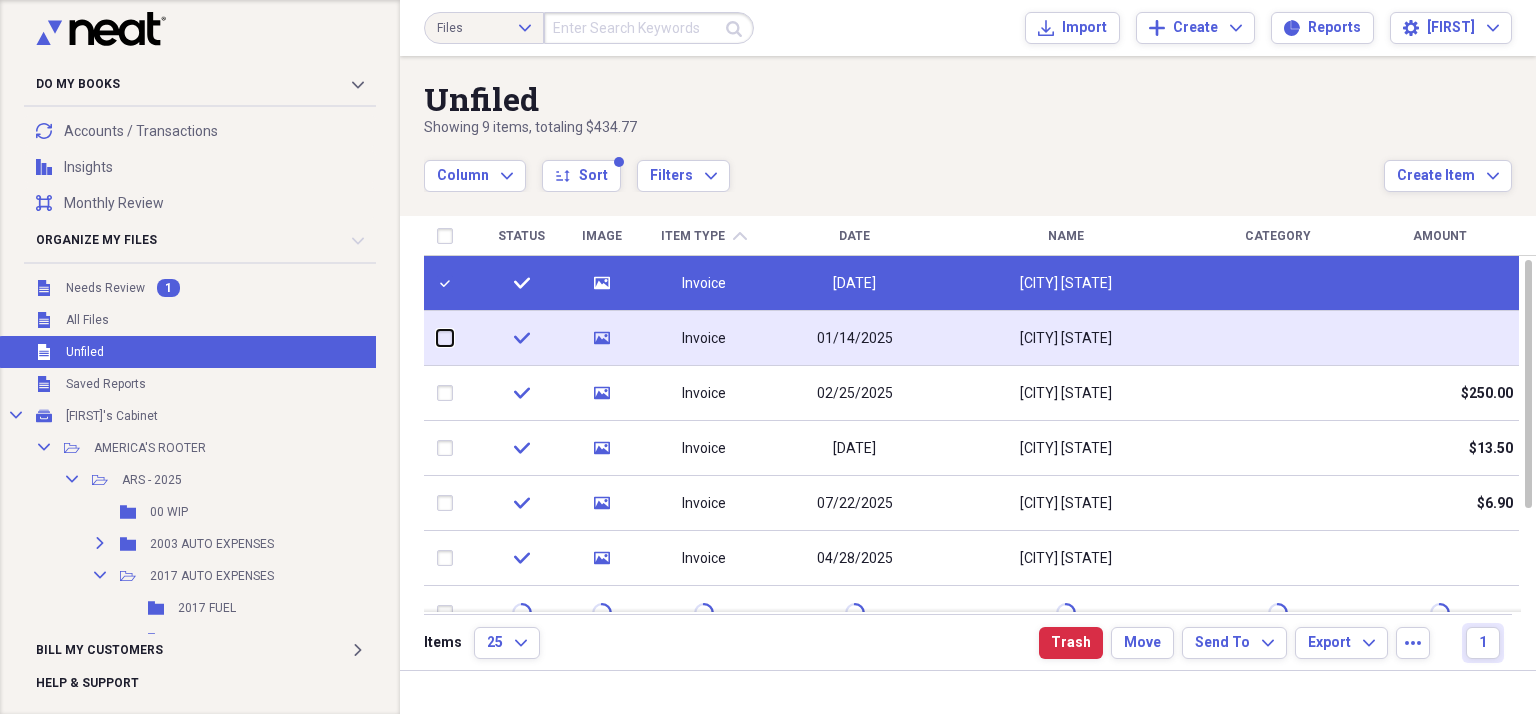 click at bounding box center [437, 338] 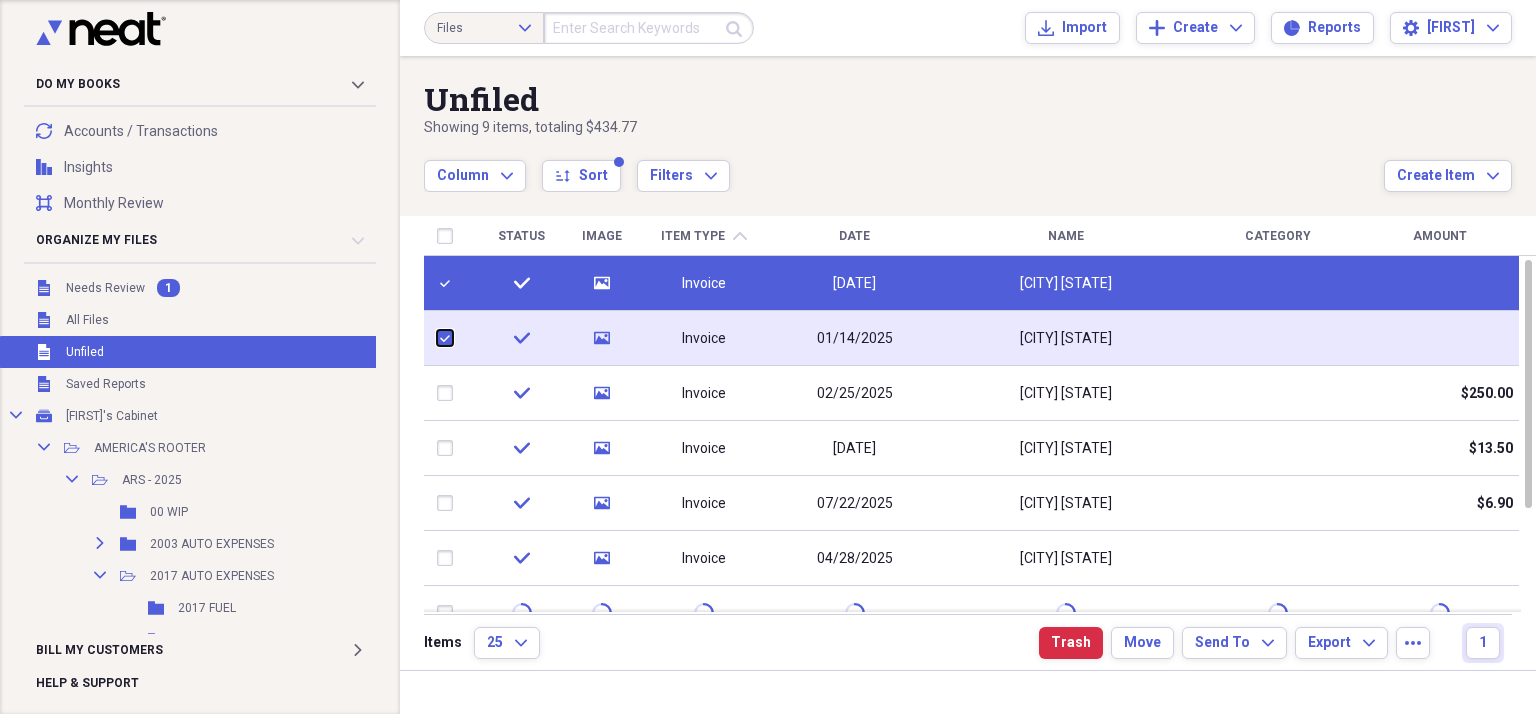 checkbox on "true" 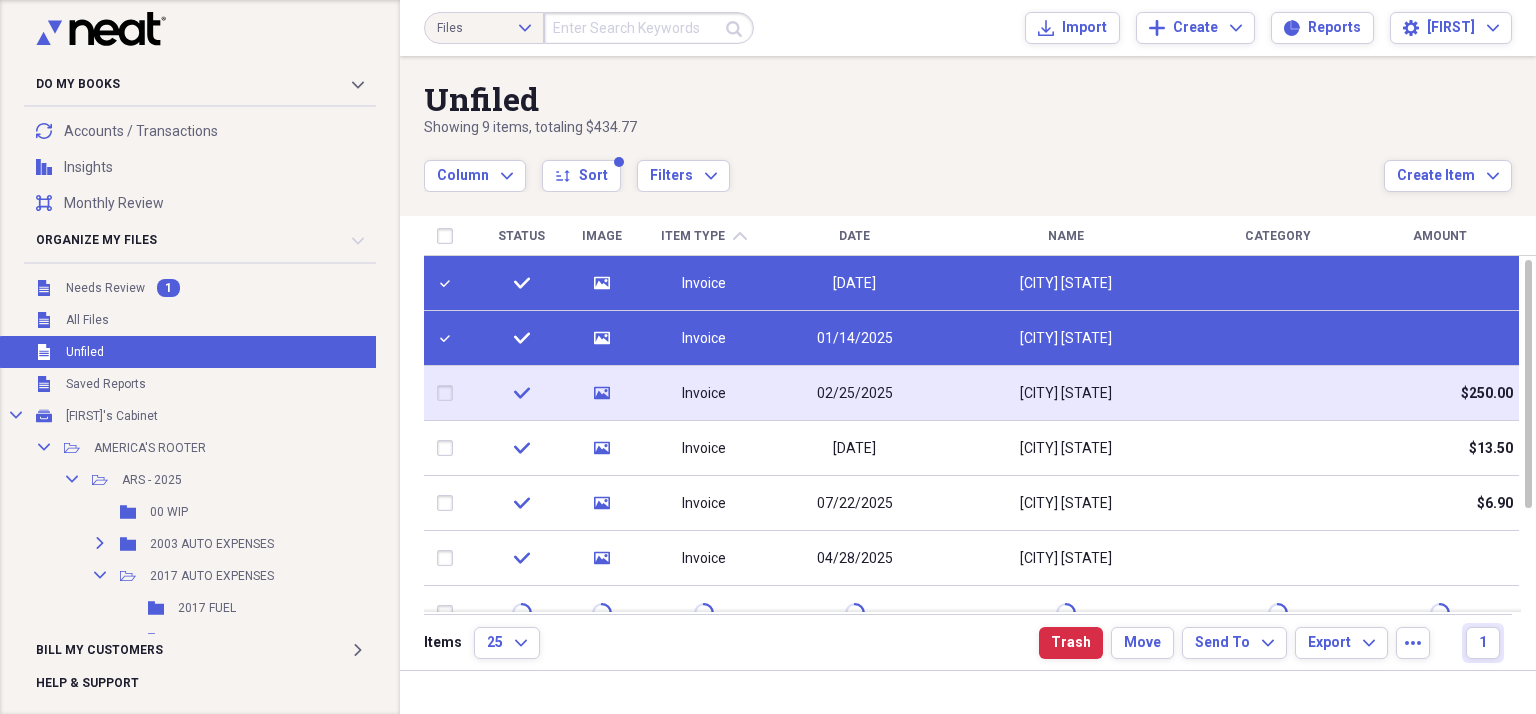 click at bounding box center (449, 393) 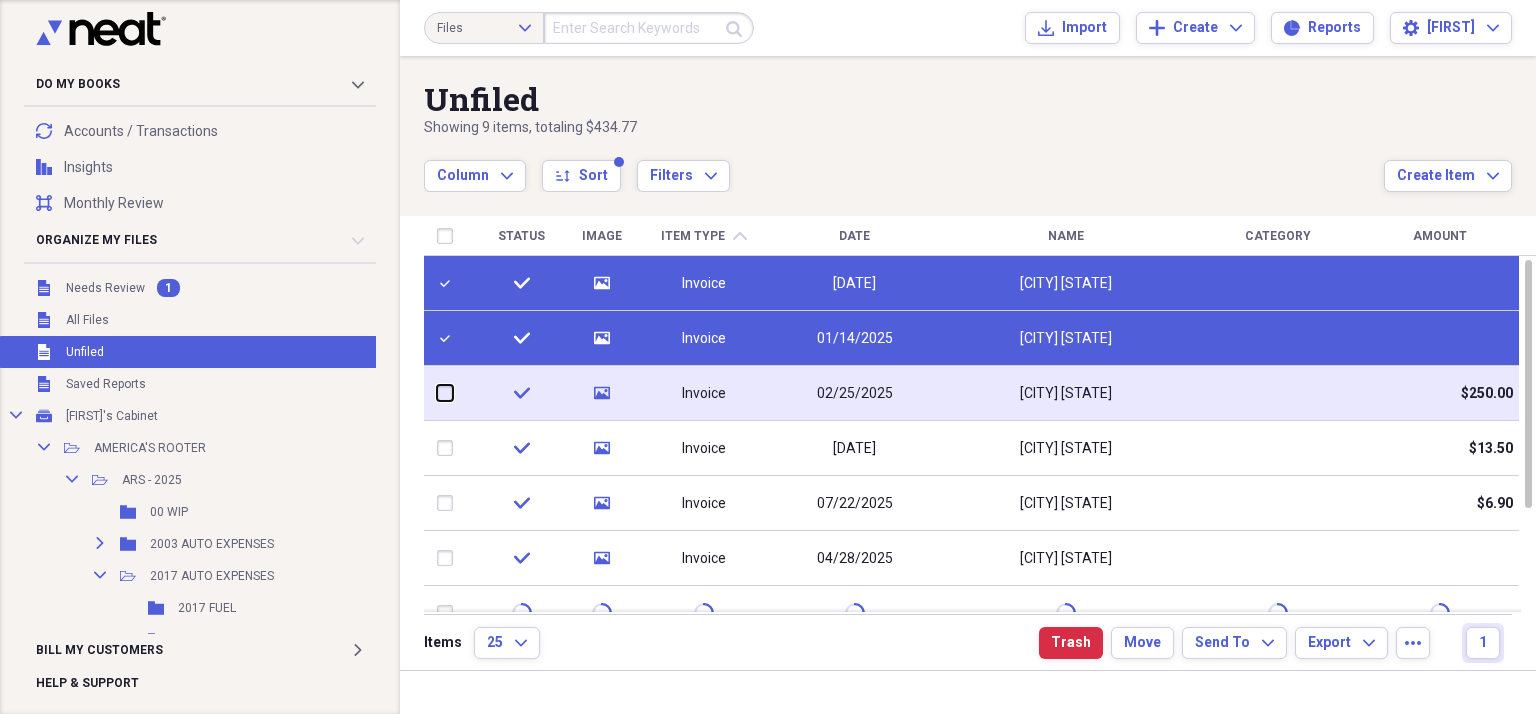 click at bounding box center [437, 393] 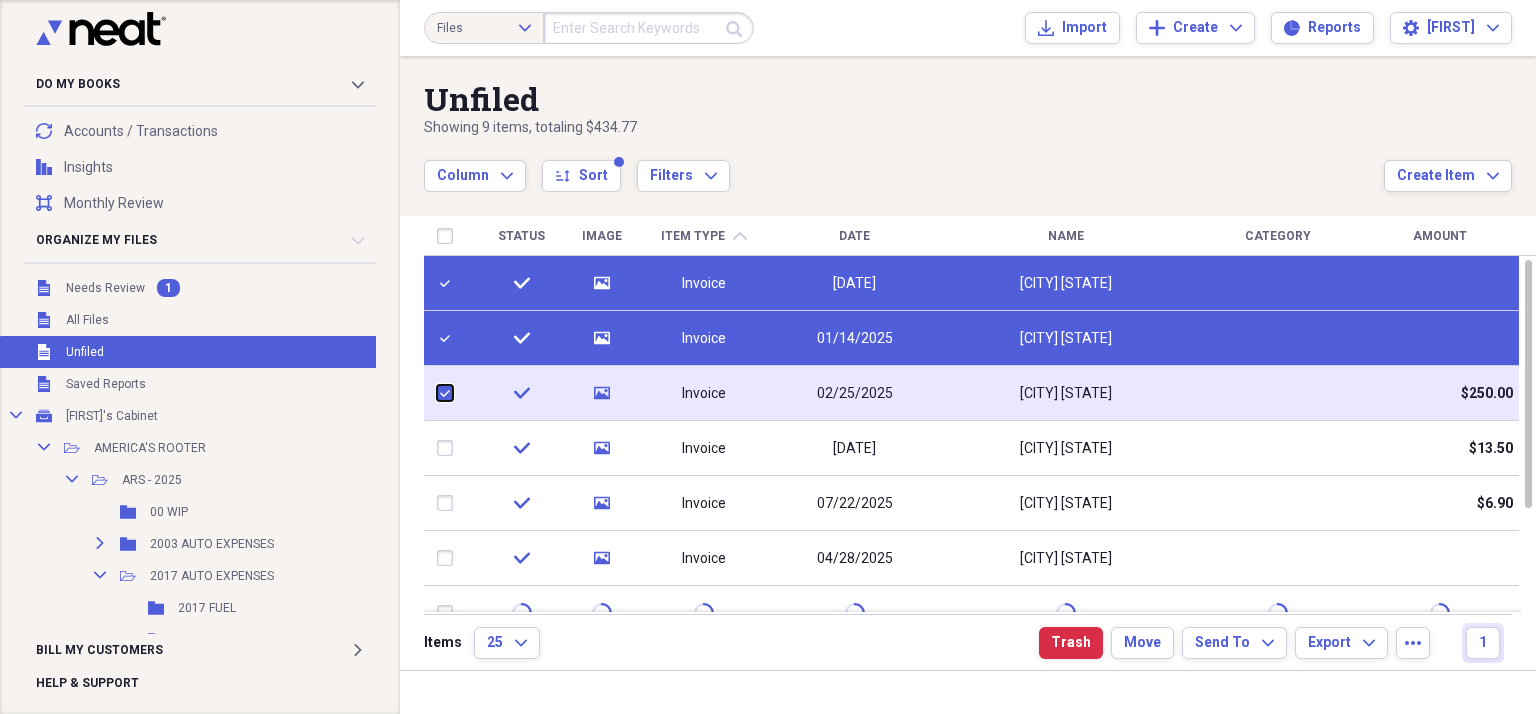 checkbox on "true" 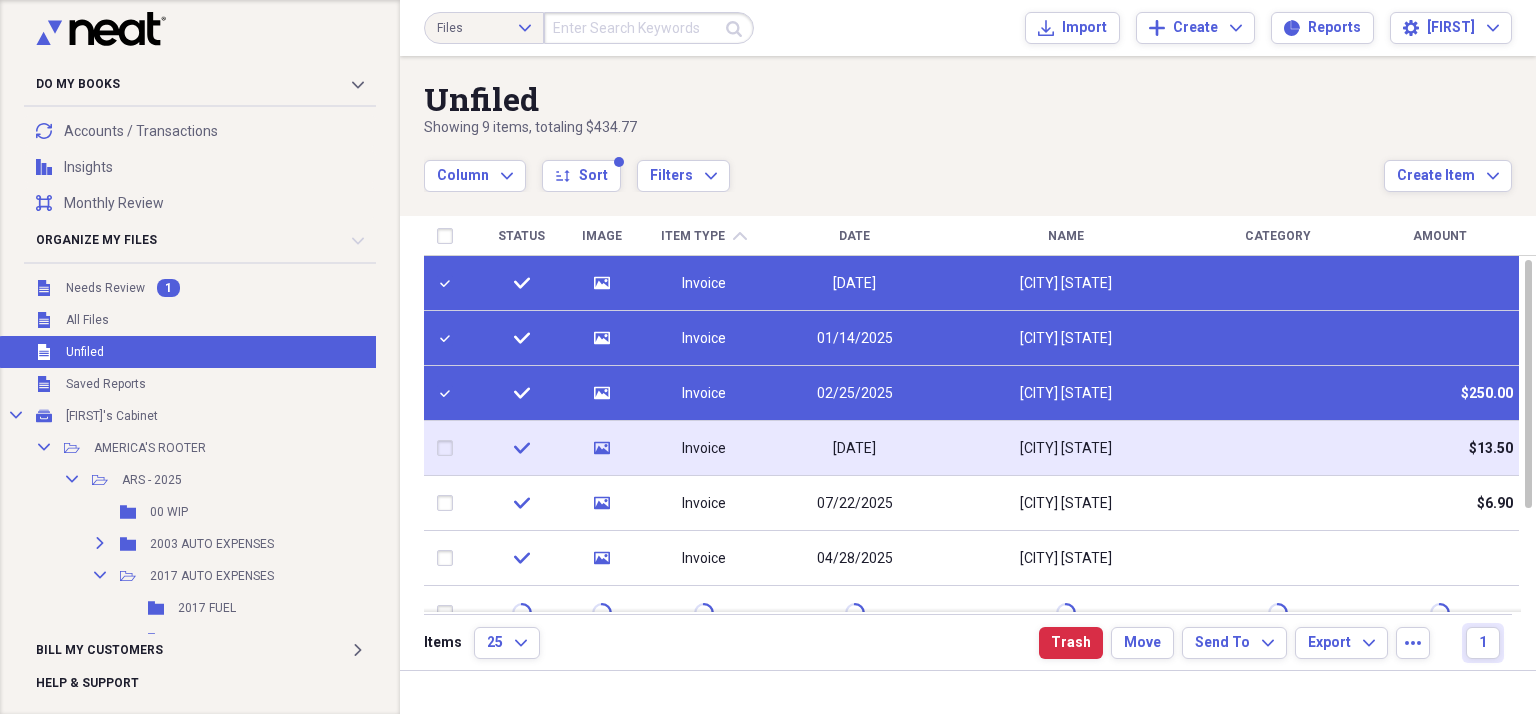 click at bounding box center (449, 448) 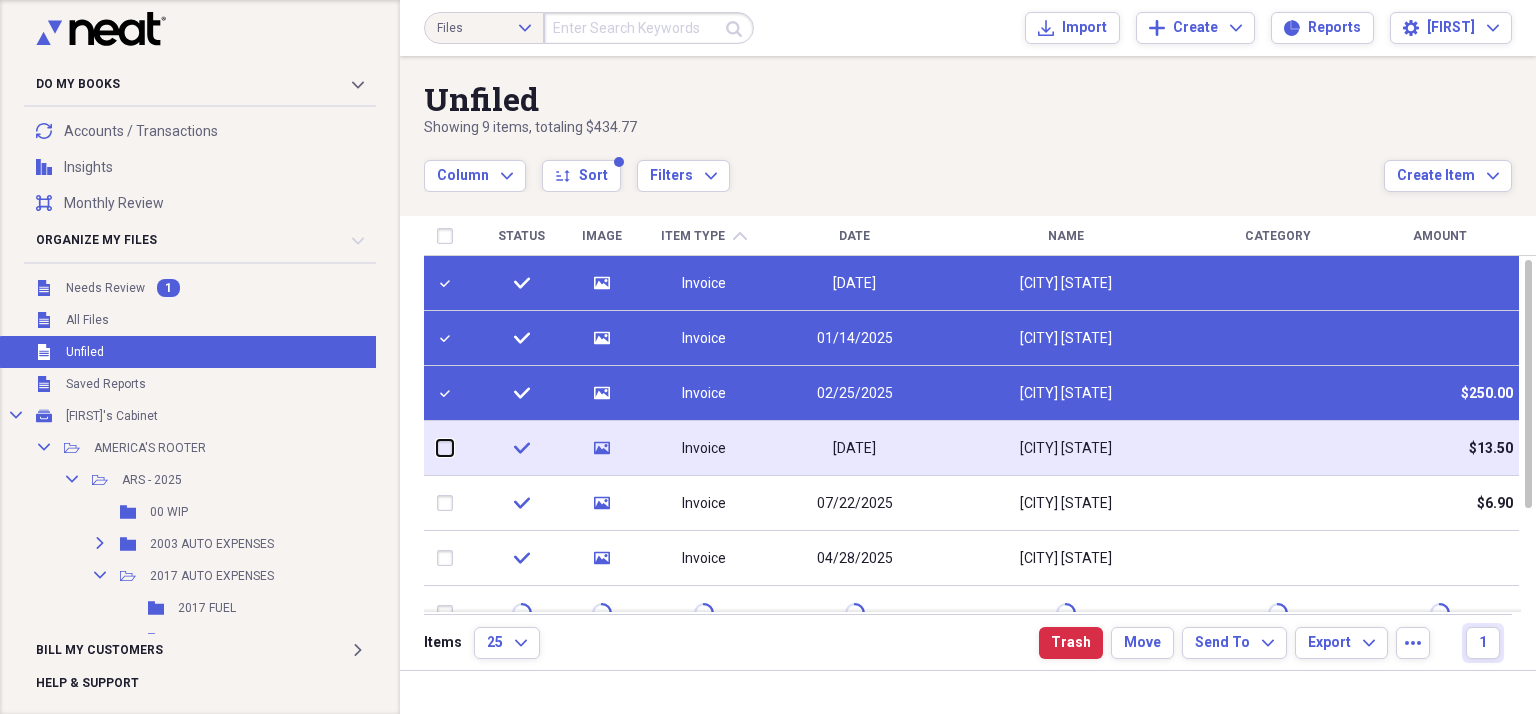 click at bounding box center (437, 448) 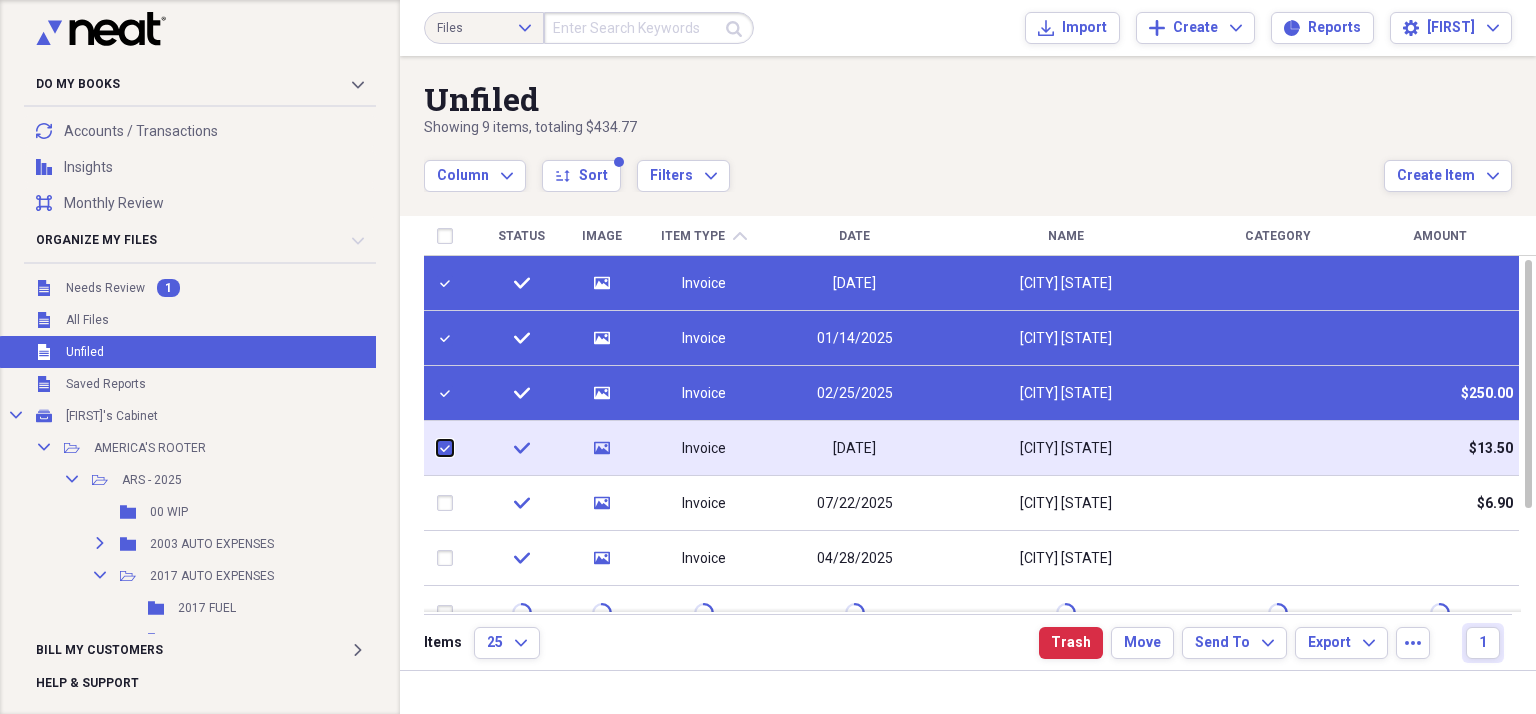 checkbox on "true" 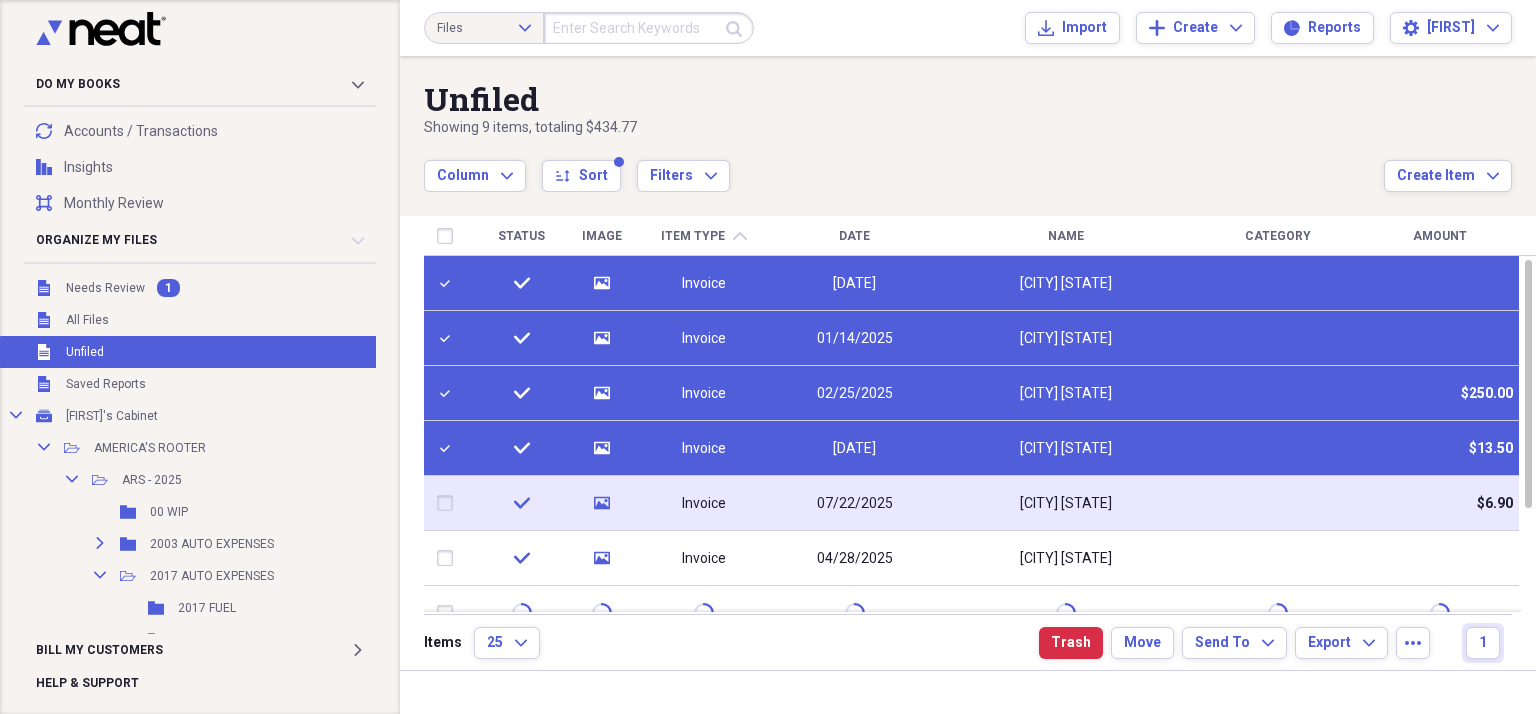 click at bounding box center [449, 503] 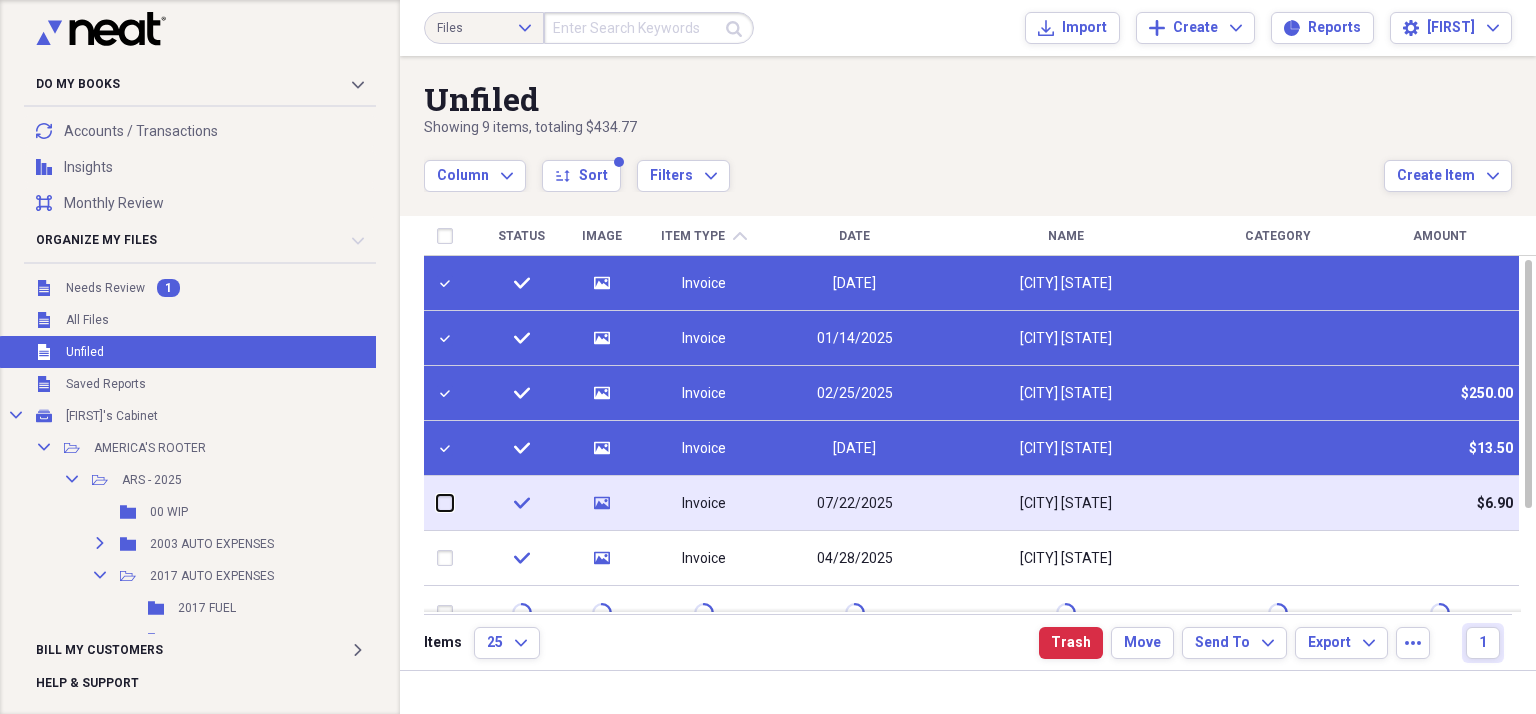 click at bounding box center [437, 503] 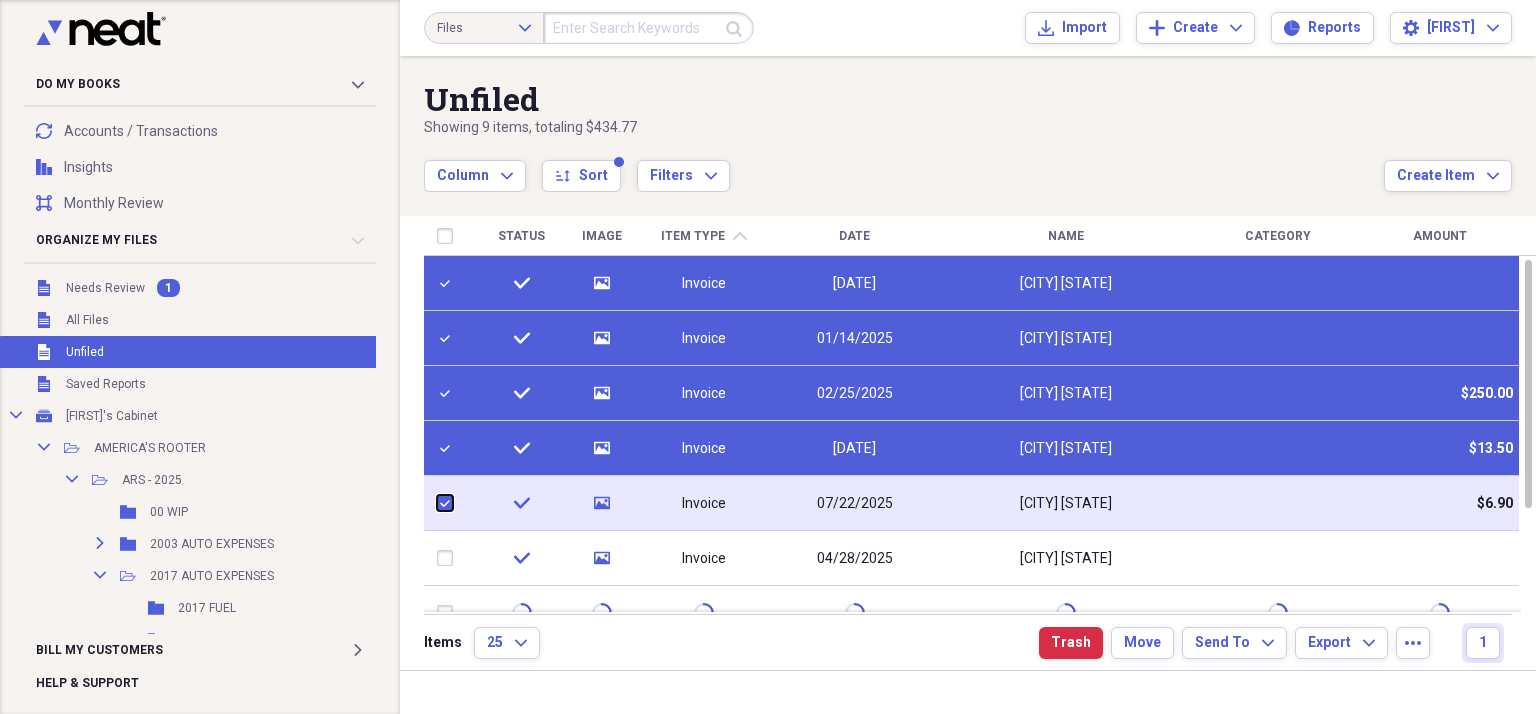 checkbox on "true" 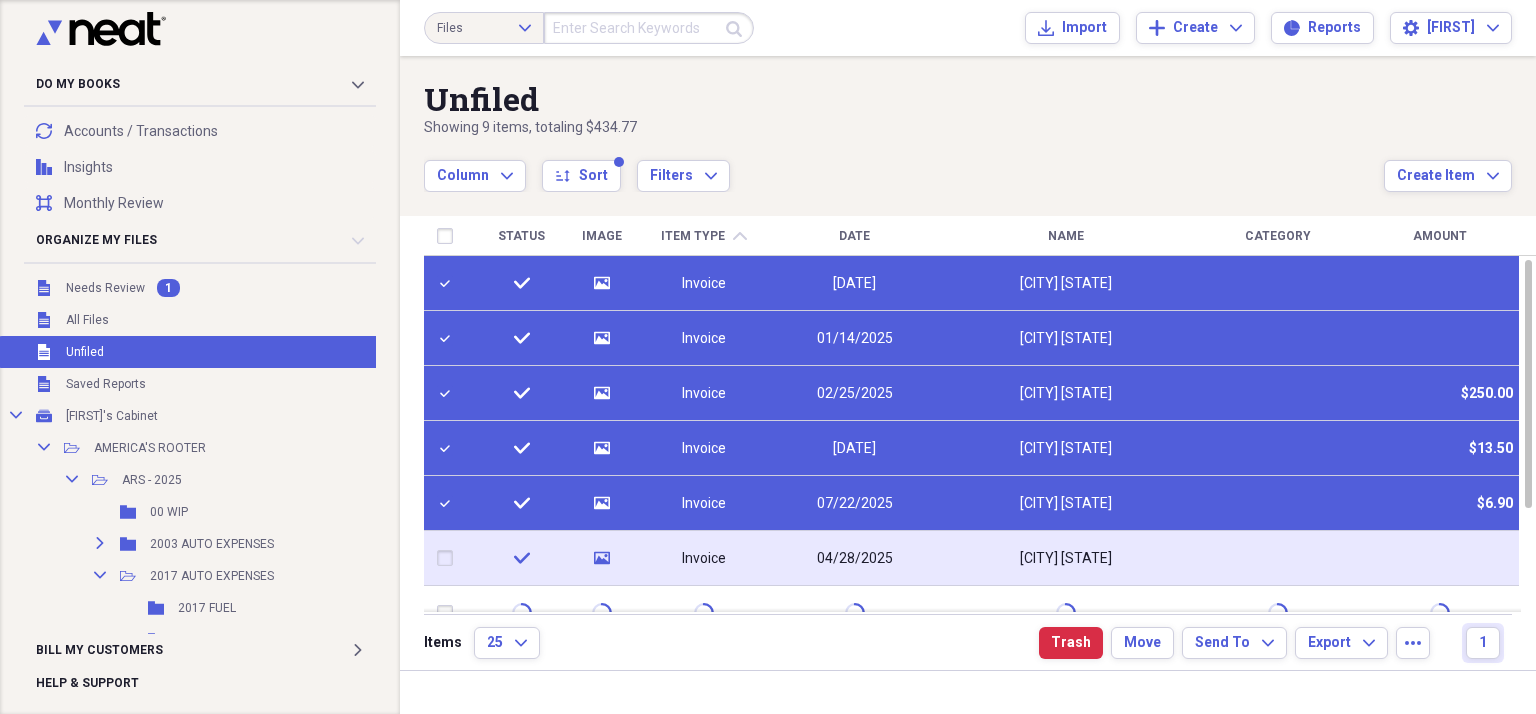 click at bounding box center [449, 558] 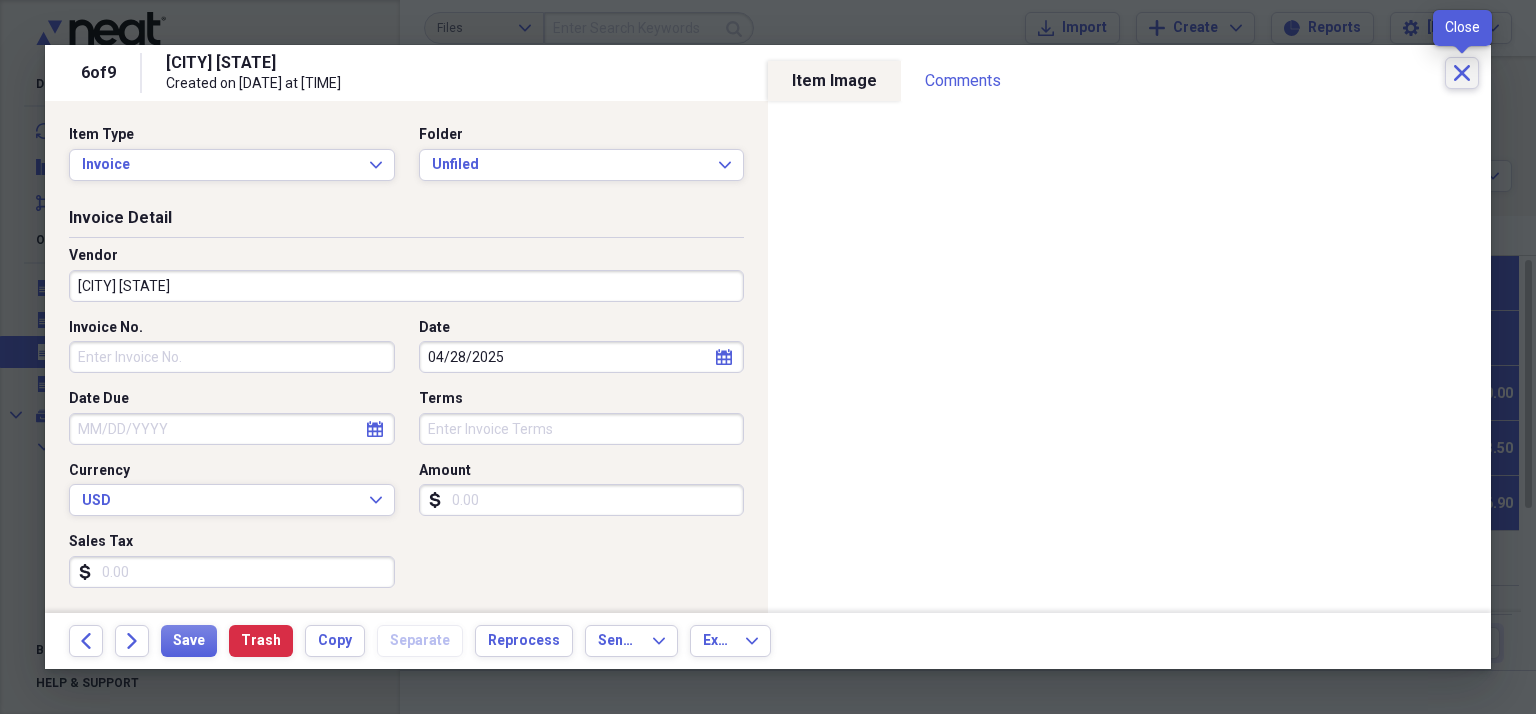 click 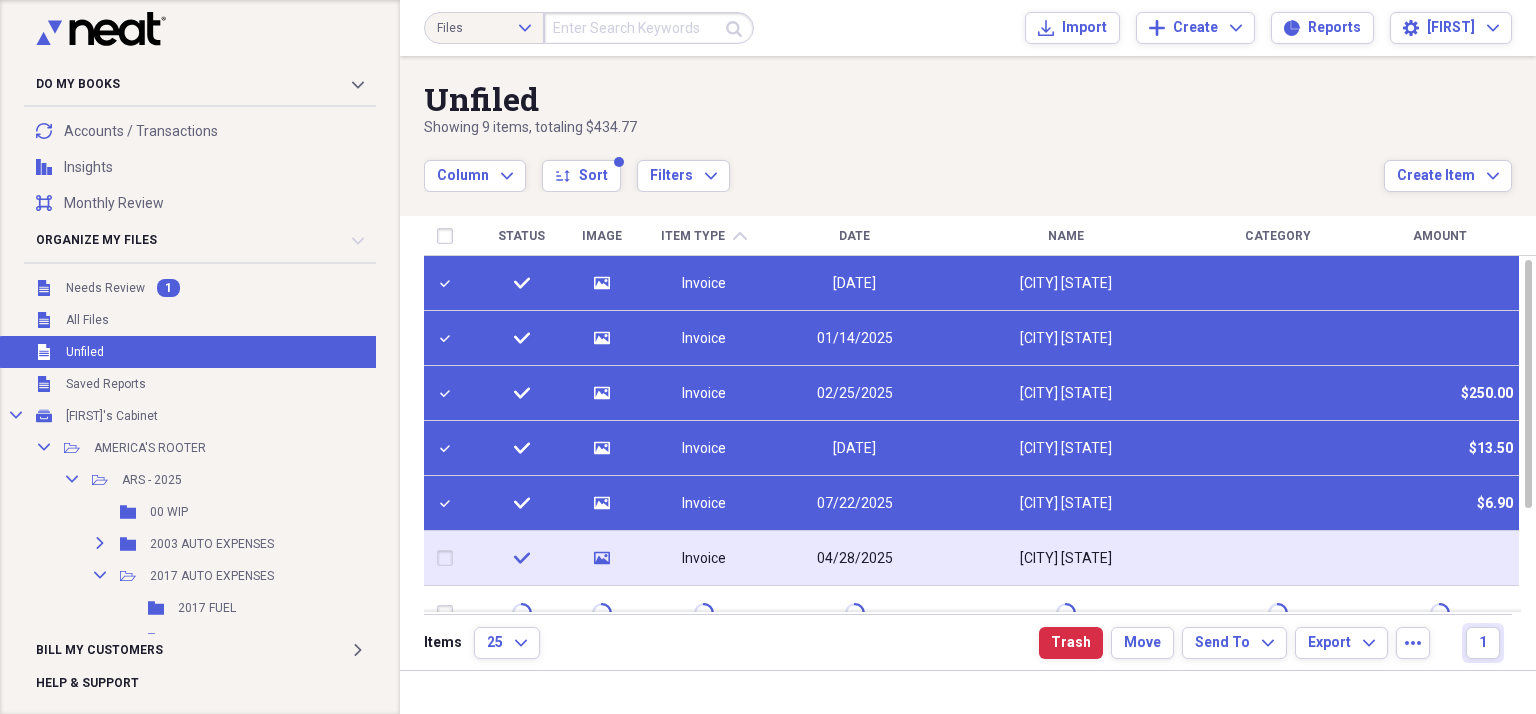 click at bounding box center [449, 558] 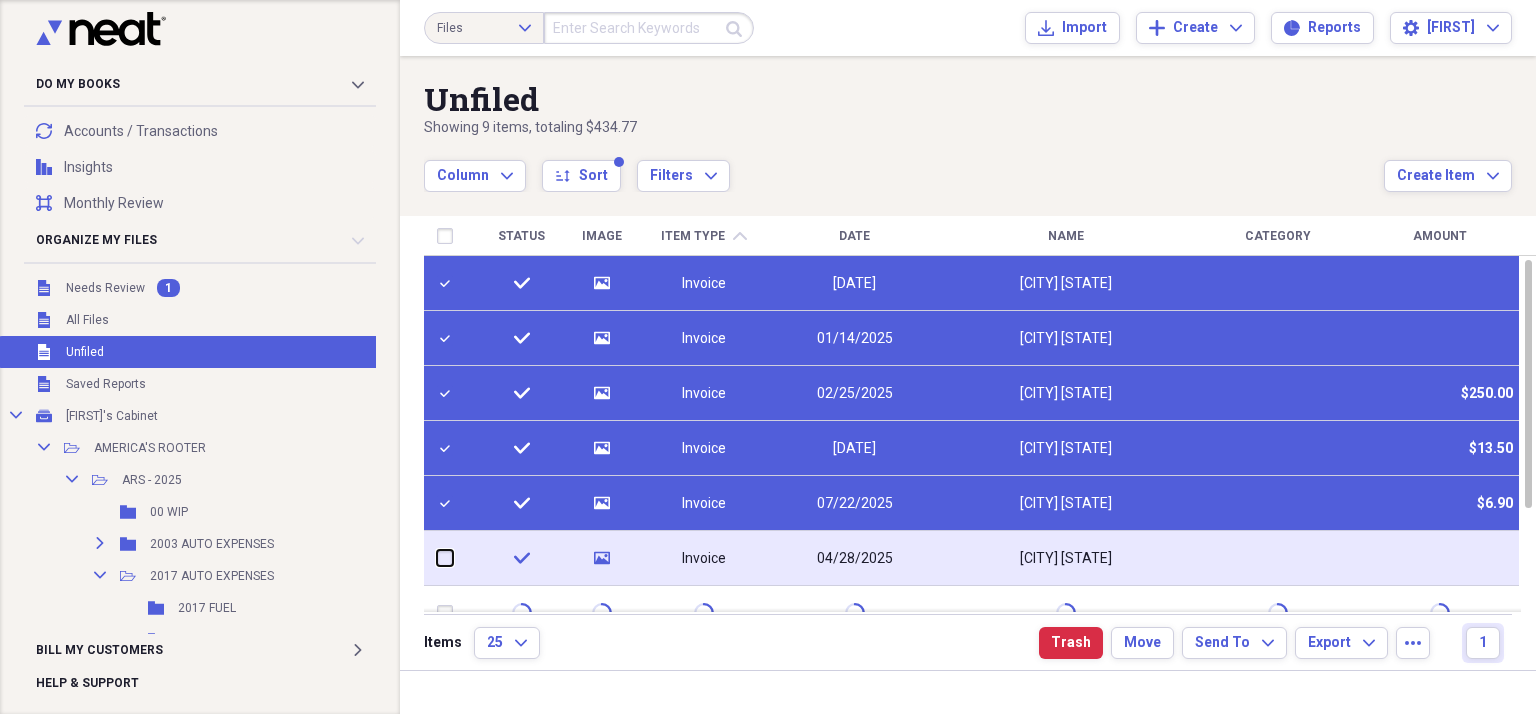 click at bounding box center [437, 558] 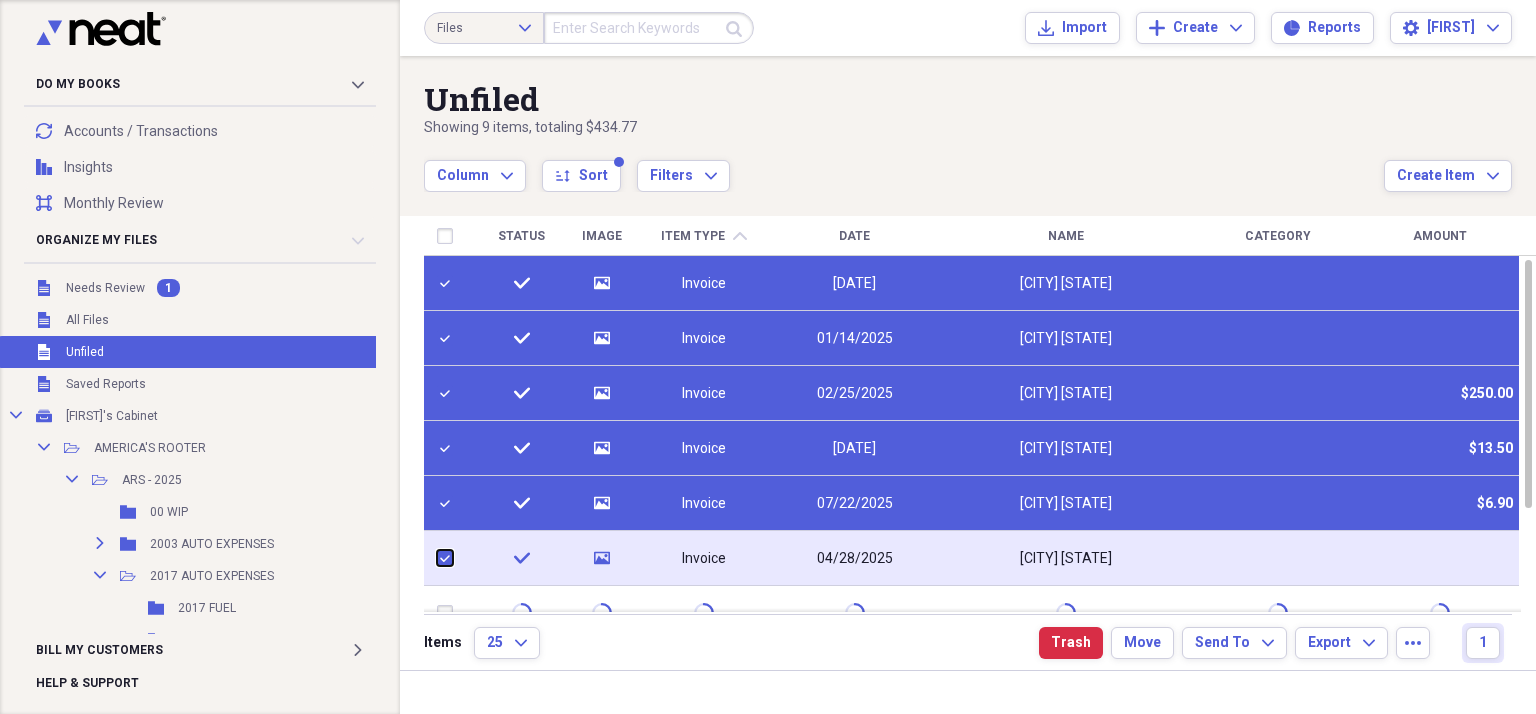 checkbox on "true" 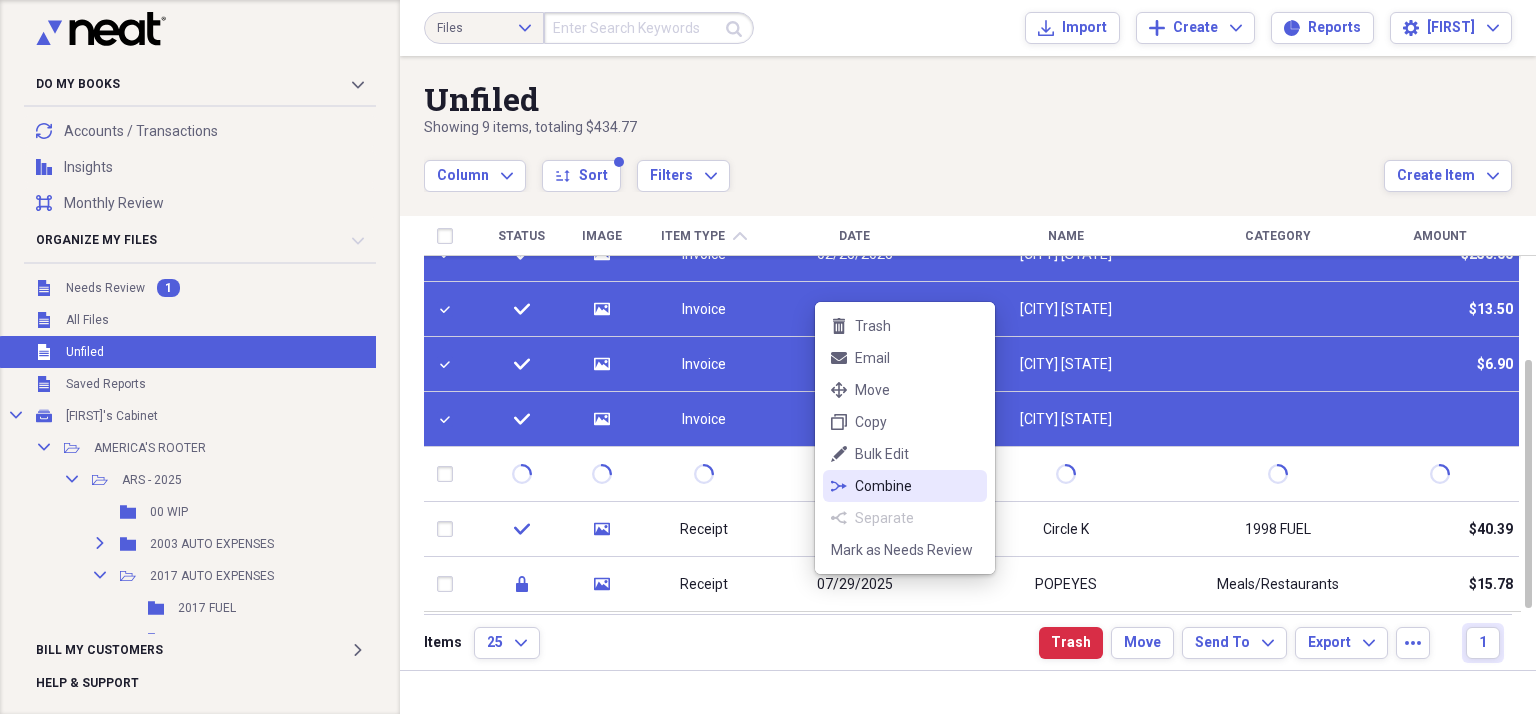 click on "Combine" at bounding box center (917, 486) 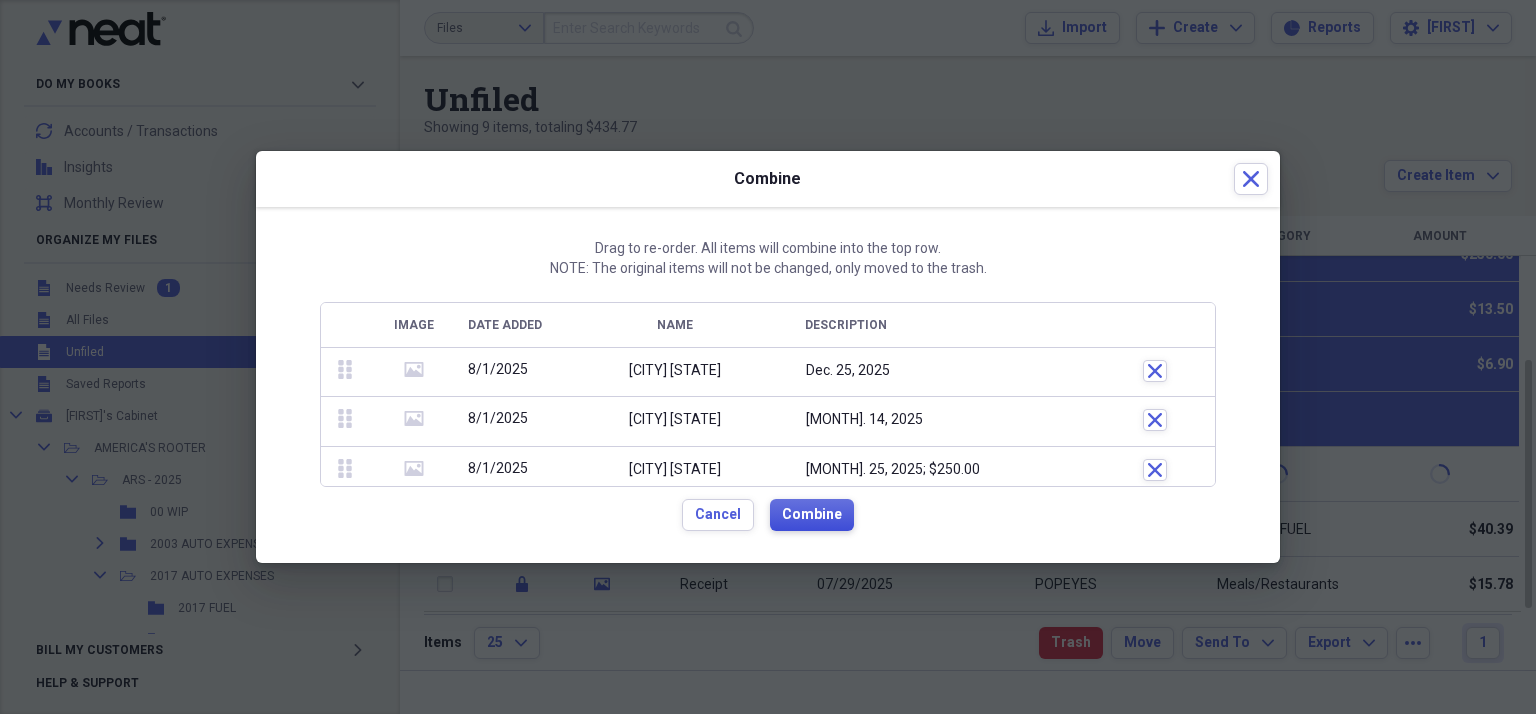 click on "Combine" at bounding box center (812, 515) 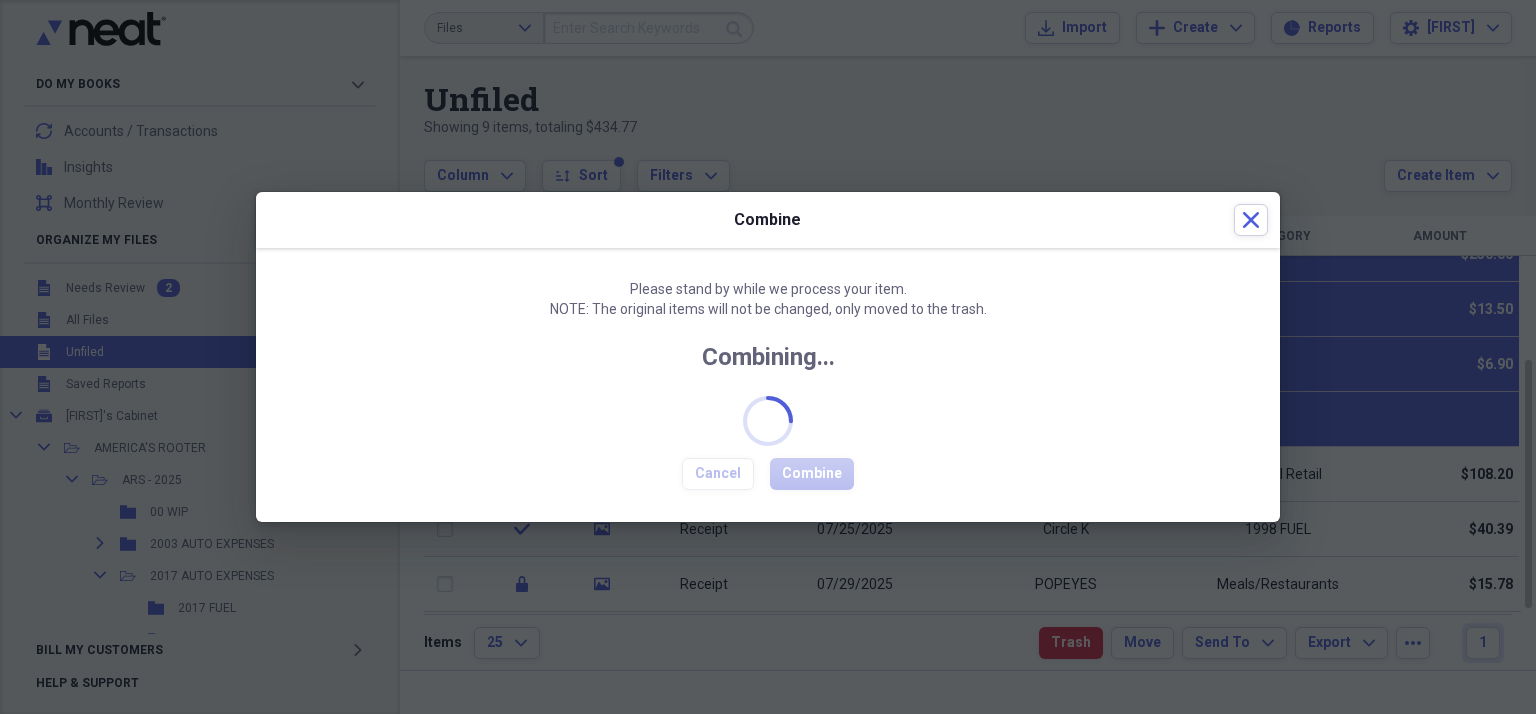 checkbox on "false" 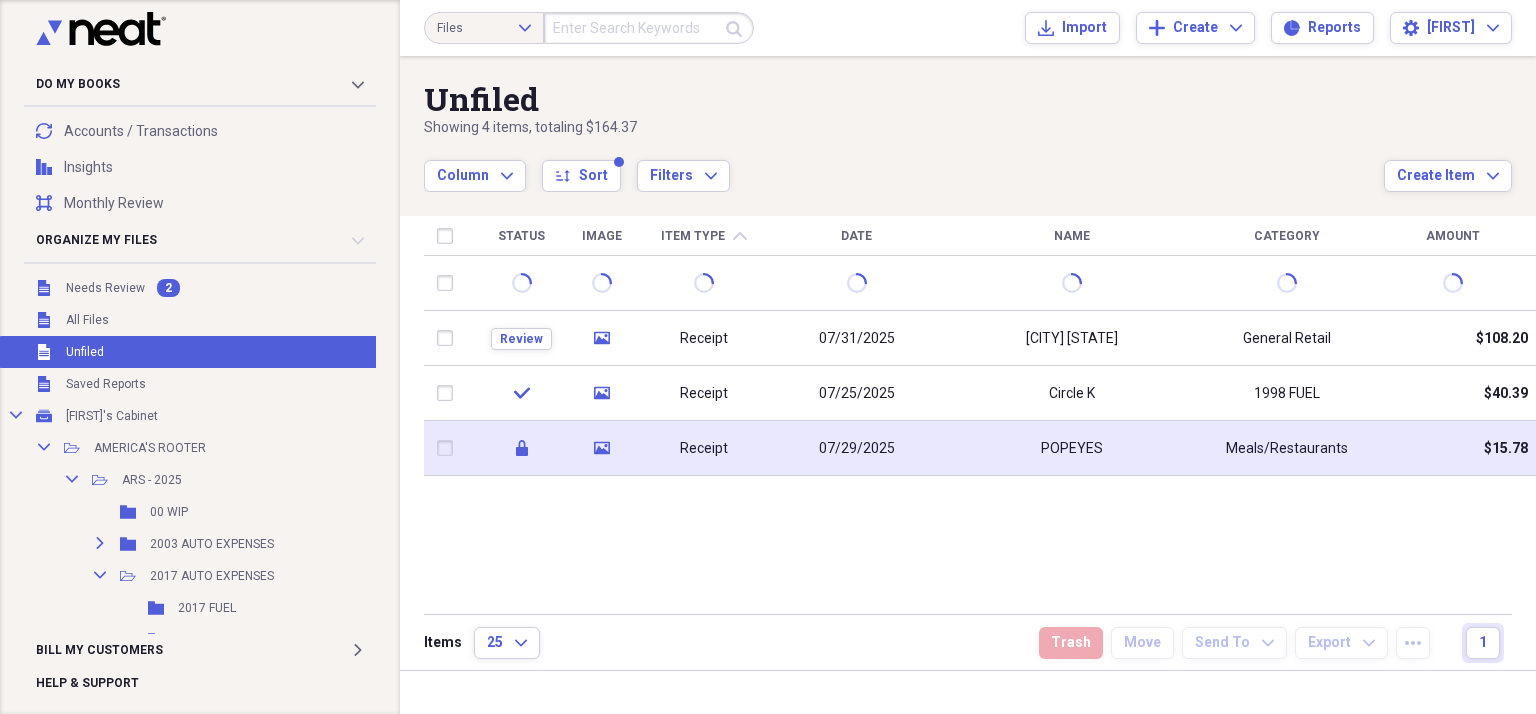 click on "POPEYES" at bounding box center (1071, 448) 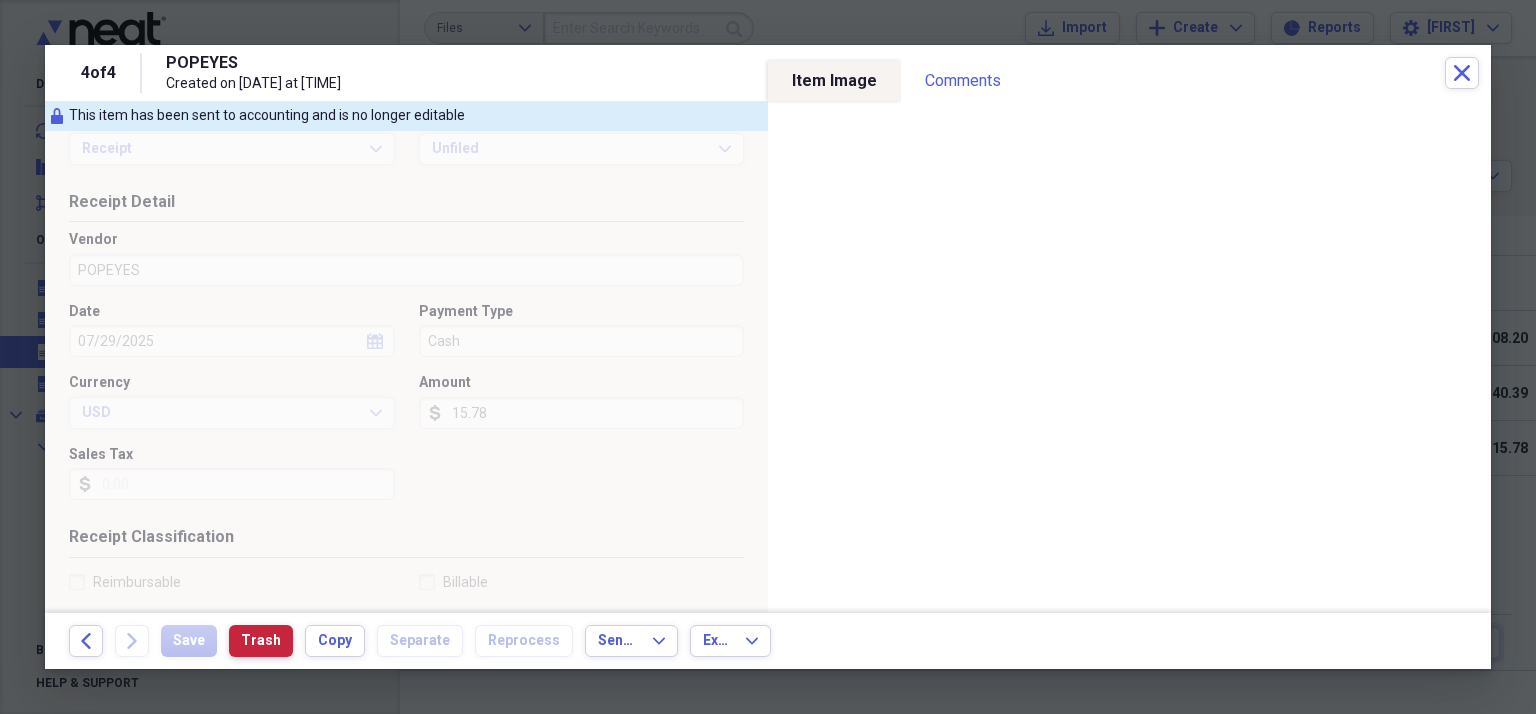 click on "Trash" at bounding box center (261, 641) 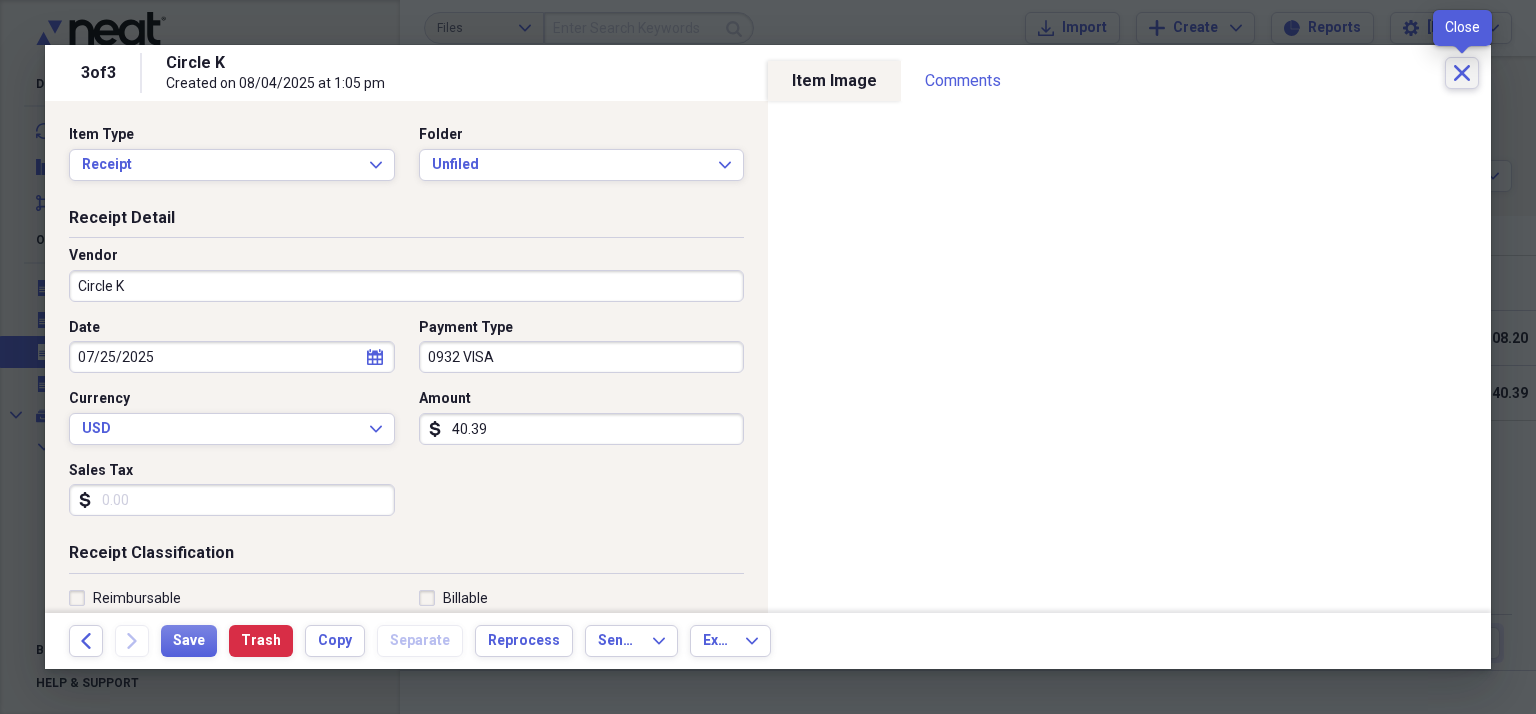 click on "Close" 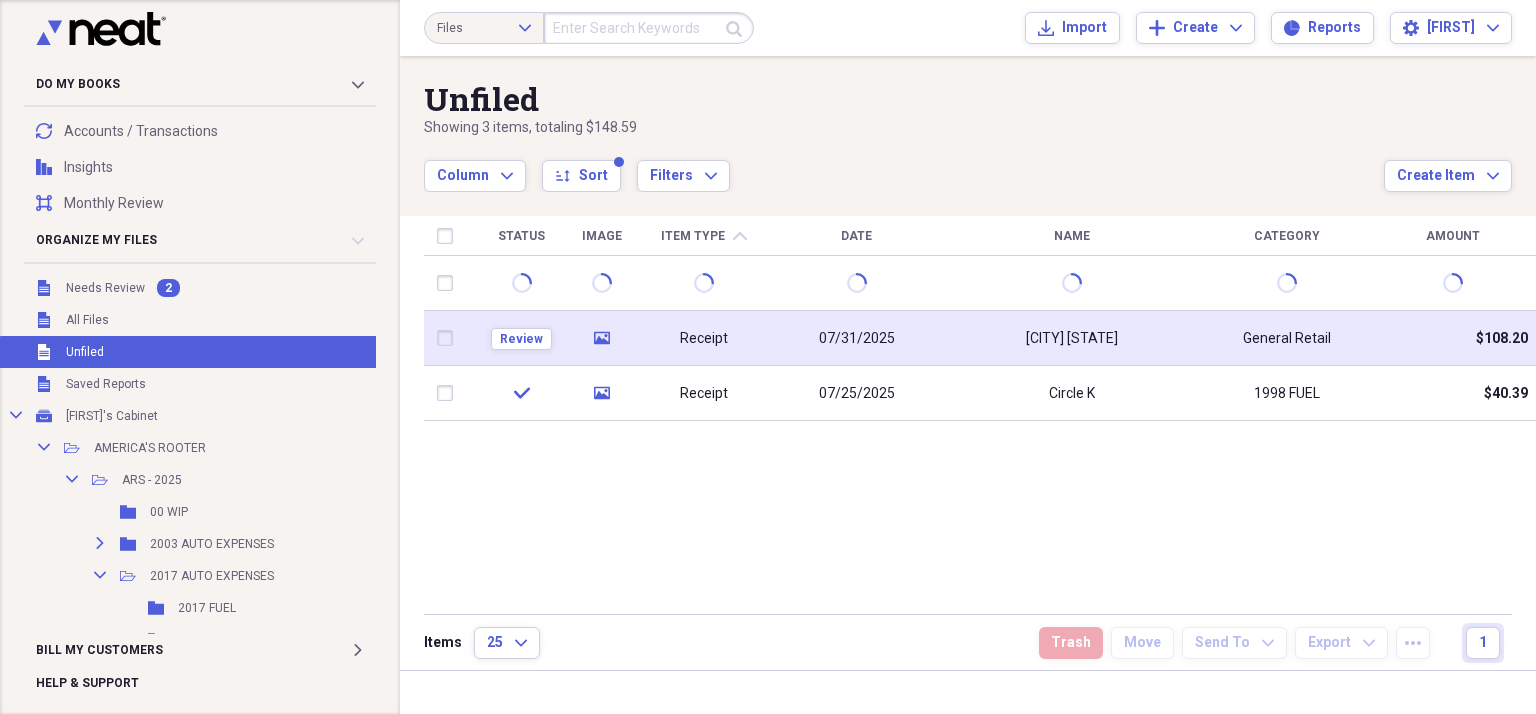 click on "07/31/2025" at bounding box center (856, 338) 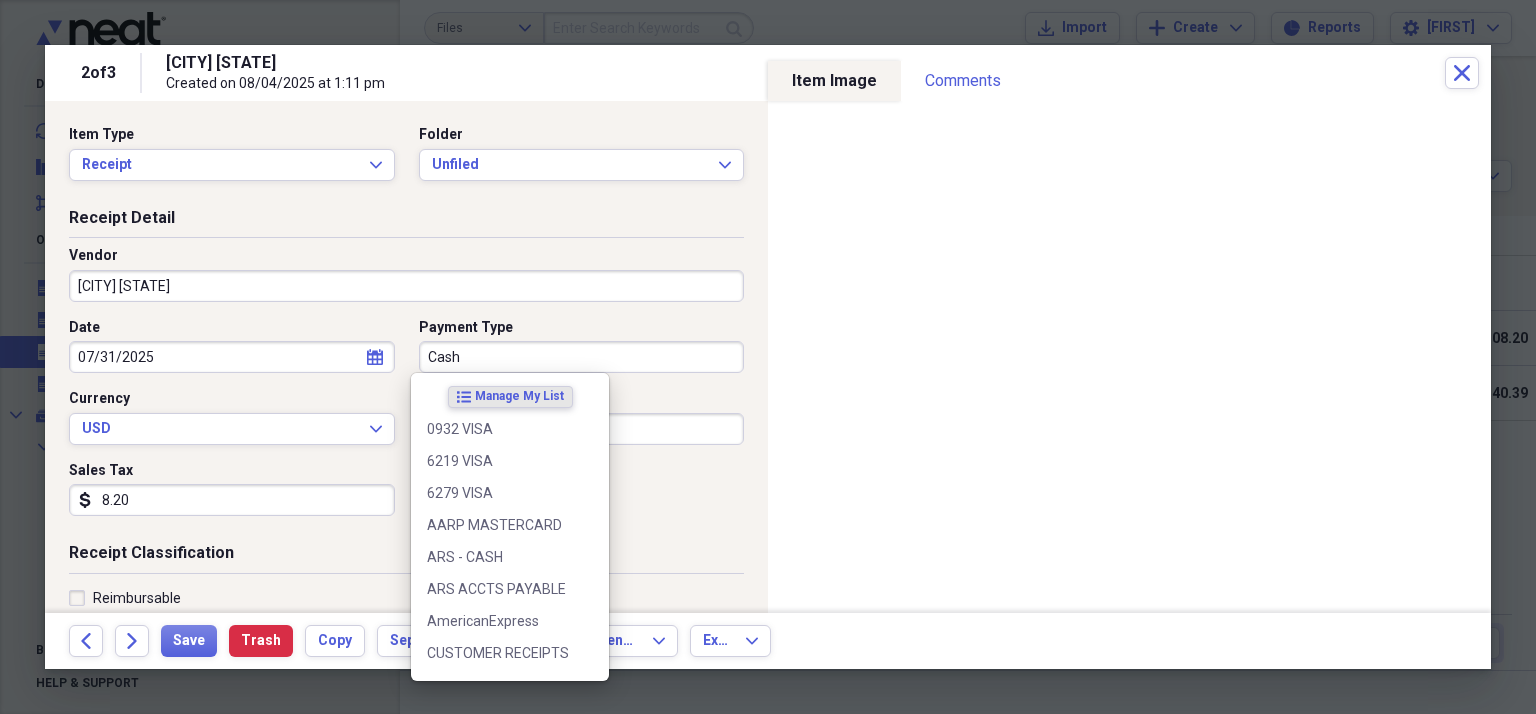 click on "Cash" at bounding box center (582, 357) 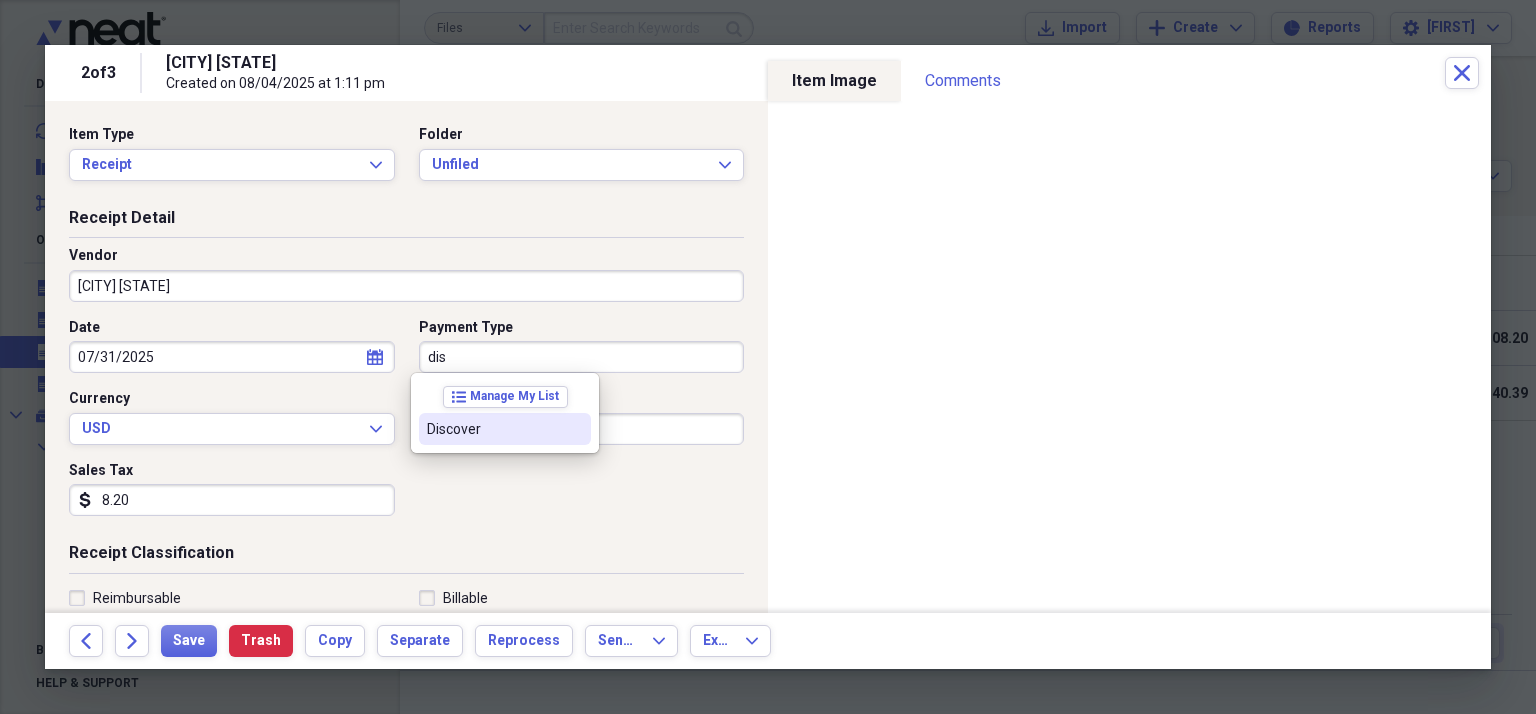 click on "Discover" at bounding box center [493, 429] 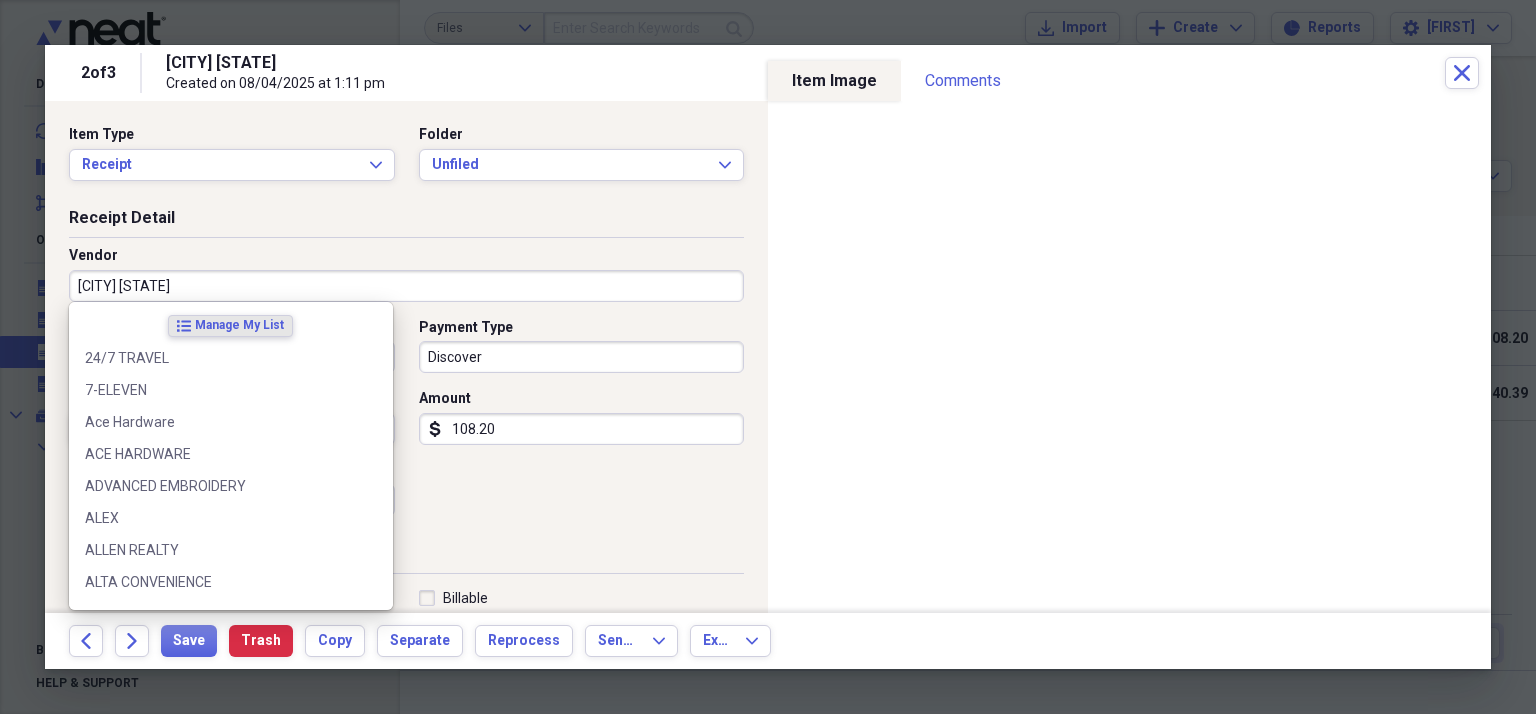 click on "[CITY] [STATE]" at bounding box center [406, 286] 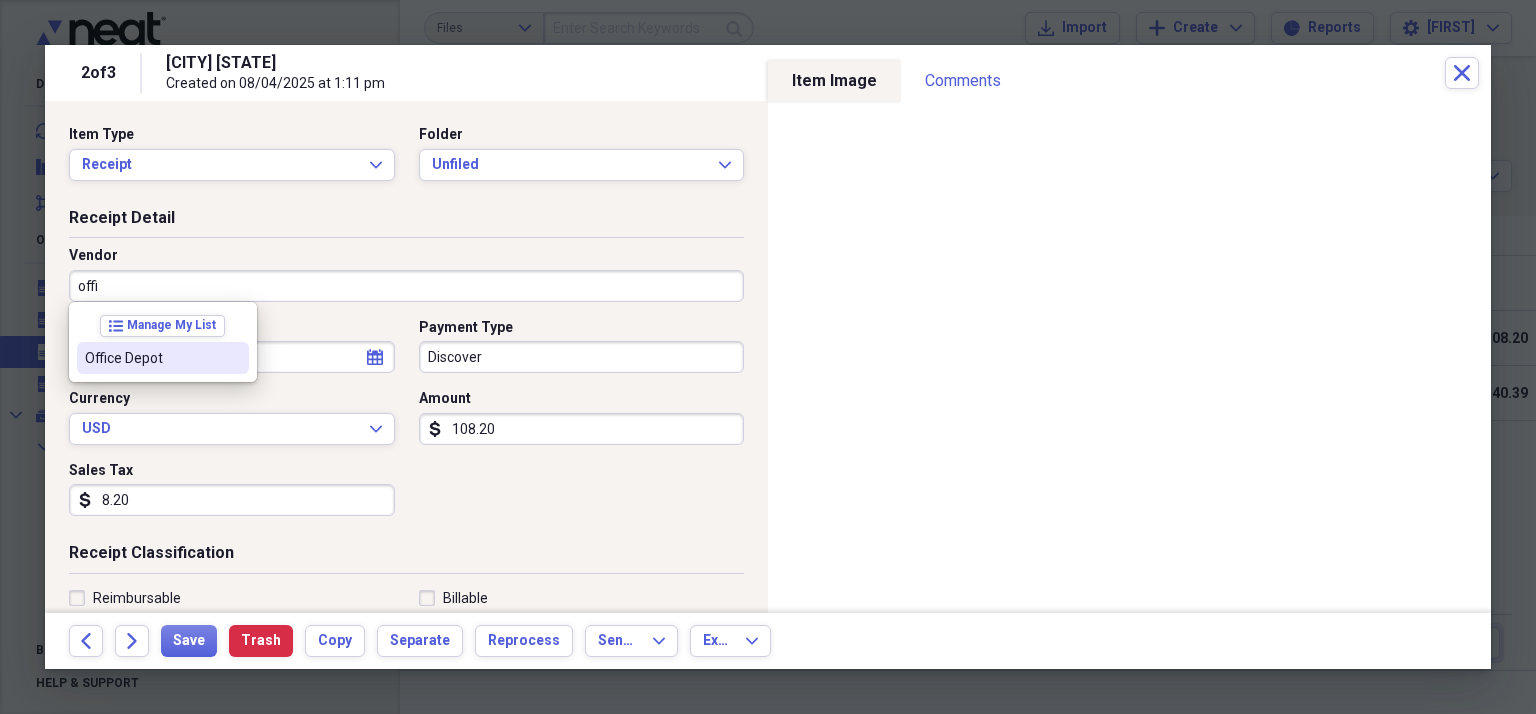 click on "Office Depot" at bounding box center [163, 358] 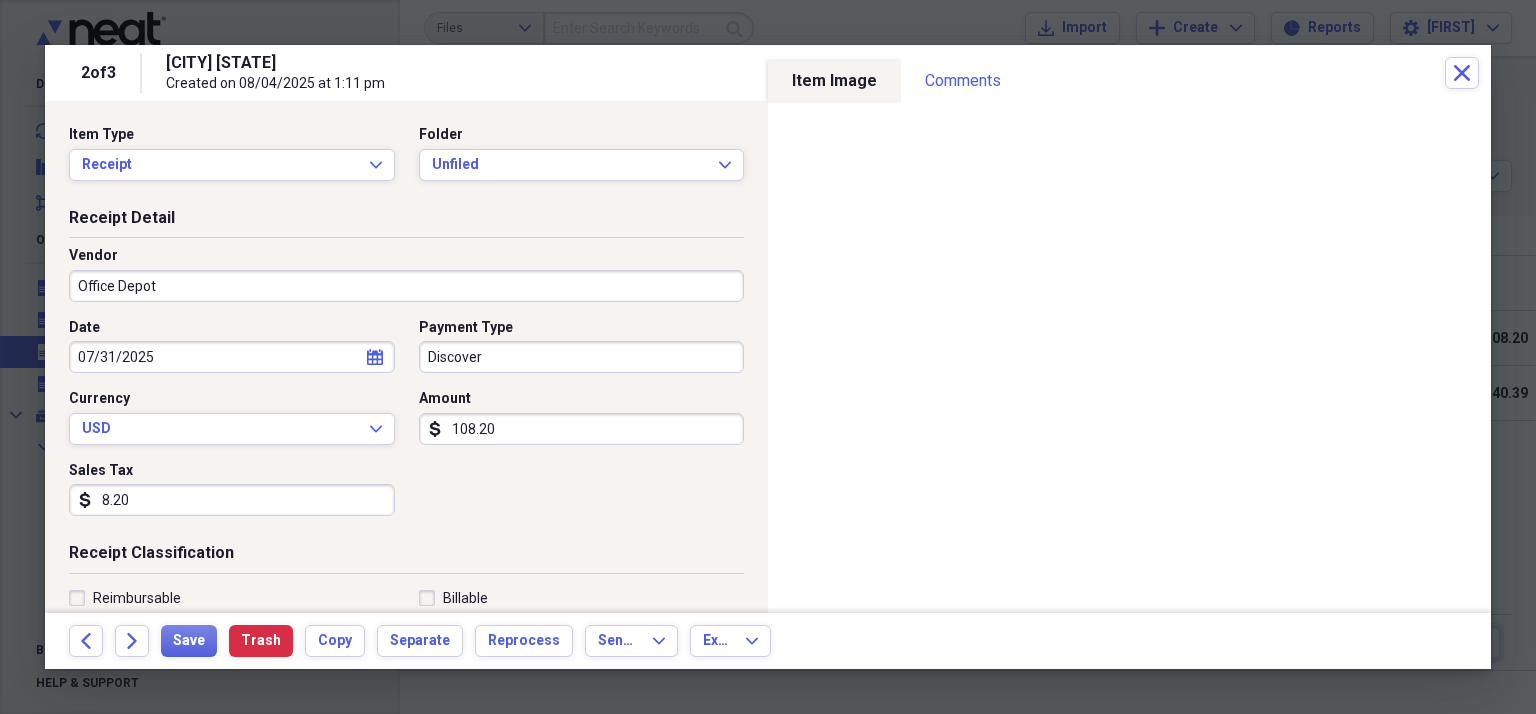 type on "ARS - OFFICE SUPPLIES" 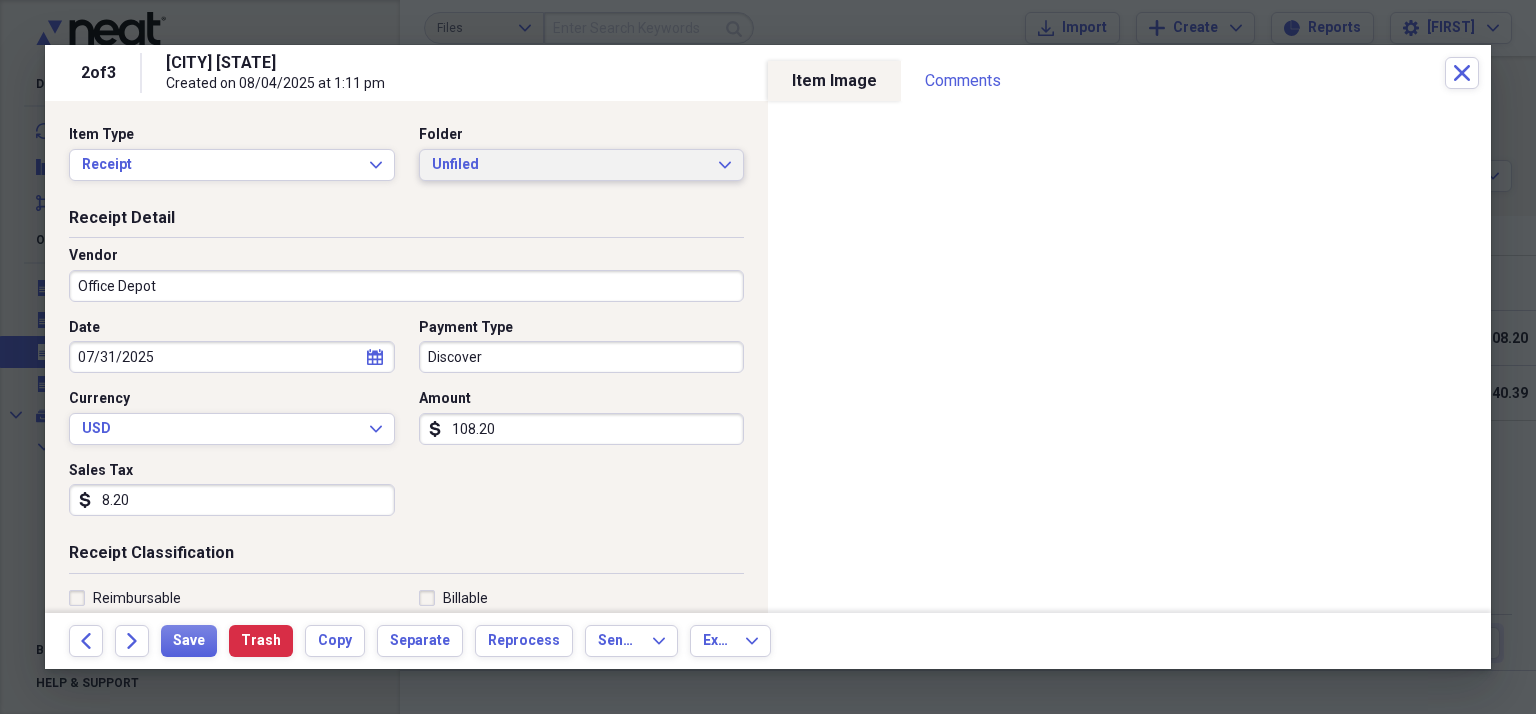 click on "Unfiled" at bounding box center [570, 165] 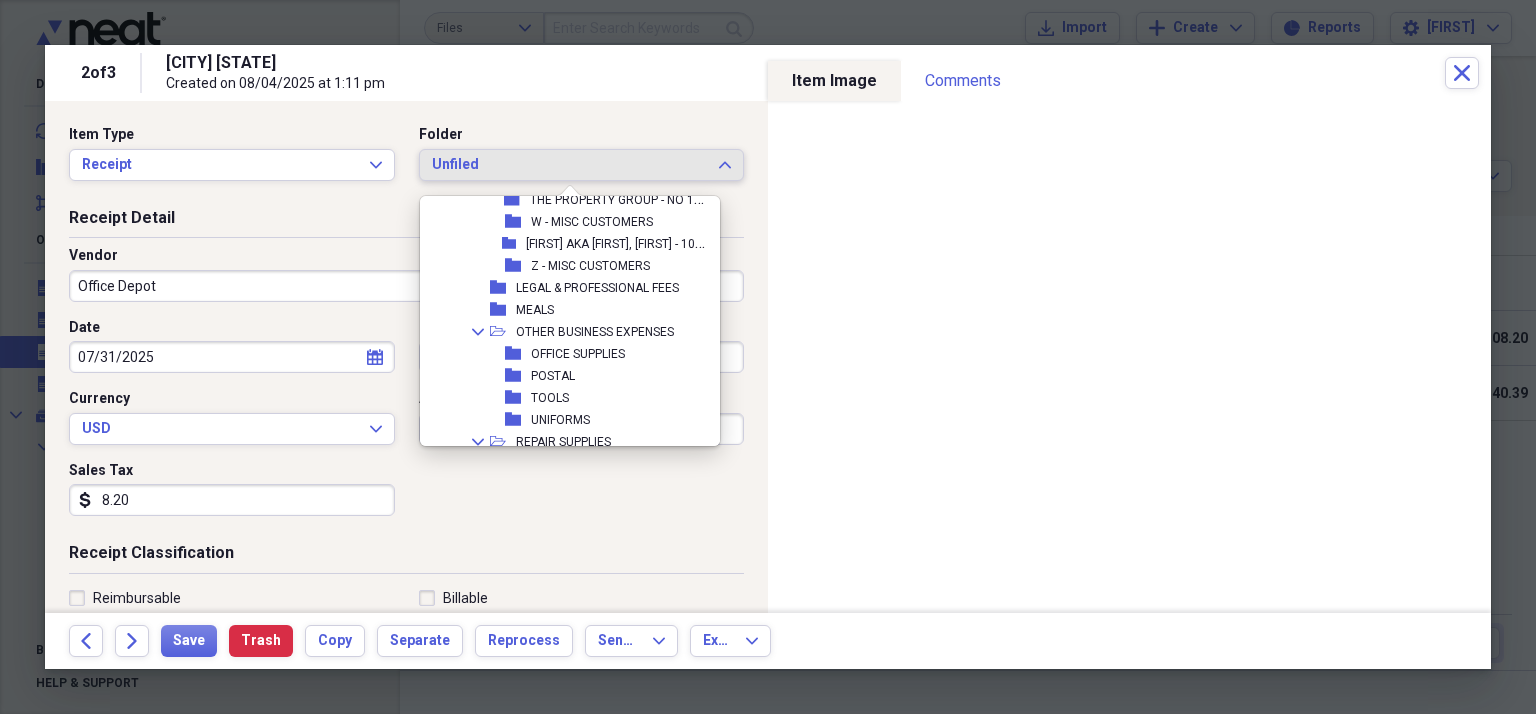 scroll, scrollTop: 900, scrollLeft: 0, axis: vertical 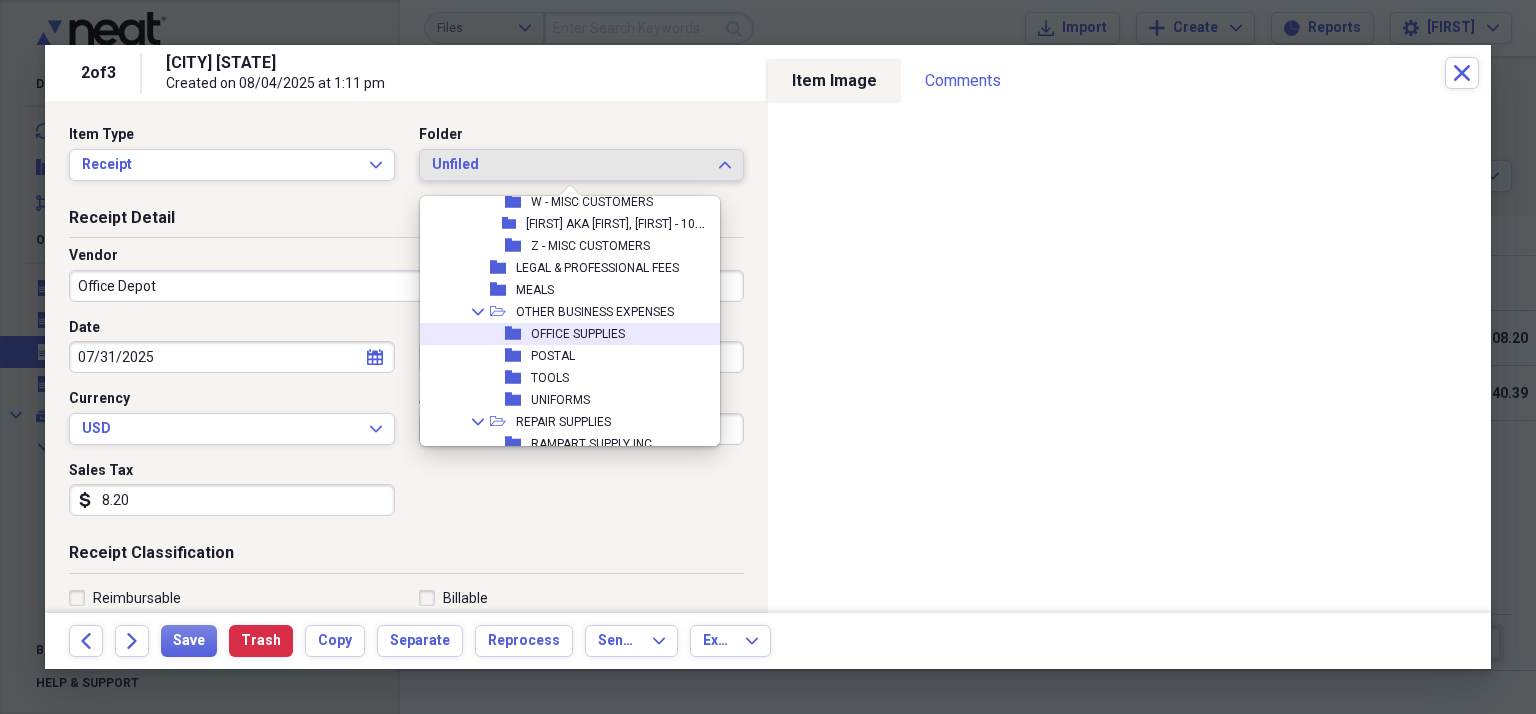 click on "folder OFFICE SUPPLIES" at bounding box center (569, 334) 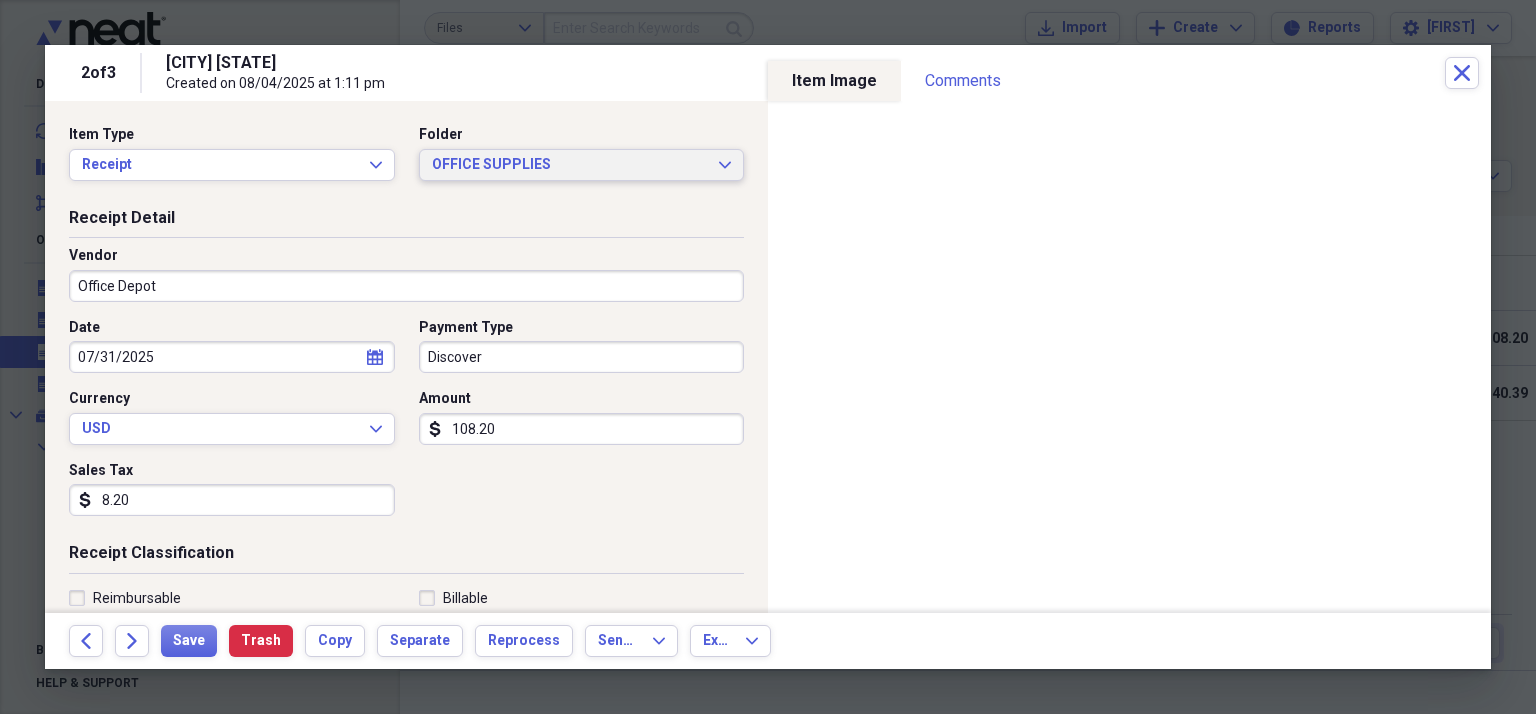 scroll, scrollTop: 200, scrollLeft: 0, axis: vertical 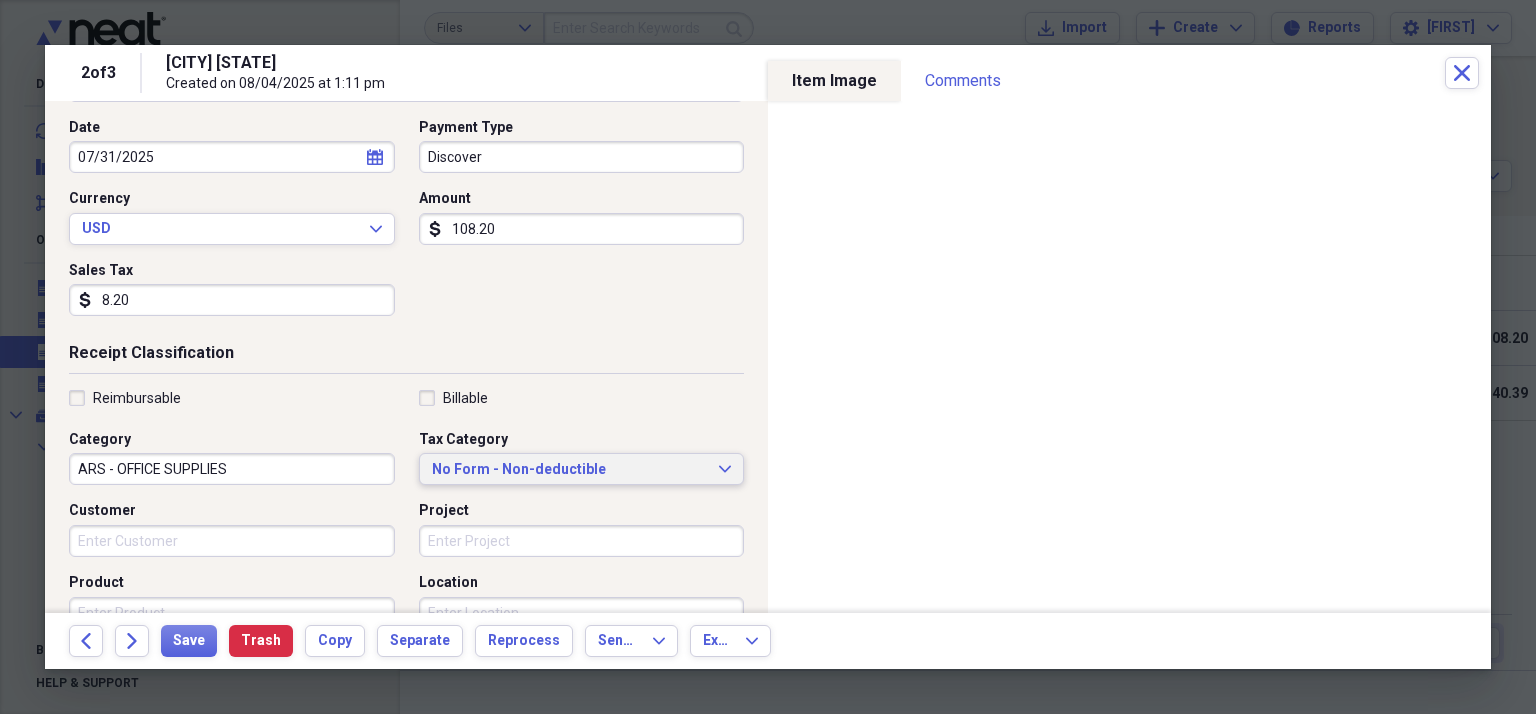 click on "No Form - Non-deductible" at bounding box center [570, 470] 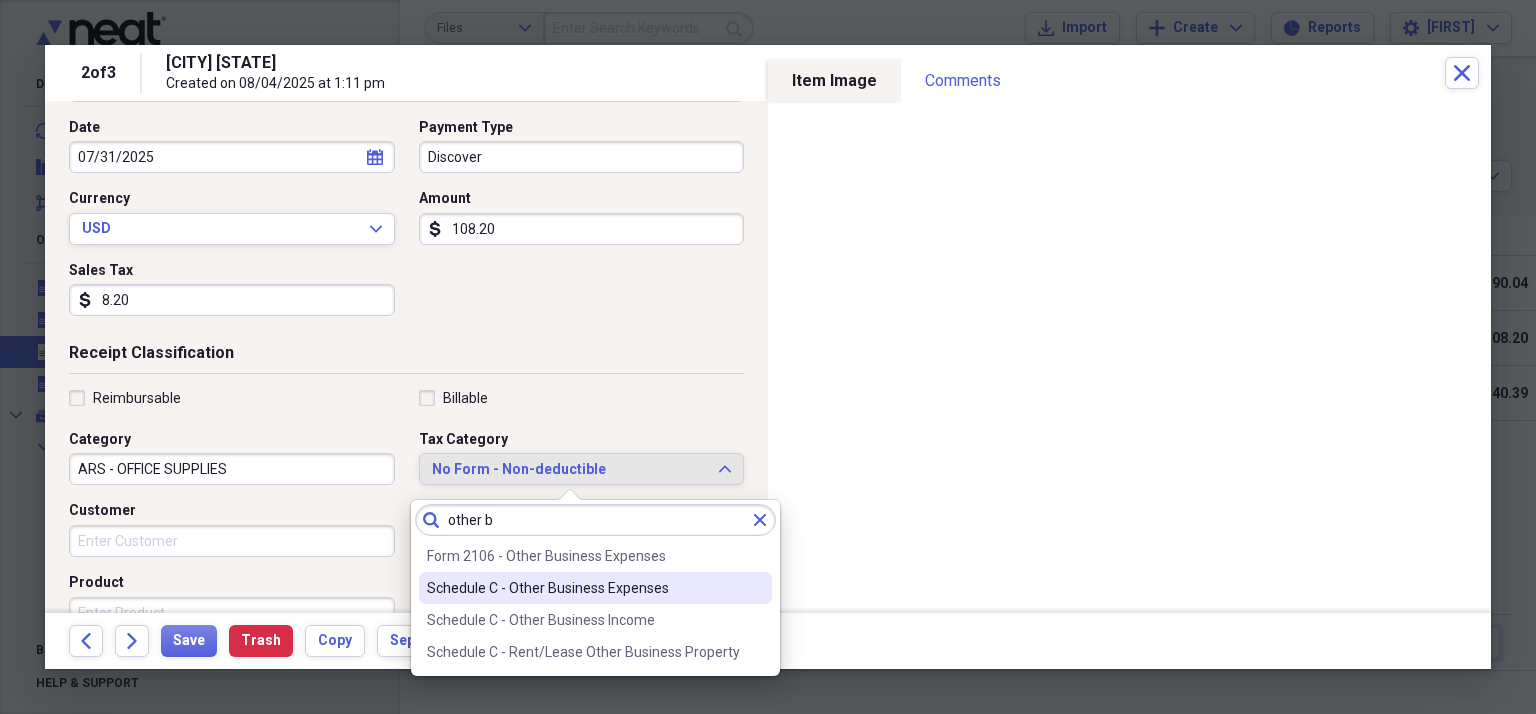 type on "other b" 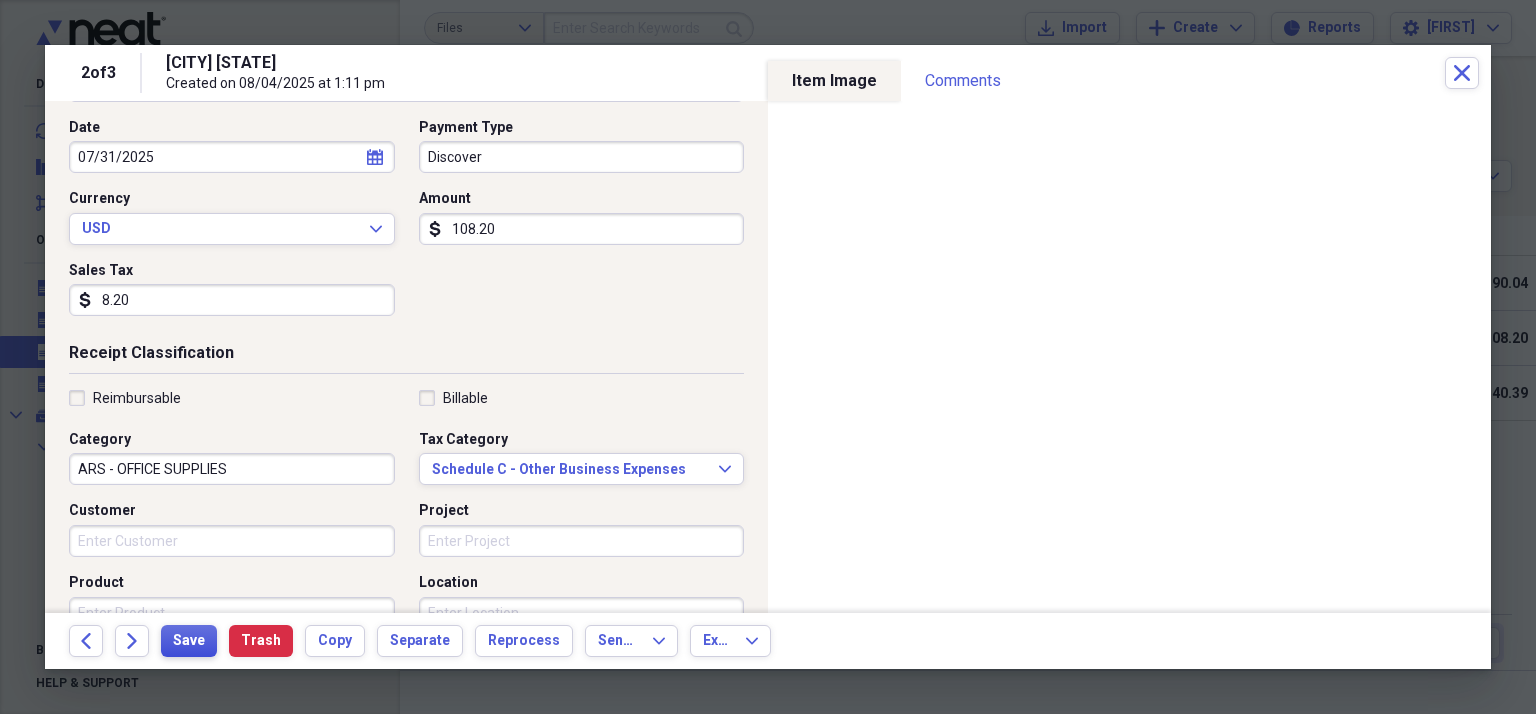 click on "Save" at bounding box center [189, 641] 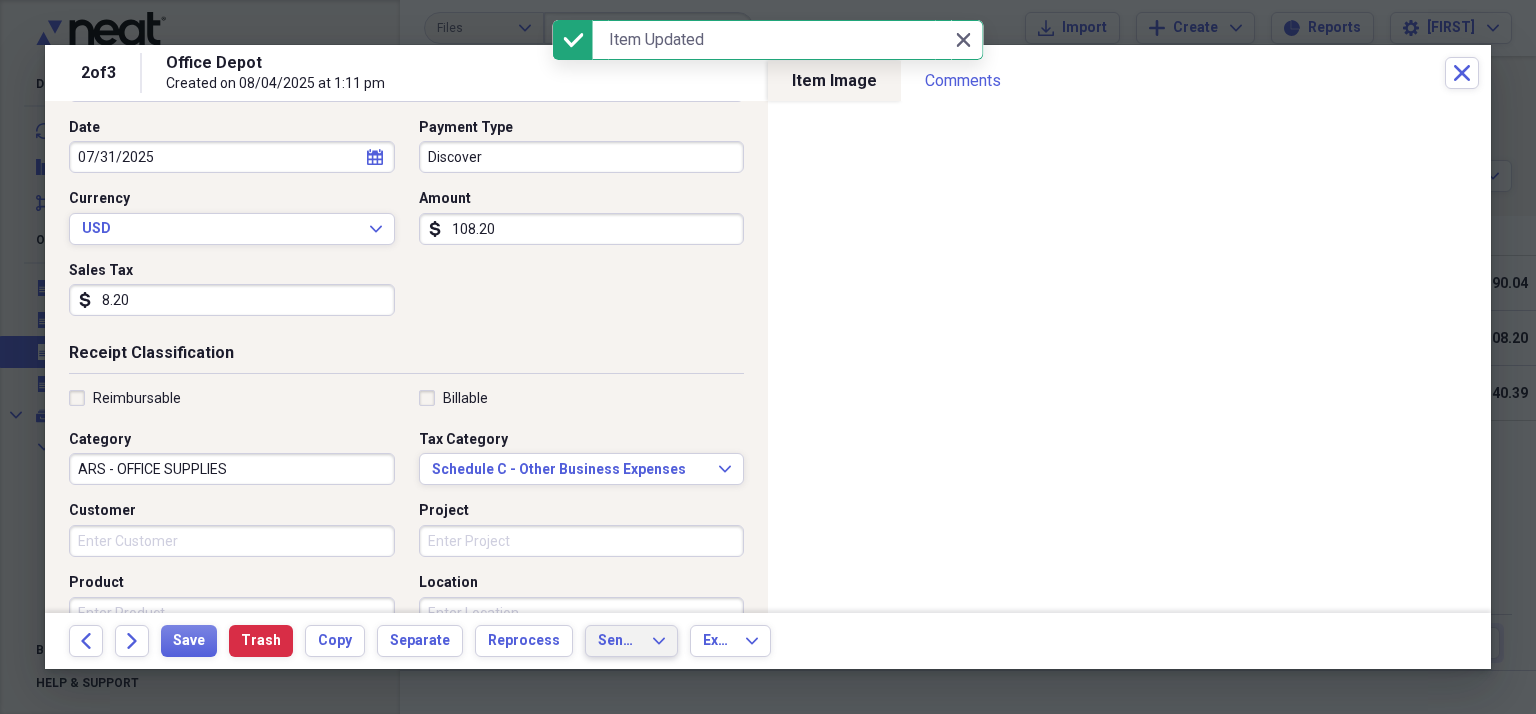 click on "Send To Expand" at bounding box center [631, 641] 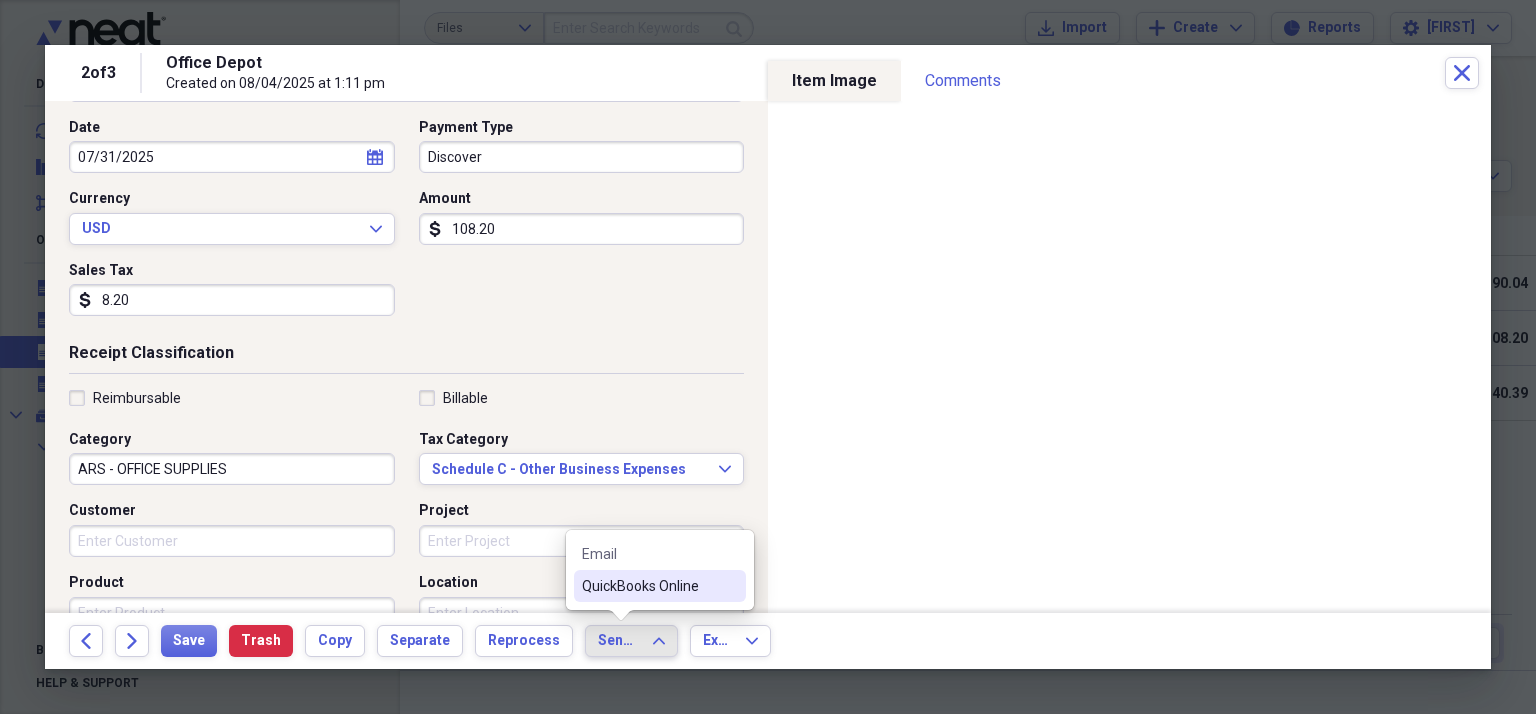 click on "QuickBooks Online" at bounding box center (648, 586) 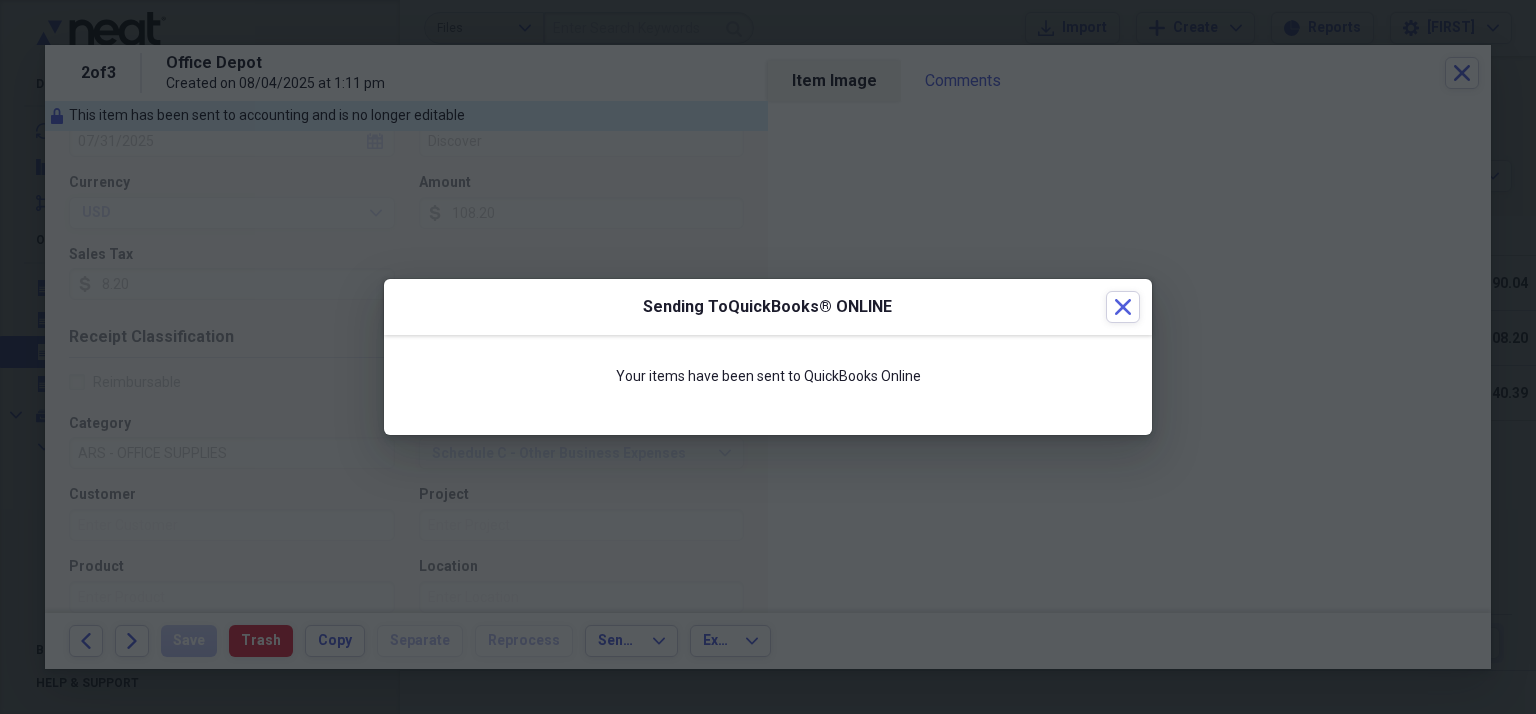 scroll, scrollTop: 184, scrollLeft: 0, axis: vertical 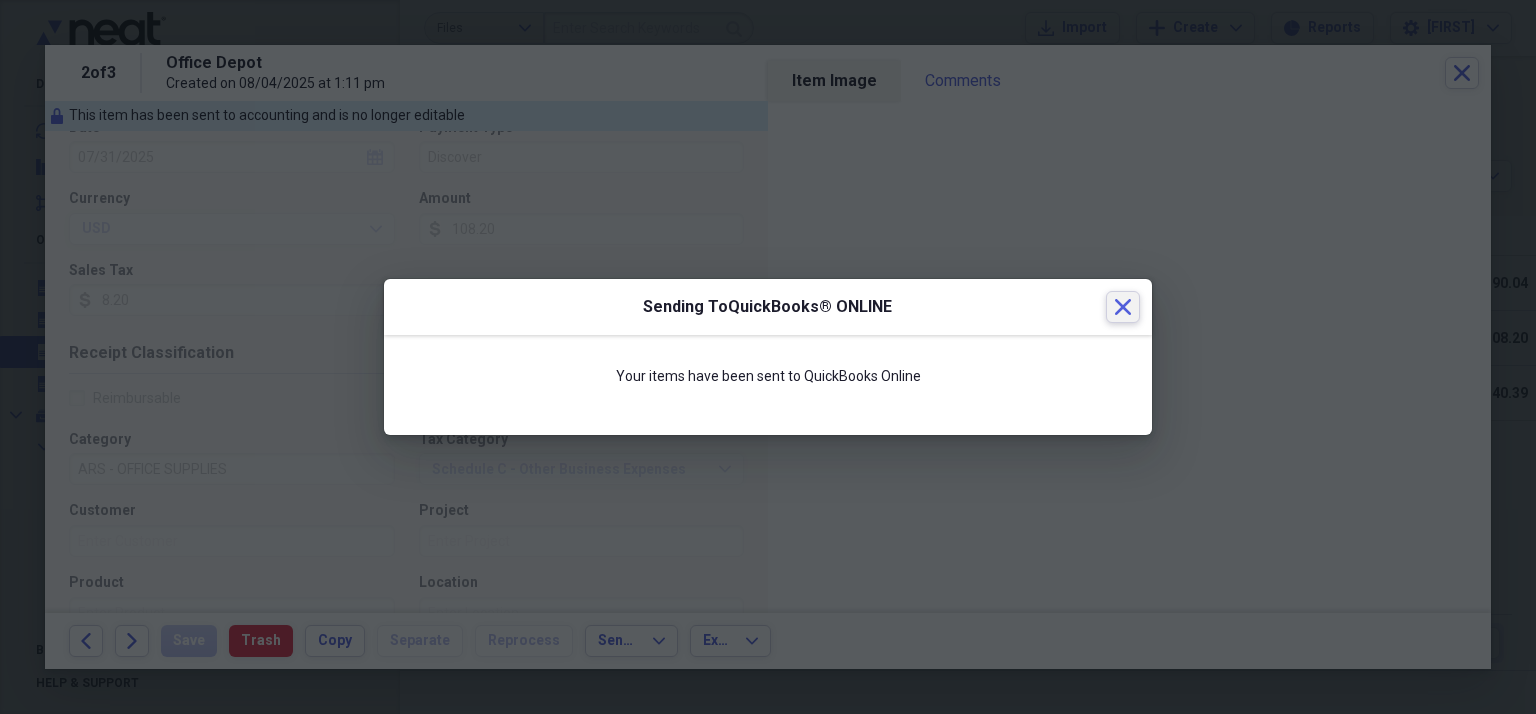 click 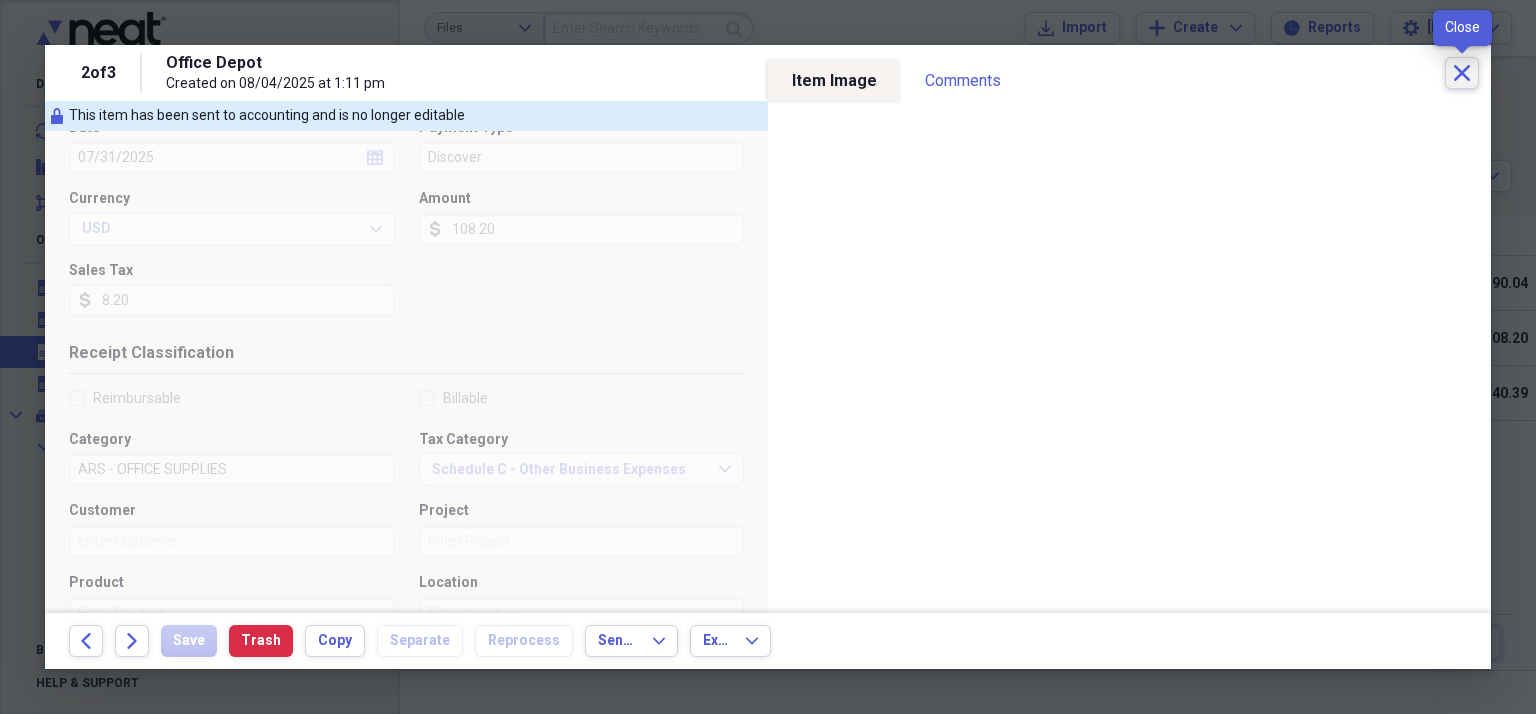 click on "Close" at bounding box center (1462, 73) 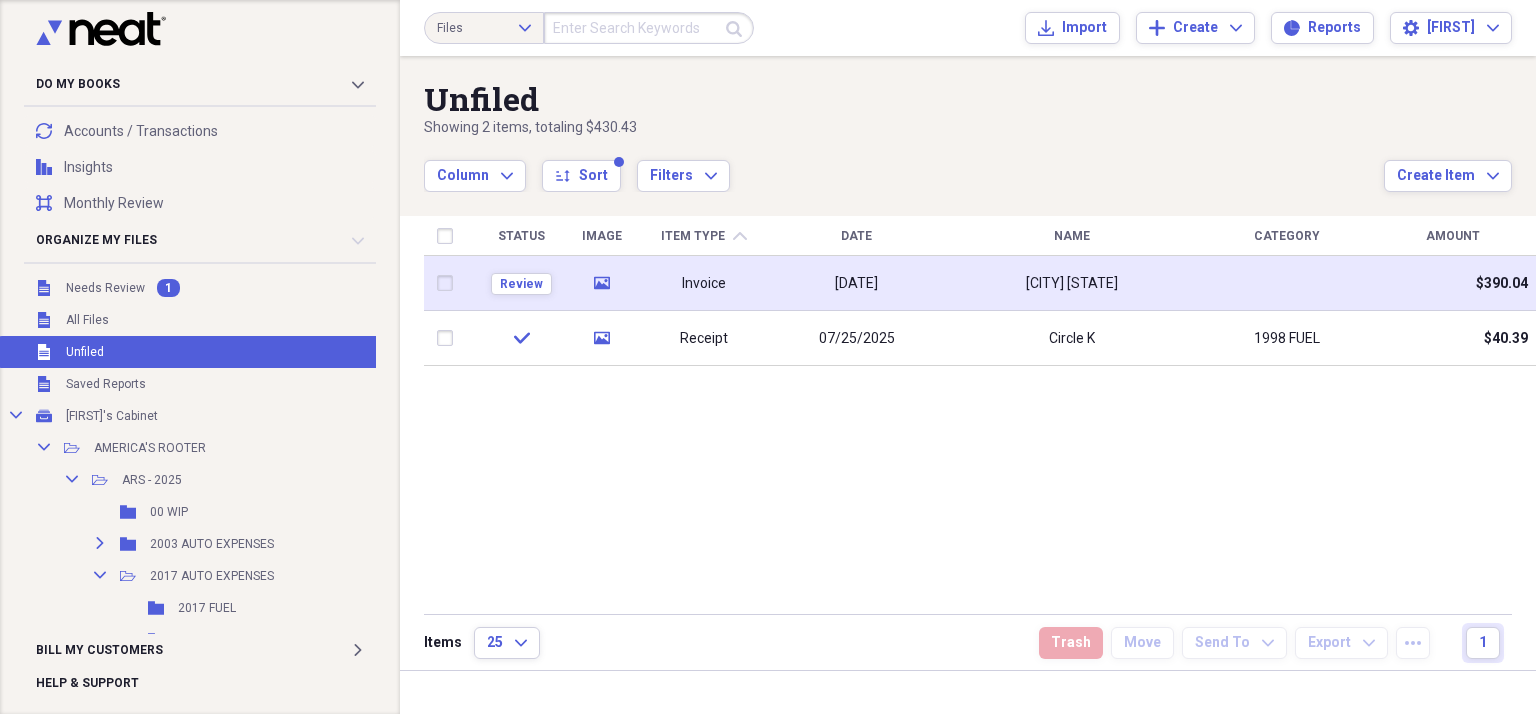 click on "[DATE]" at bounding box center [856, 283] 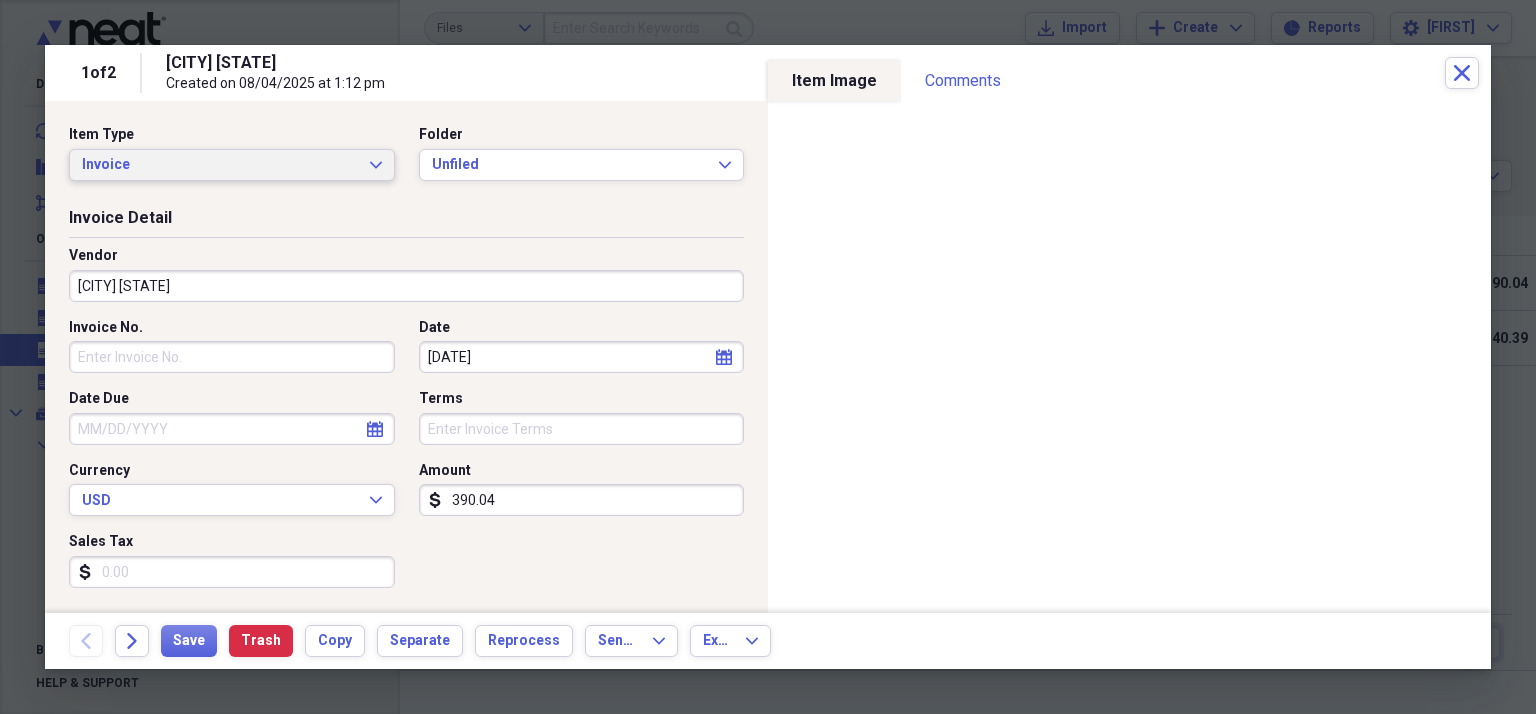 click on "Invoice" at bounding box center [220, 165] 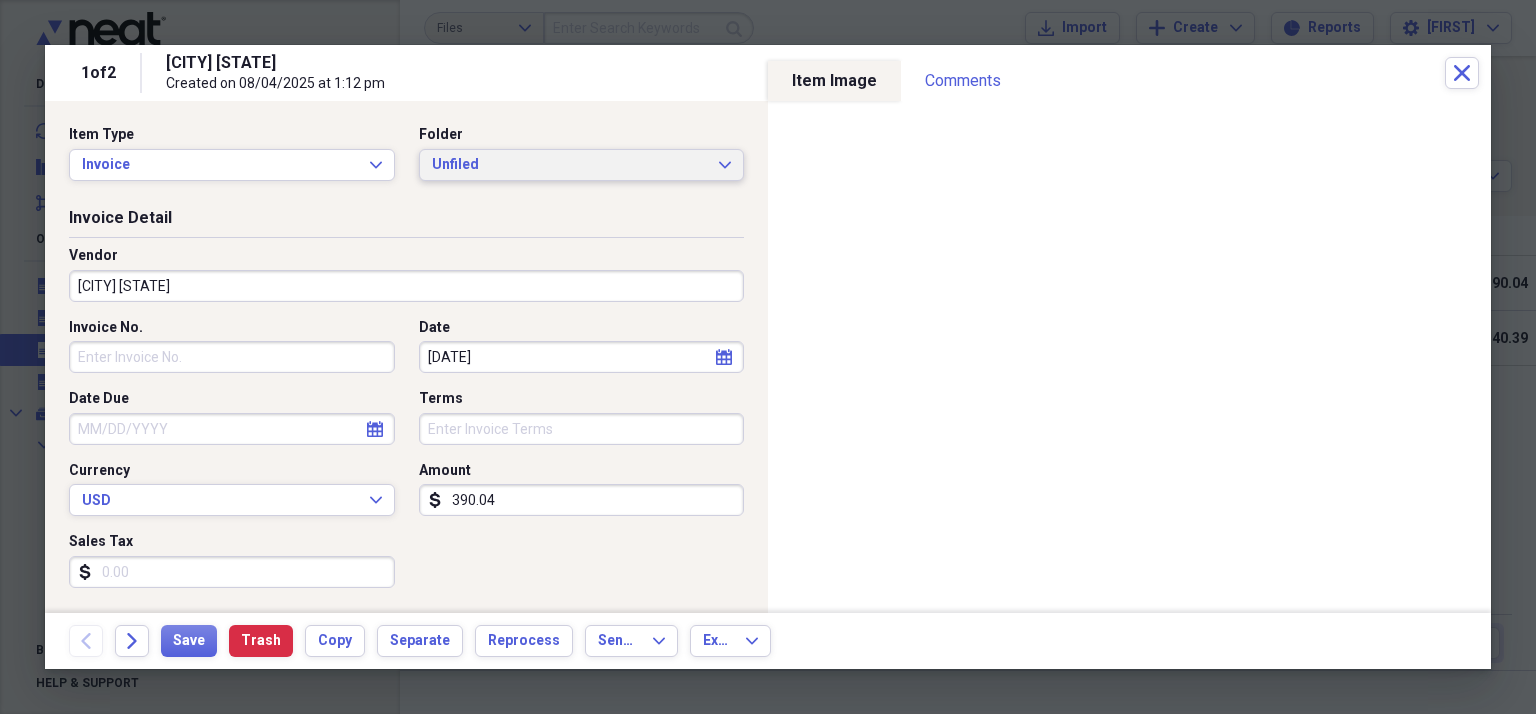 click on "Unfiled Expand" at bounding box center (582, 165) 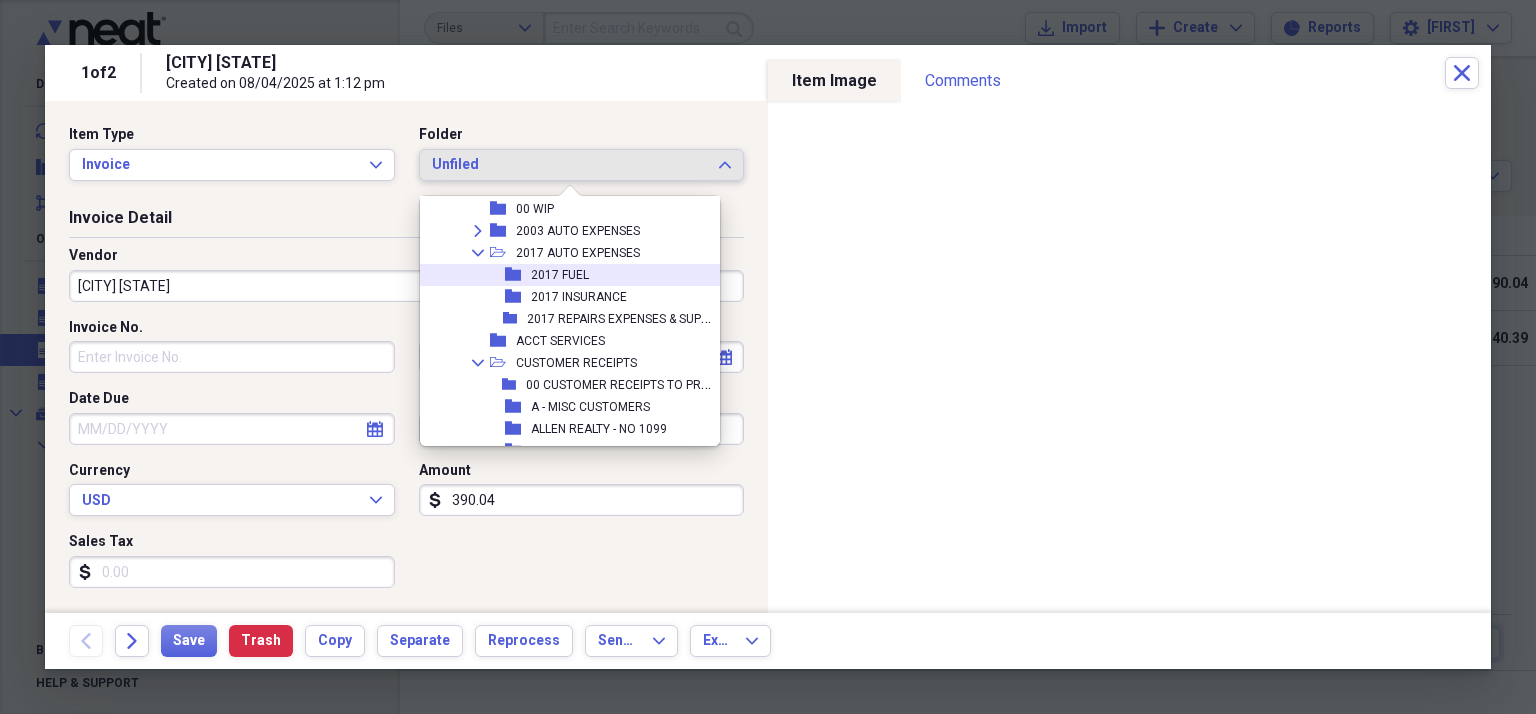 scroll, scrollTop: 200, scrollLeft: 0, axis: vertical 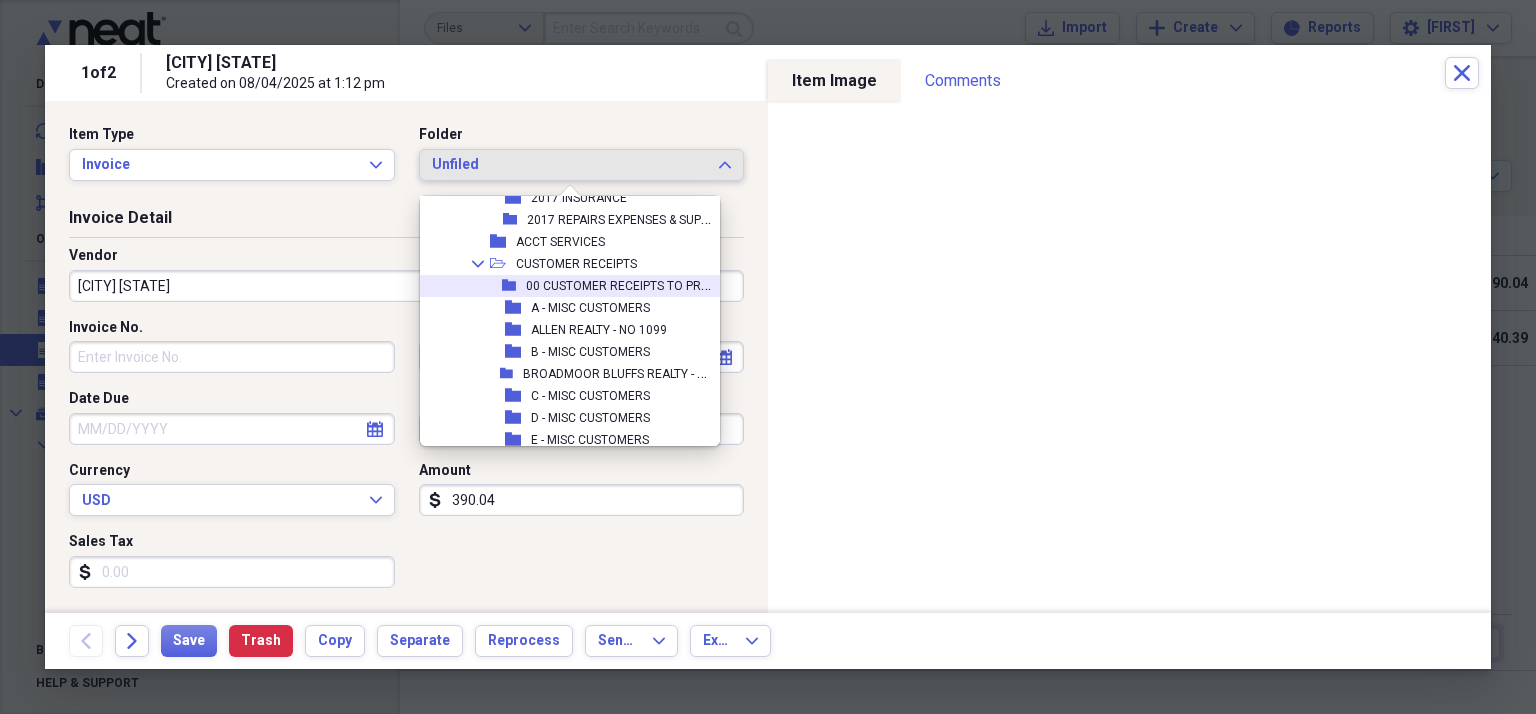 click on "00 CUSTOMER RECEIPTS TO PROCESS" at bounding box center (618, 286) 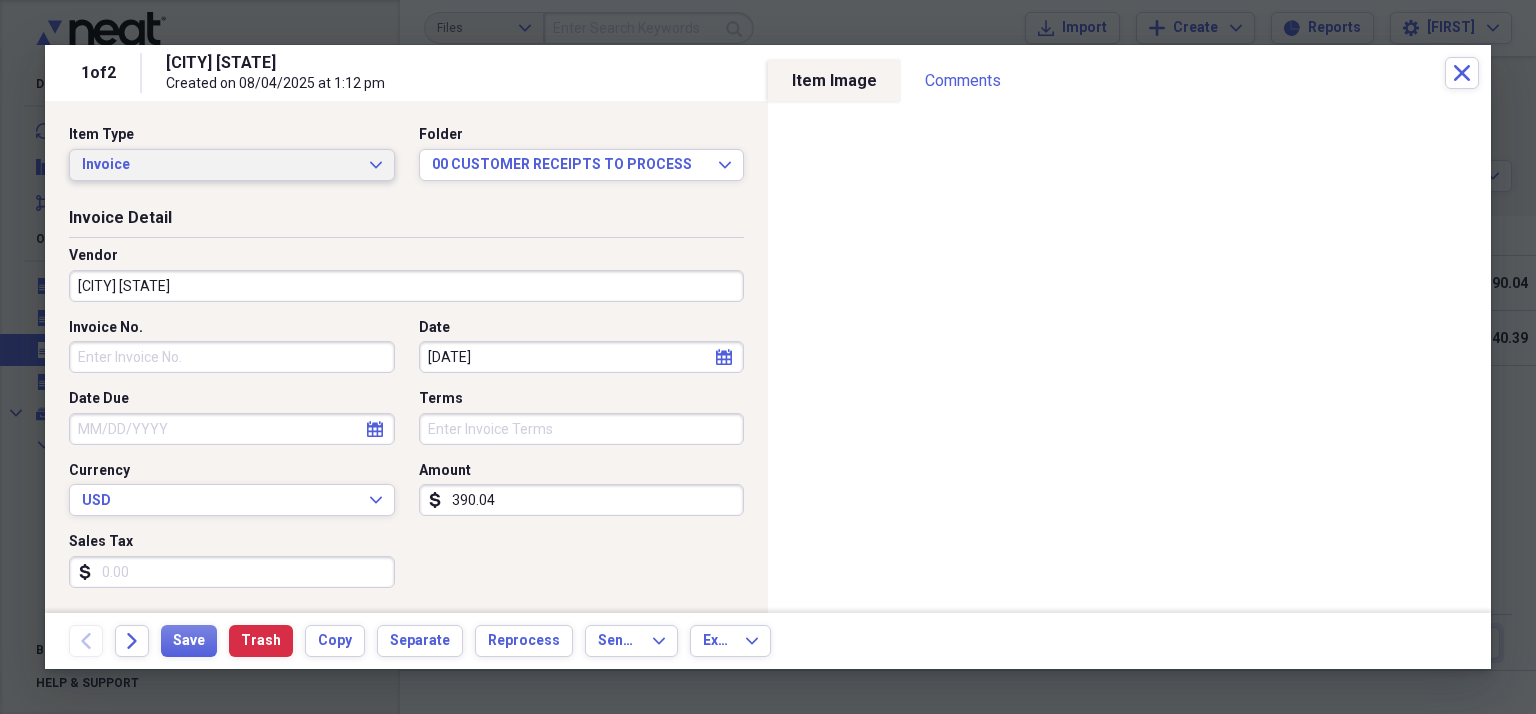 click on "Invoice Expand" at bounding box center (232, 165) 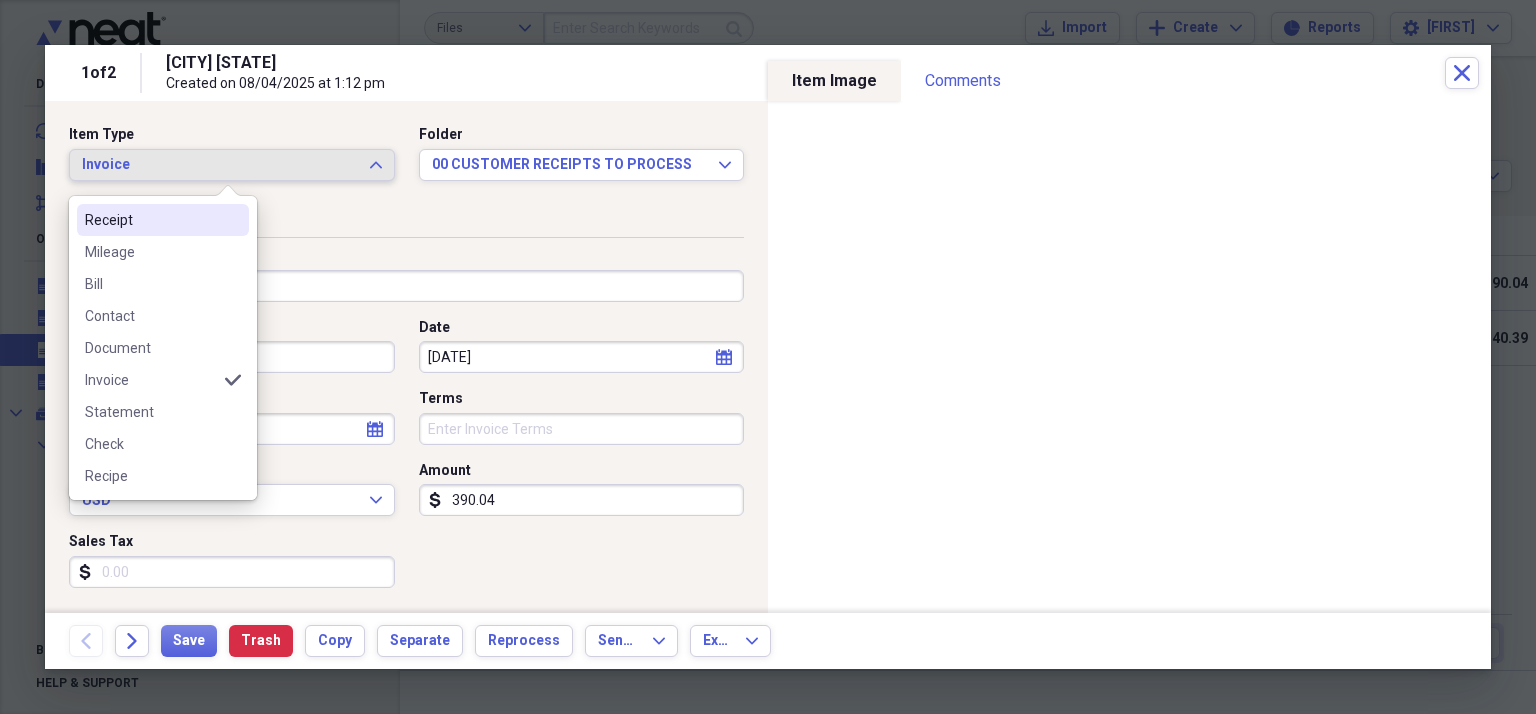 click on "Receipt" at bounding box center (151, 220) 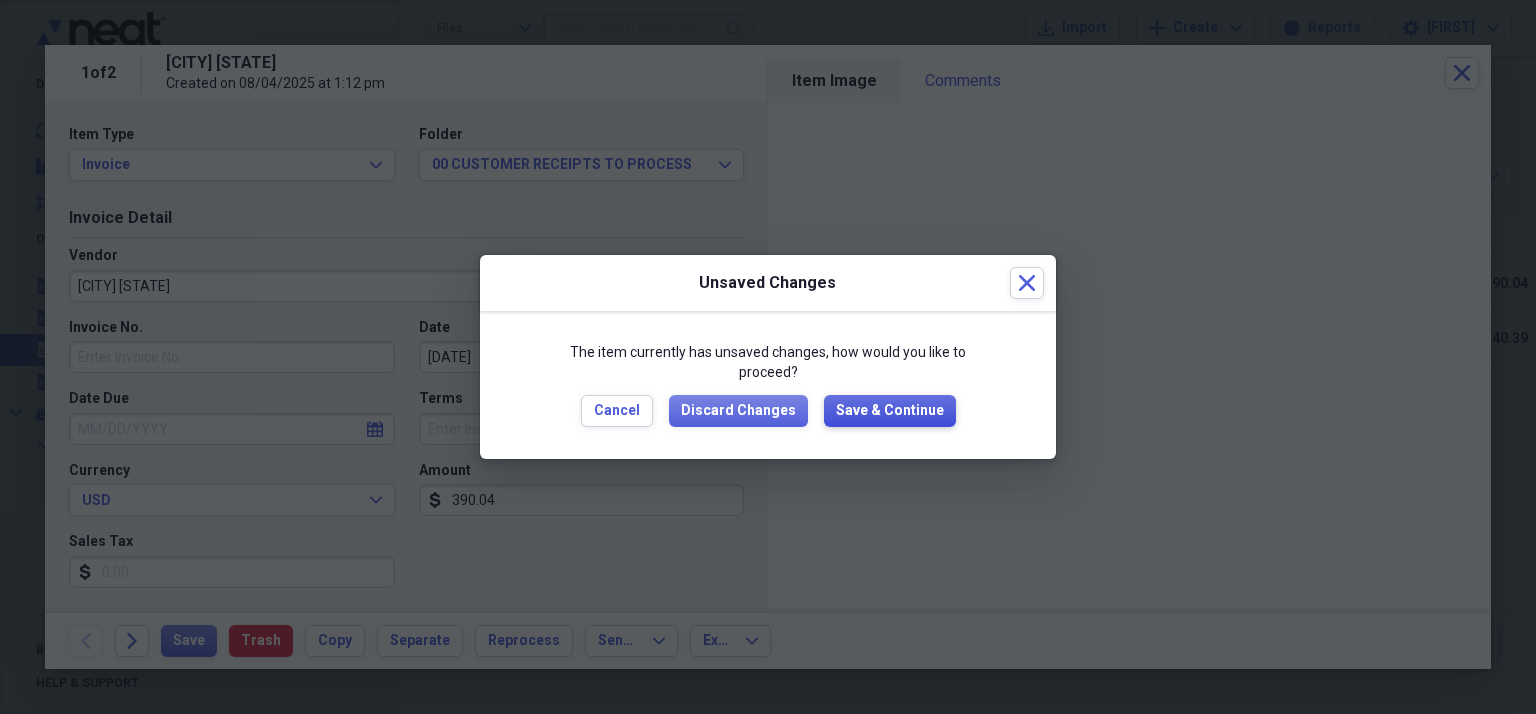 click on "Save & Continue" at bounding box center (890, 411) 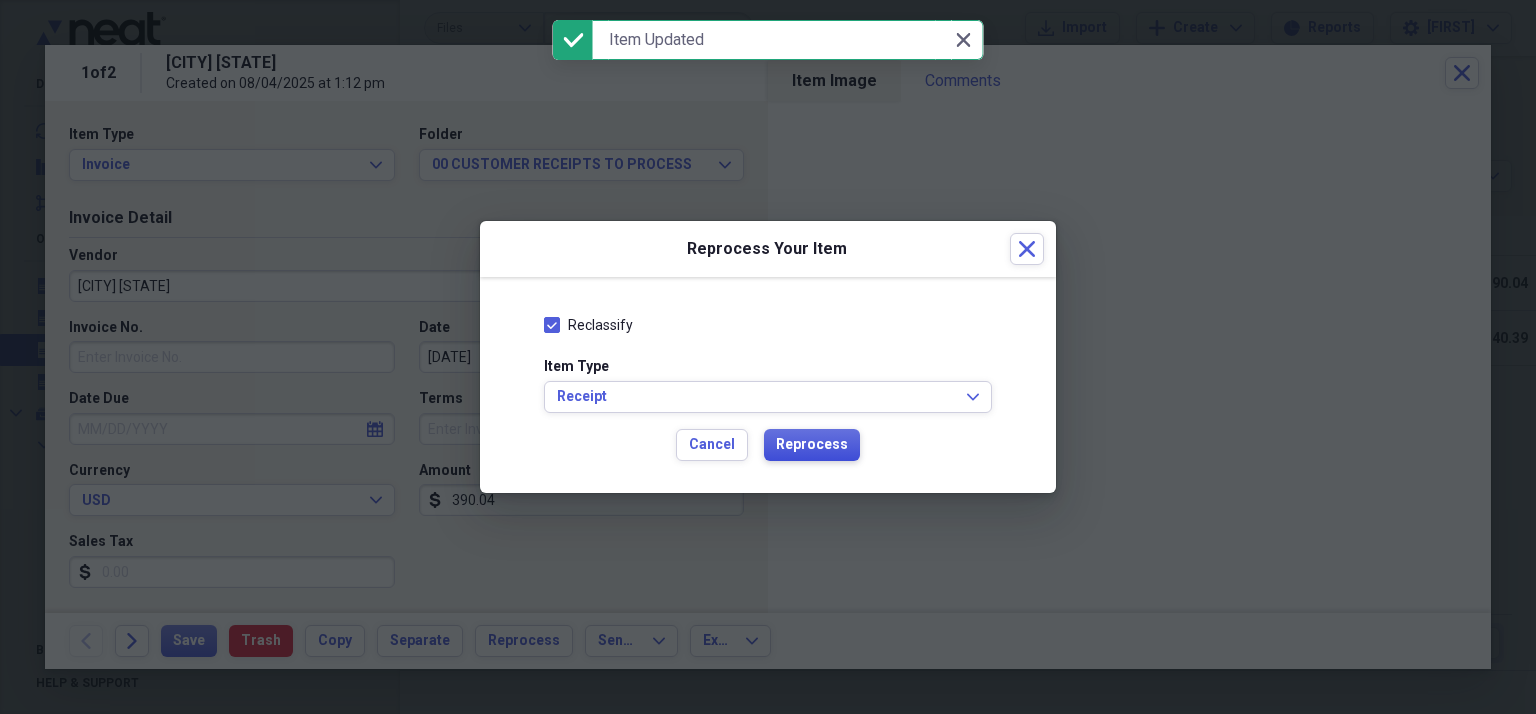 click on "Reprocess" at bounding box center (812, 445) 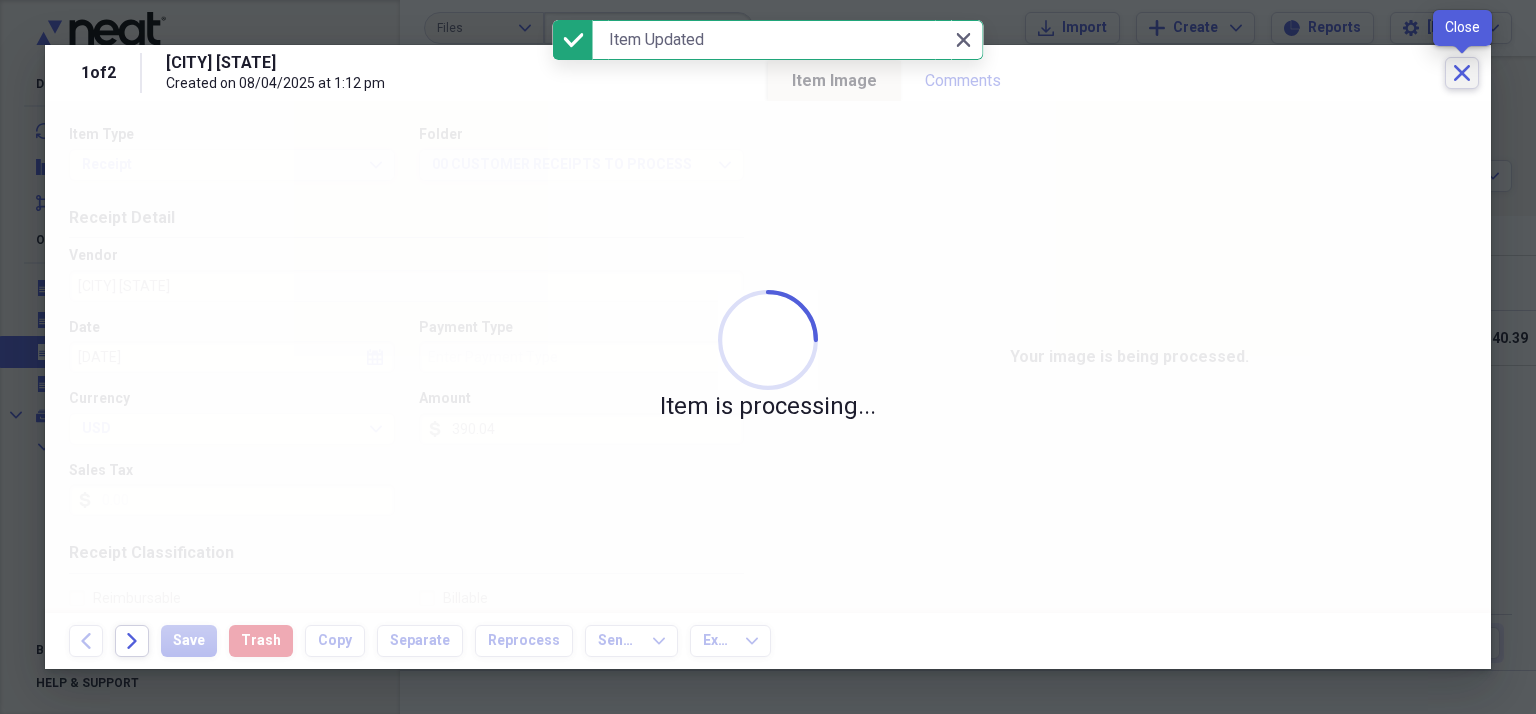 click on "Close" at bounding box center [1462, 73] 